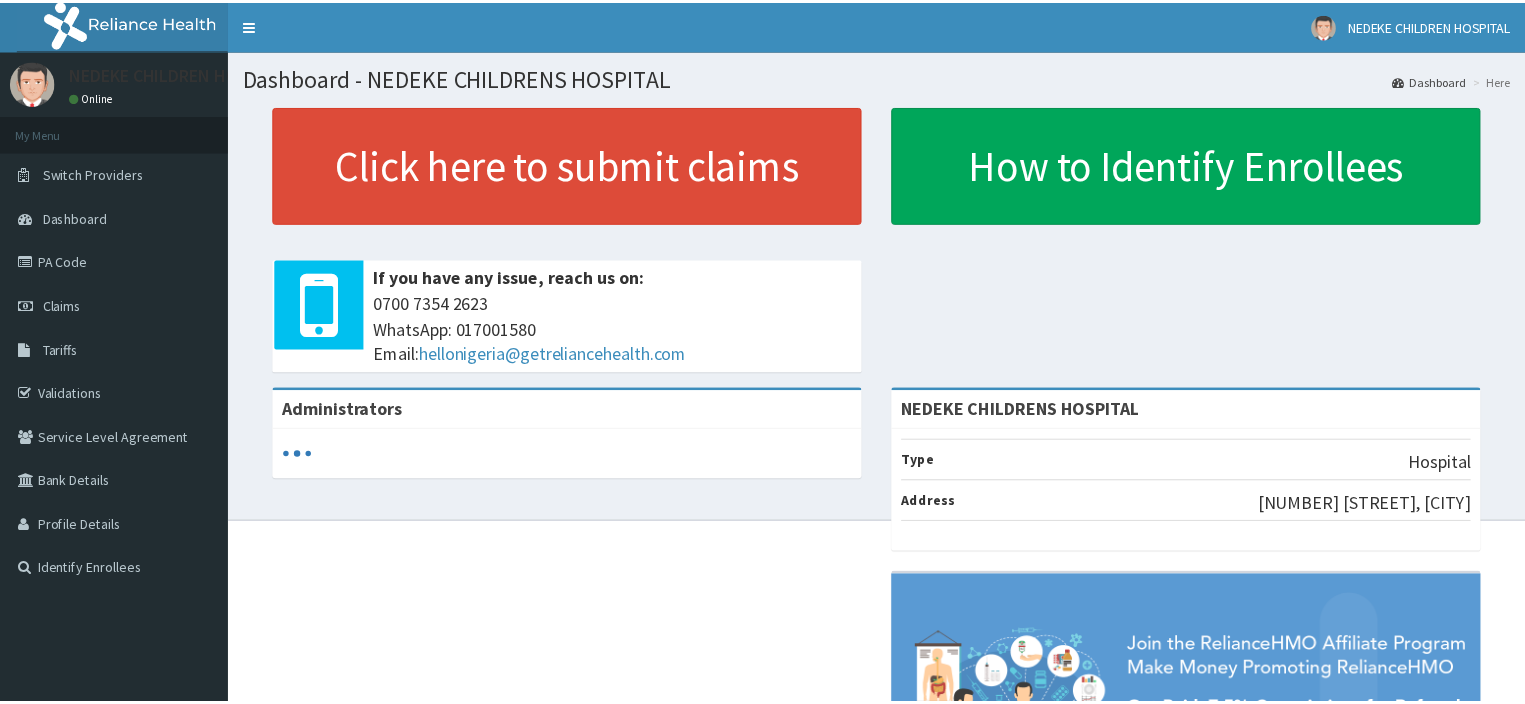 scroll, scrollTop: 0, scrollLeft: 0, axis: both 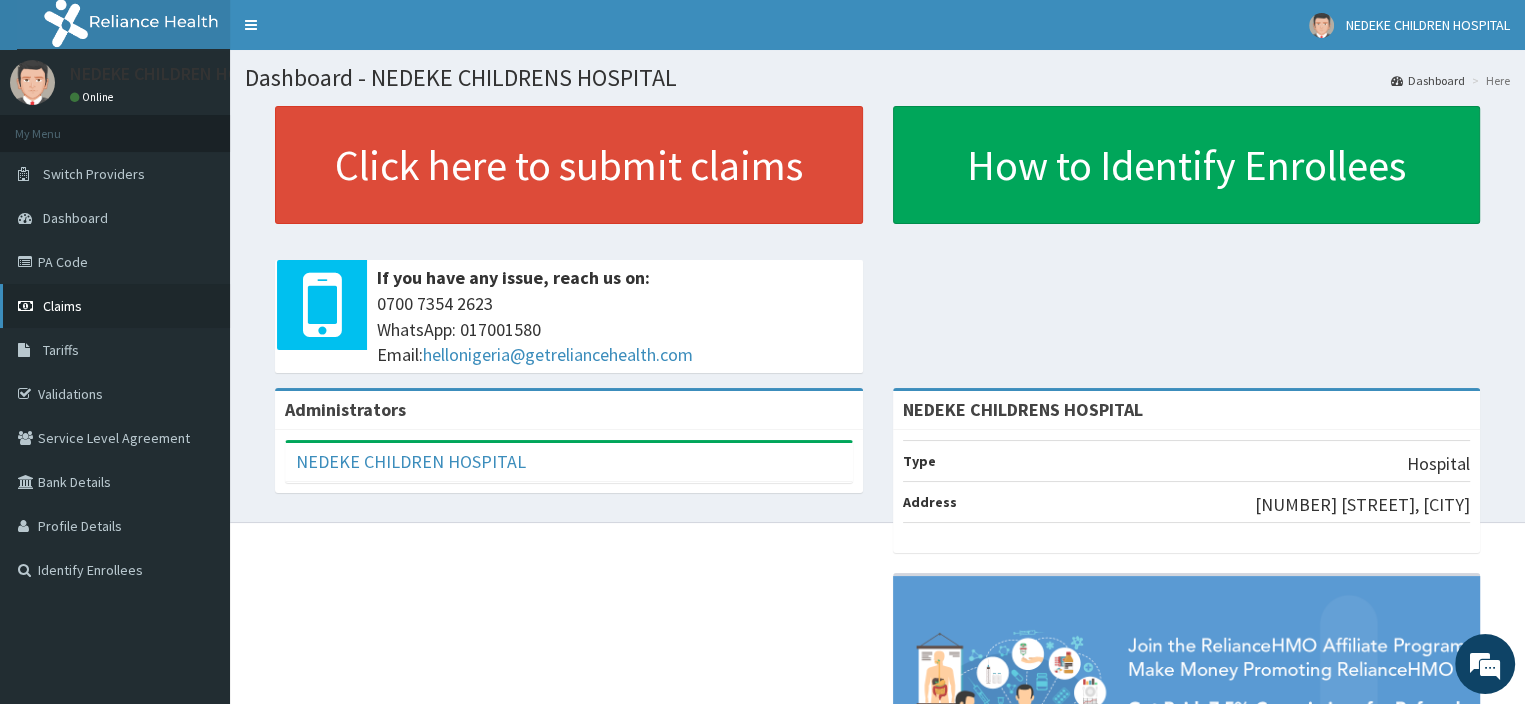 click on "Claims" at bounding box center (62, 306) 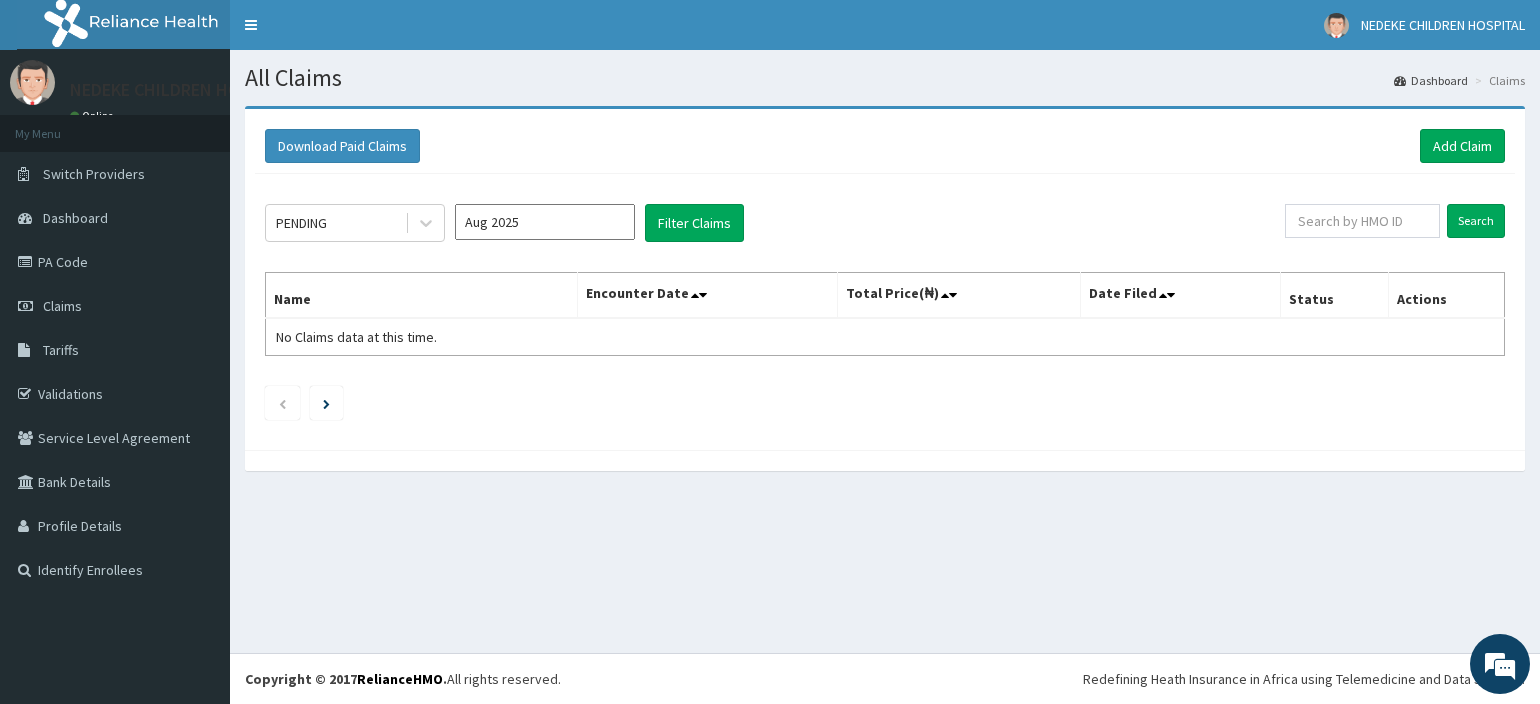 scroll, scrollTop: 0, scrollLeft: 0, axis: both 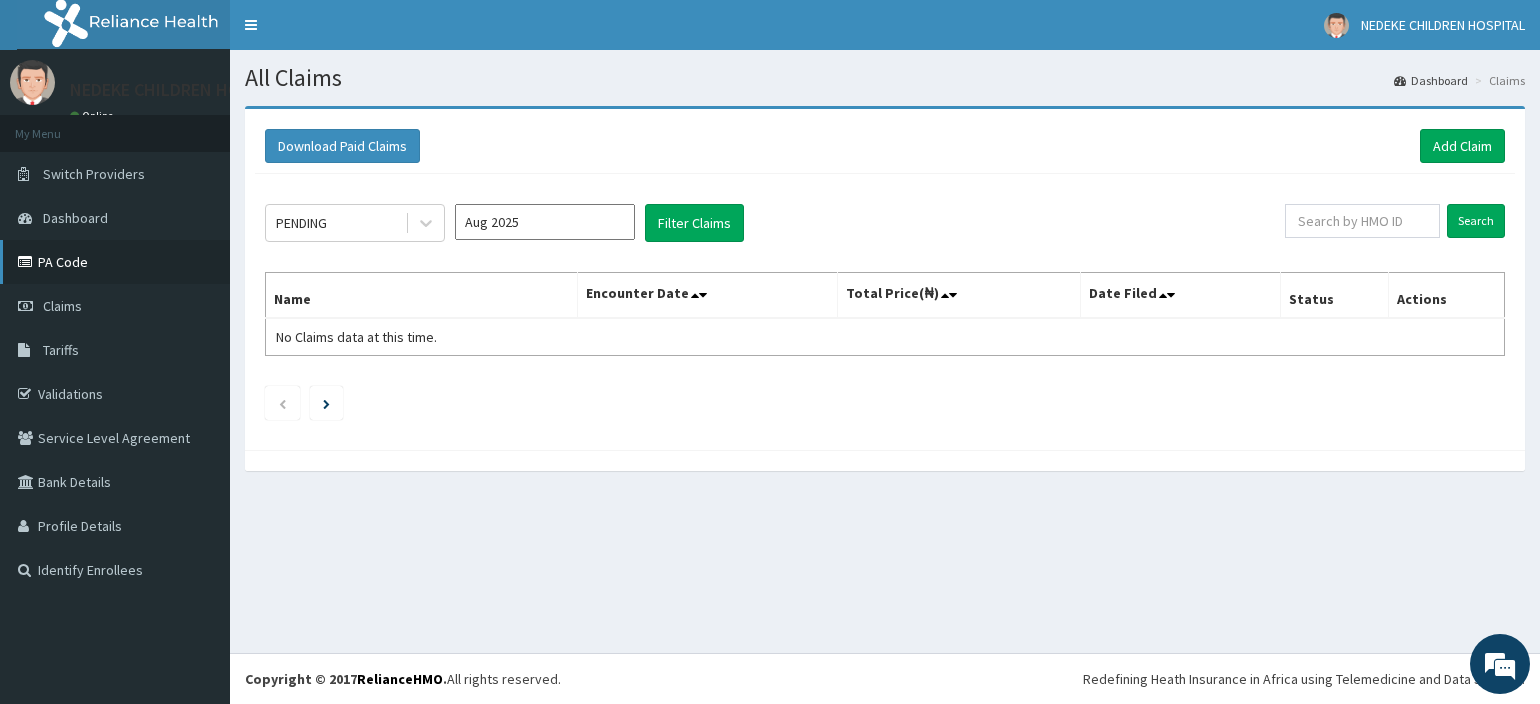 click on "PA Code" at bounding box center (115, 262) 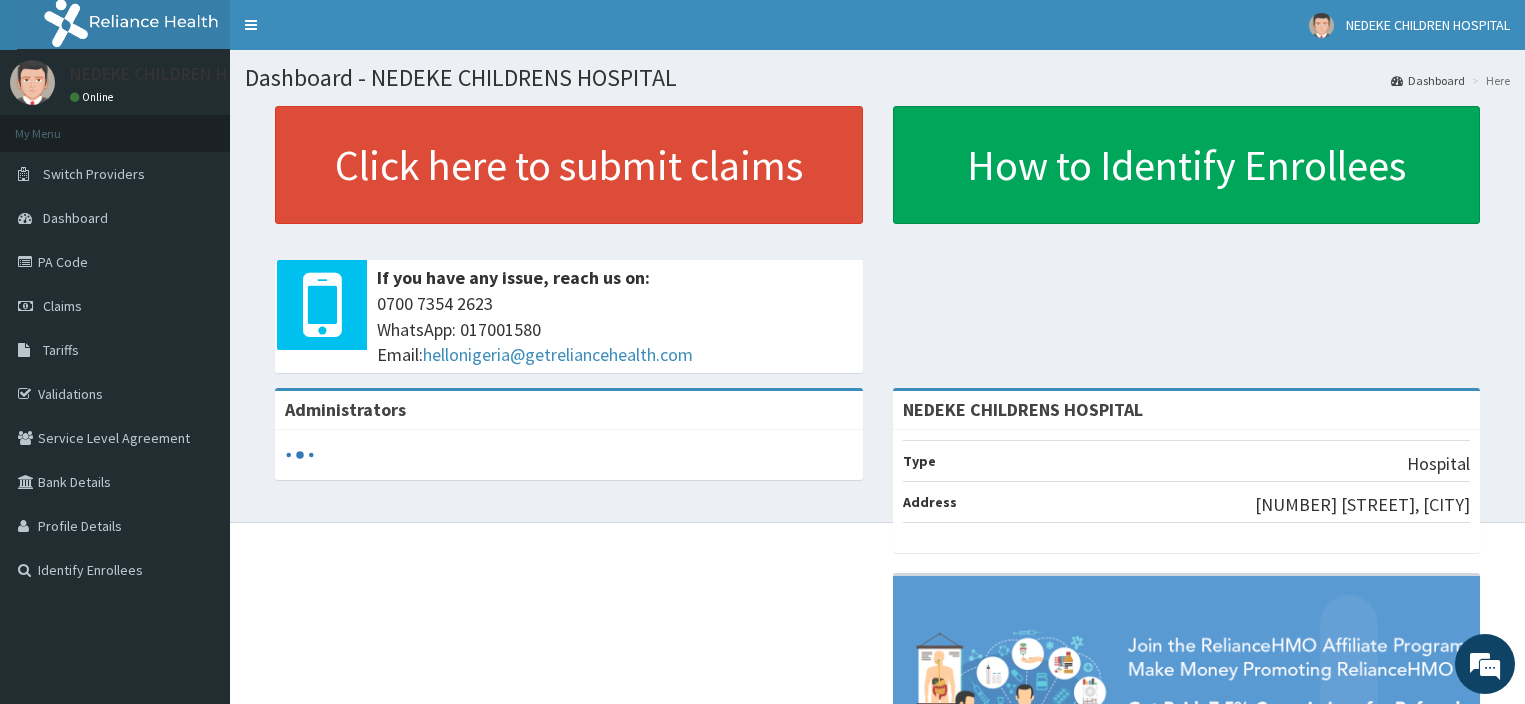 scroll, scrollTop: 0, scrollLeft: 0, axis: both 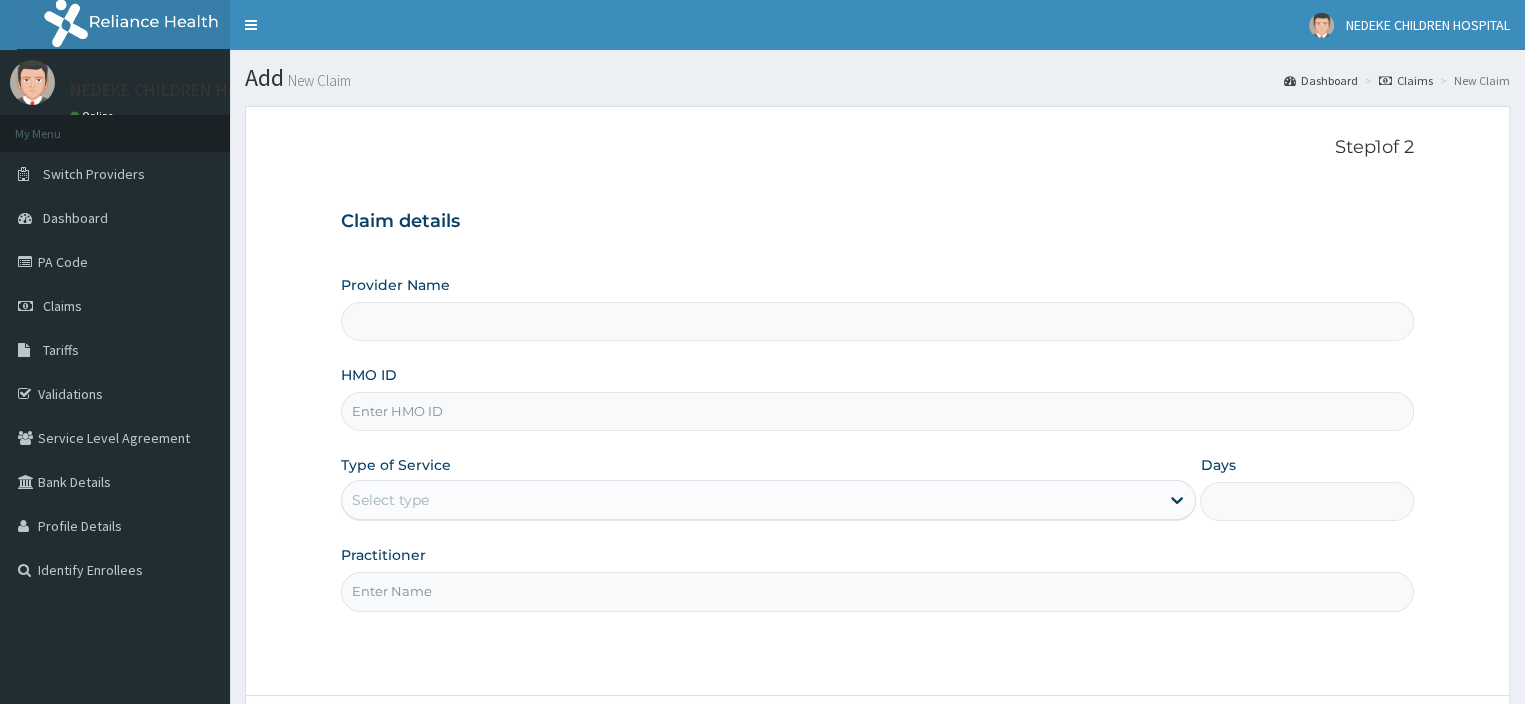 click on "Provider Name" at bounding box center [878, 321] 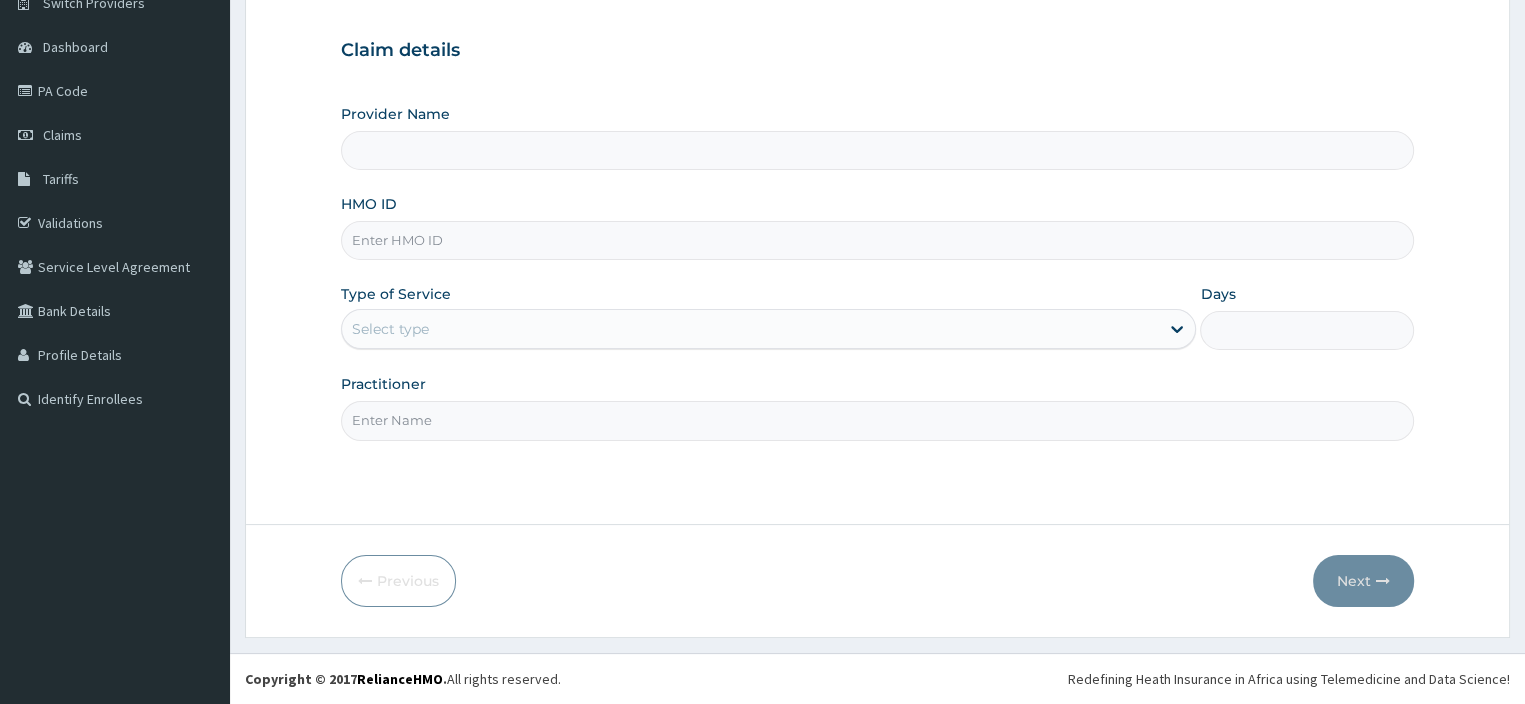type on "NEDEKE CHILDRENS HOSPITAL" 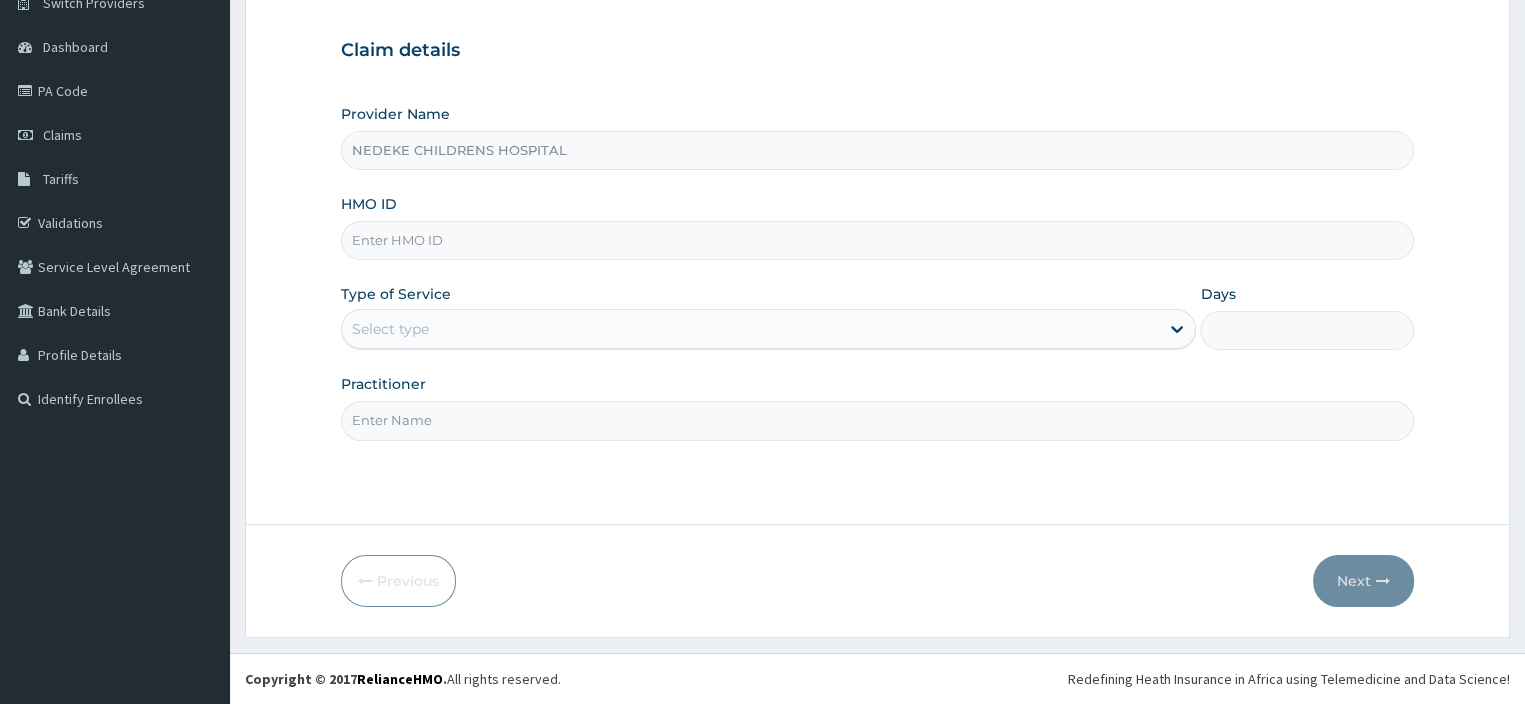 click on "HMO ID" at bounding box center [878, 240] 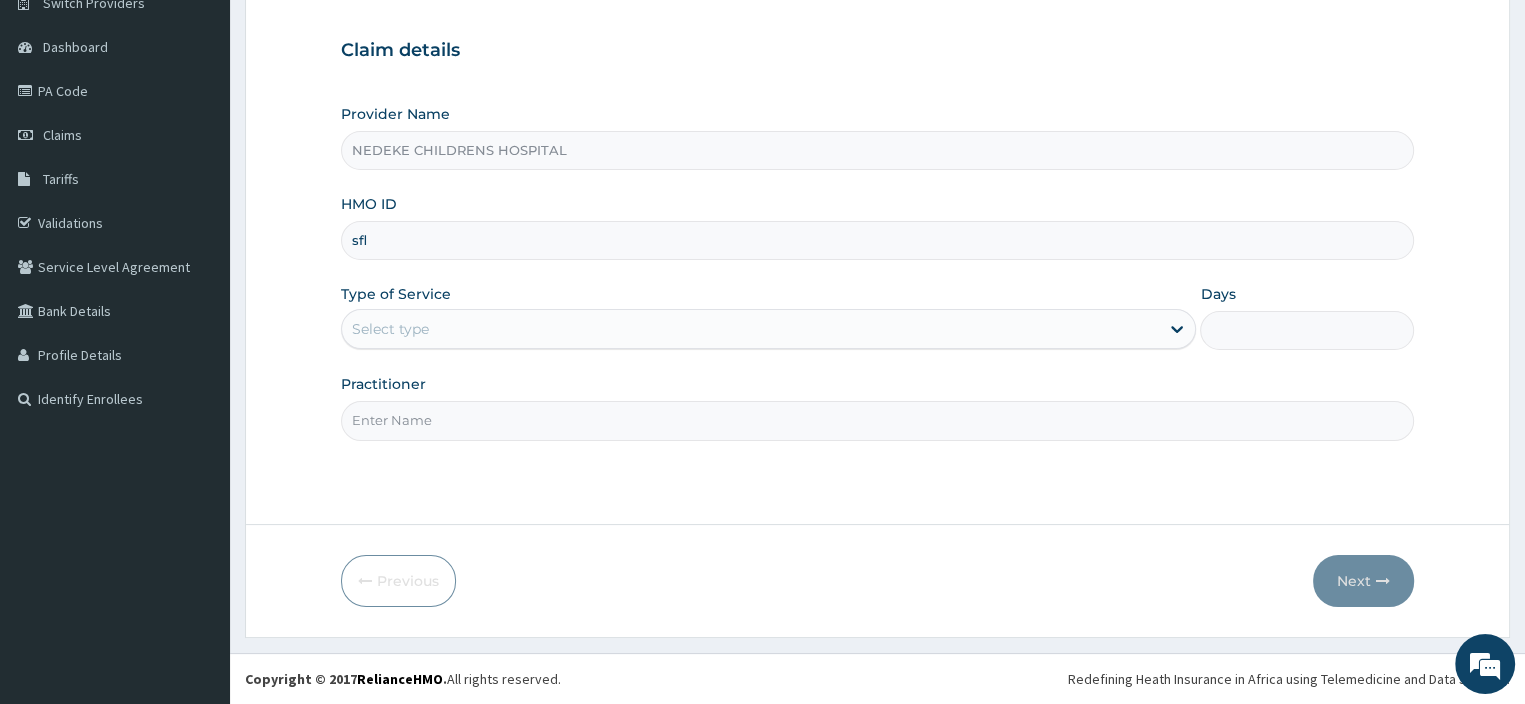 type on "sfl/10418/e" 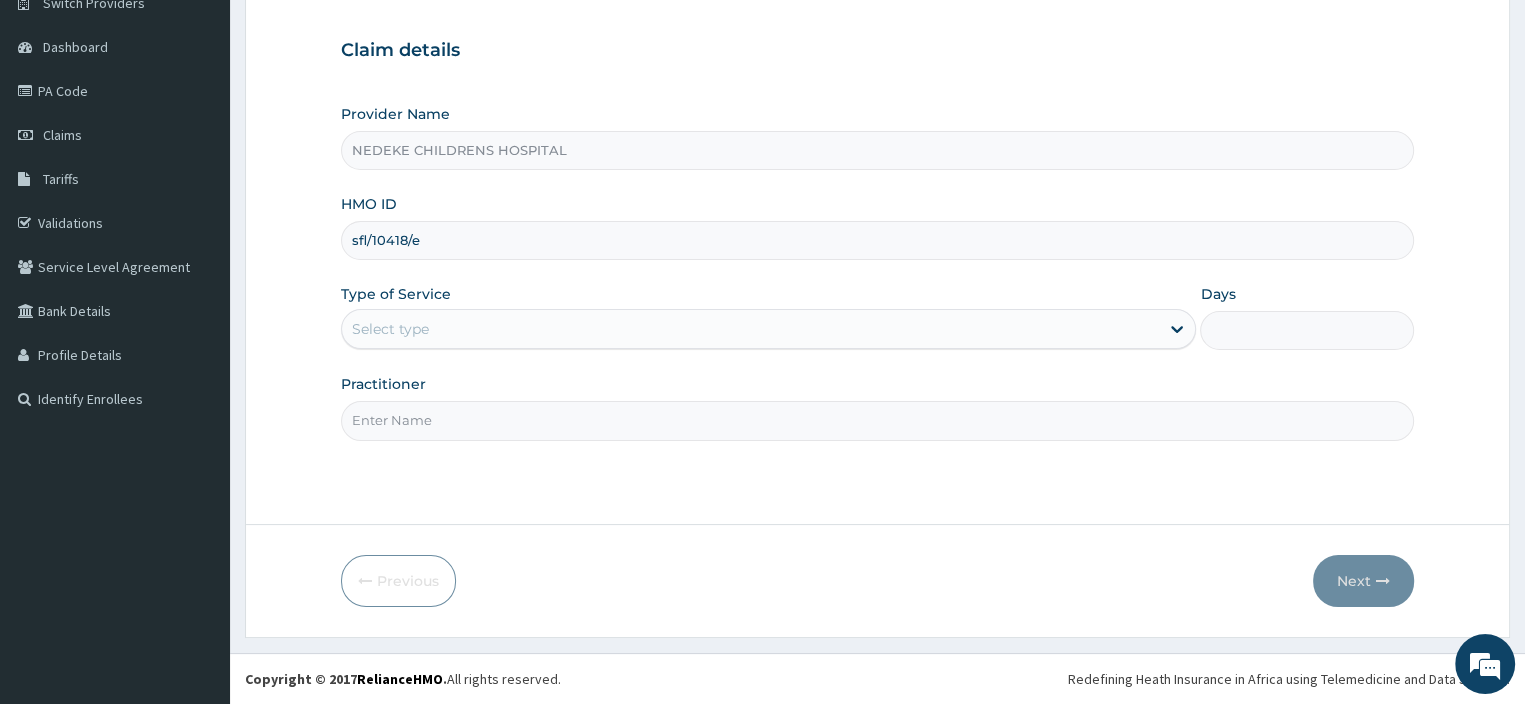 click on "Select type" at bounding box center (751, 329) 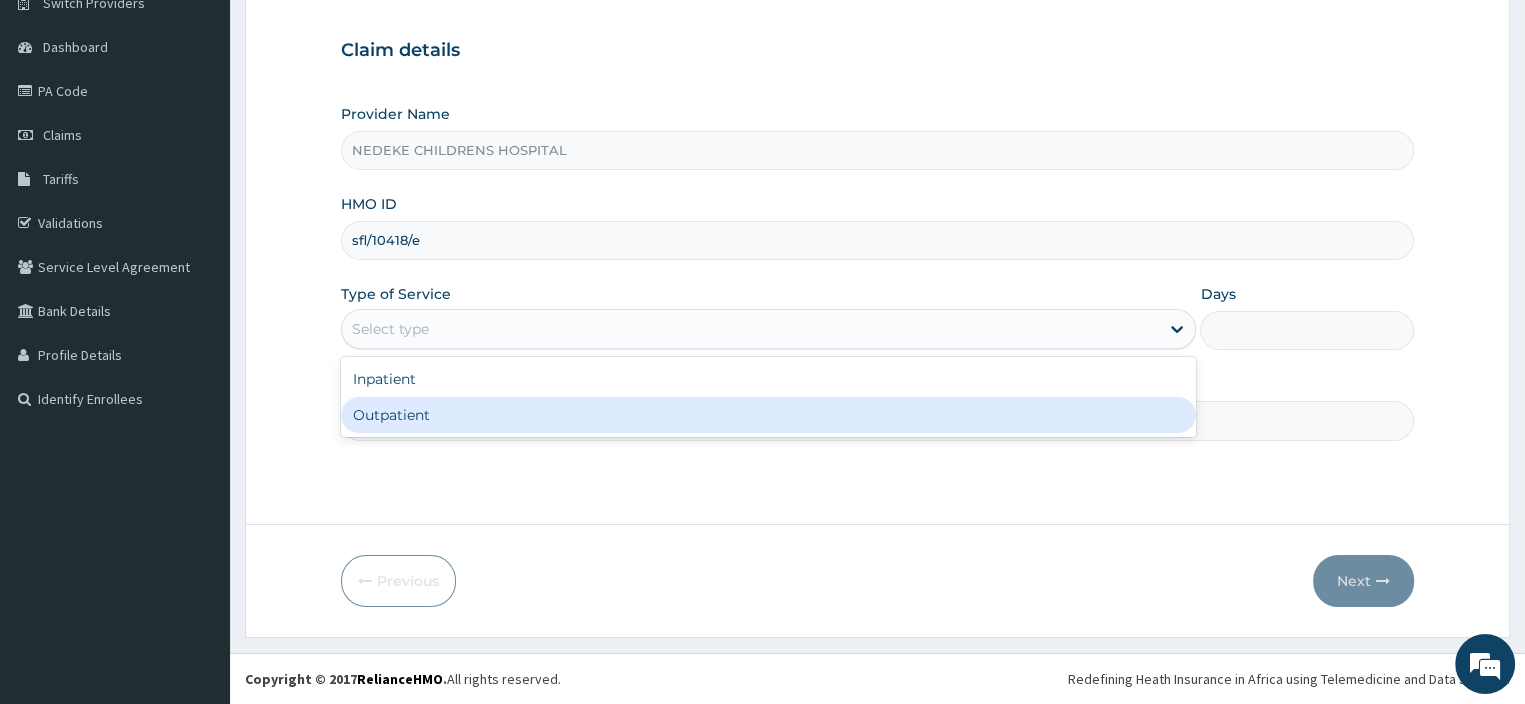 click on "Outpatient" at bounding box center [769, 415] 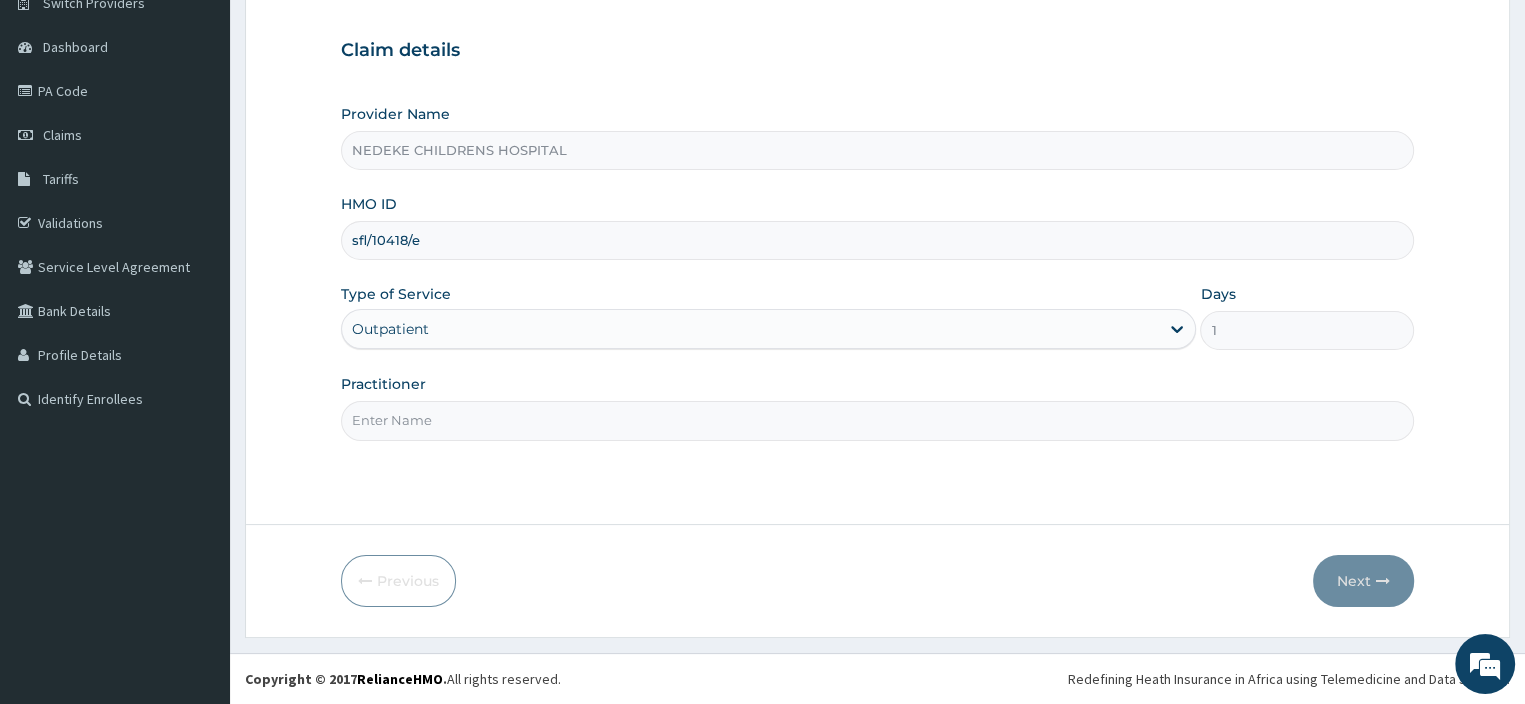 click on "Practitioner" at bounding box center (878, 420) 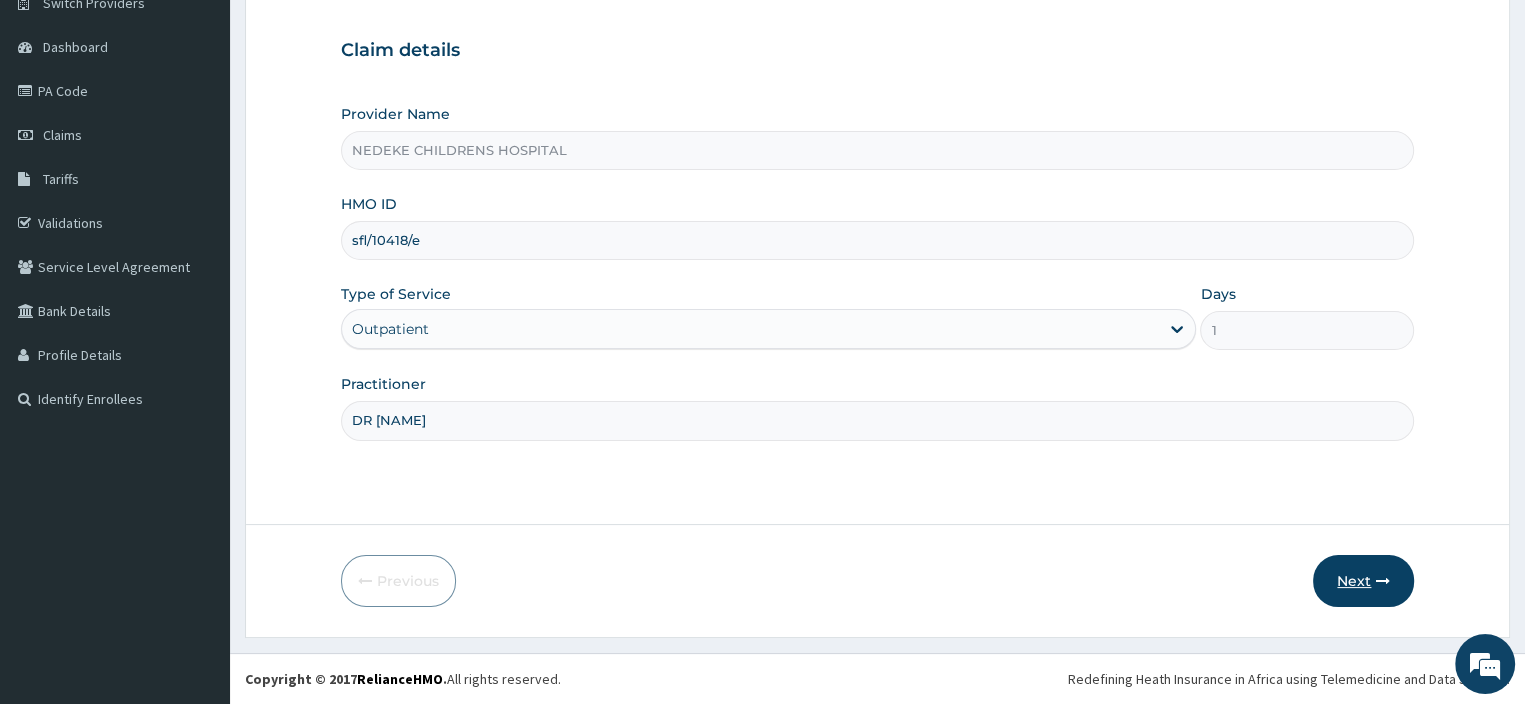 click on "Next" at bounding box center (1363, 581) 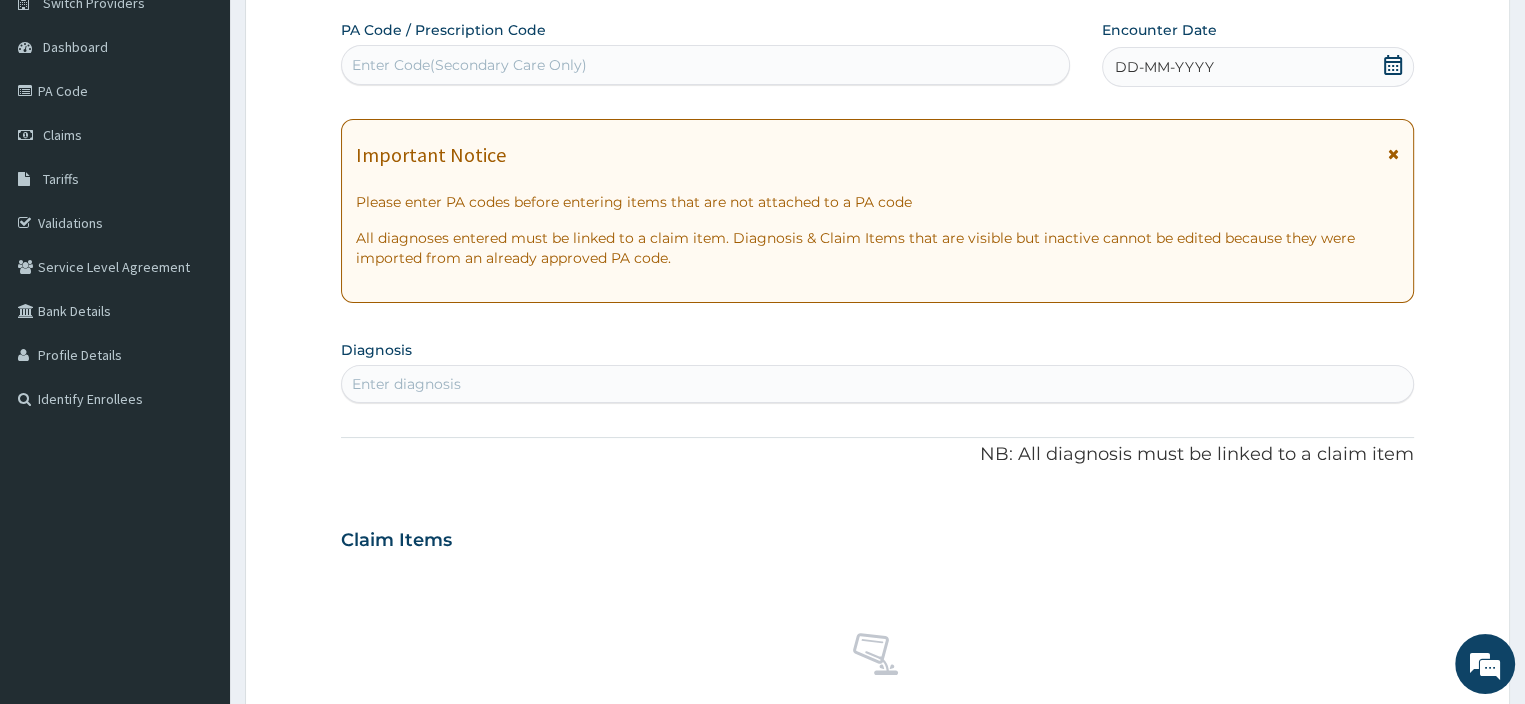 scroll, scrollTop: 0, scrollLeft: 0, axis: both 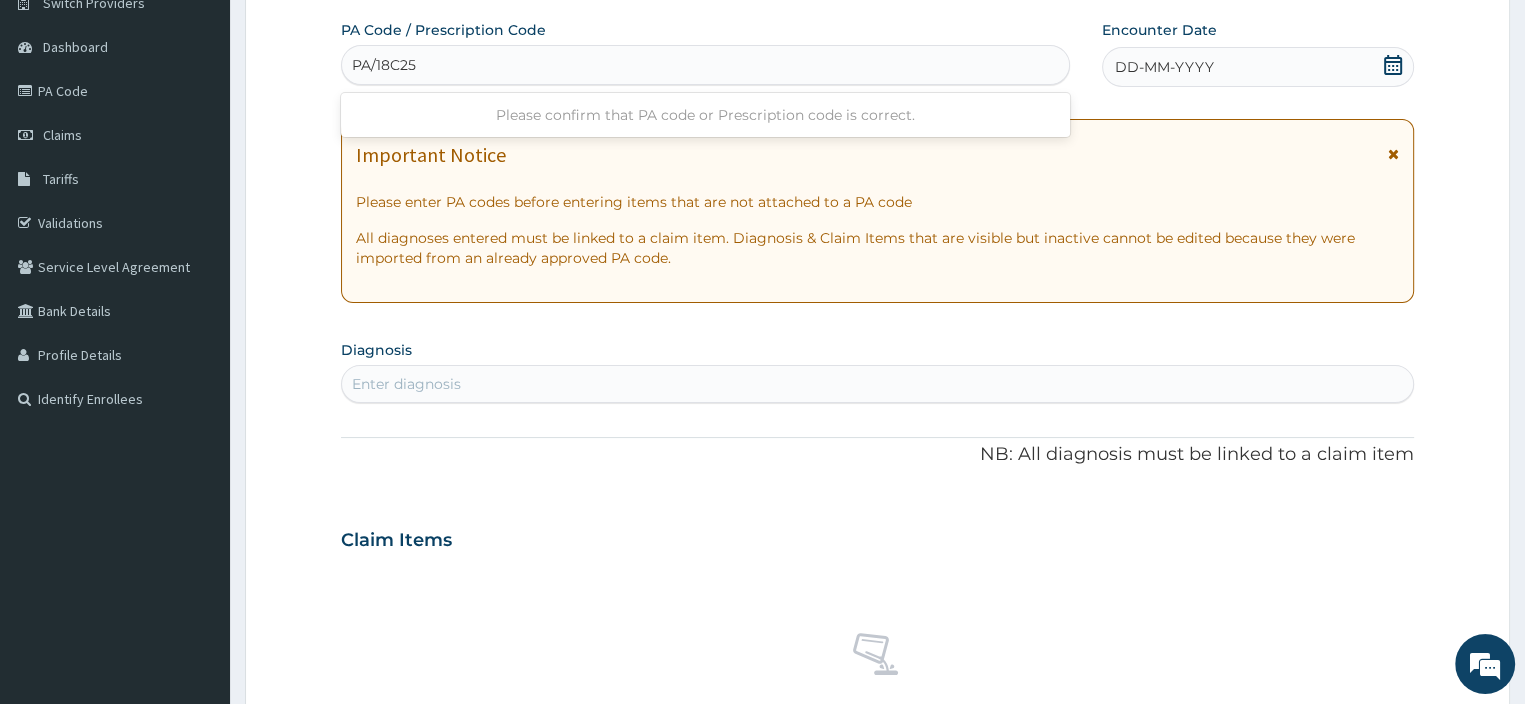 type on "PA/18C25B" 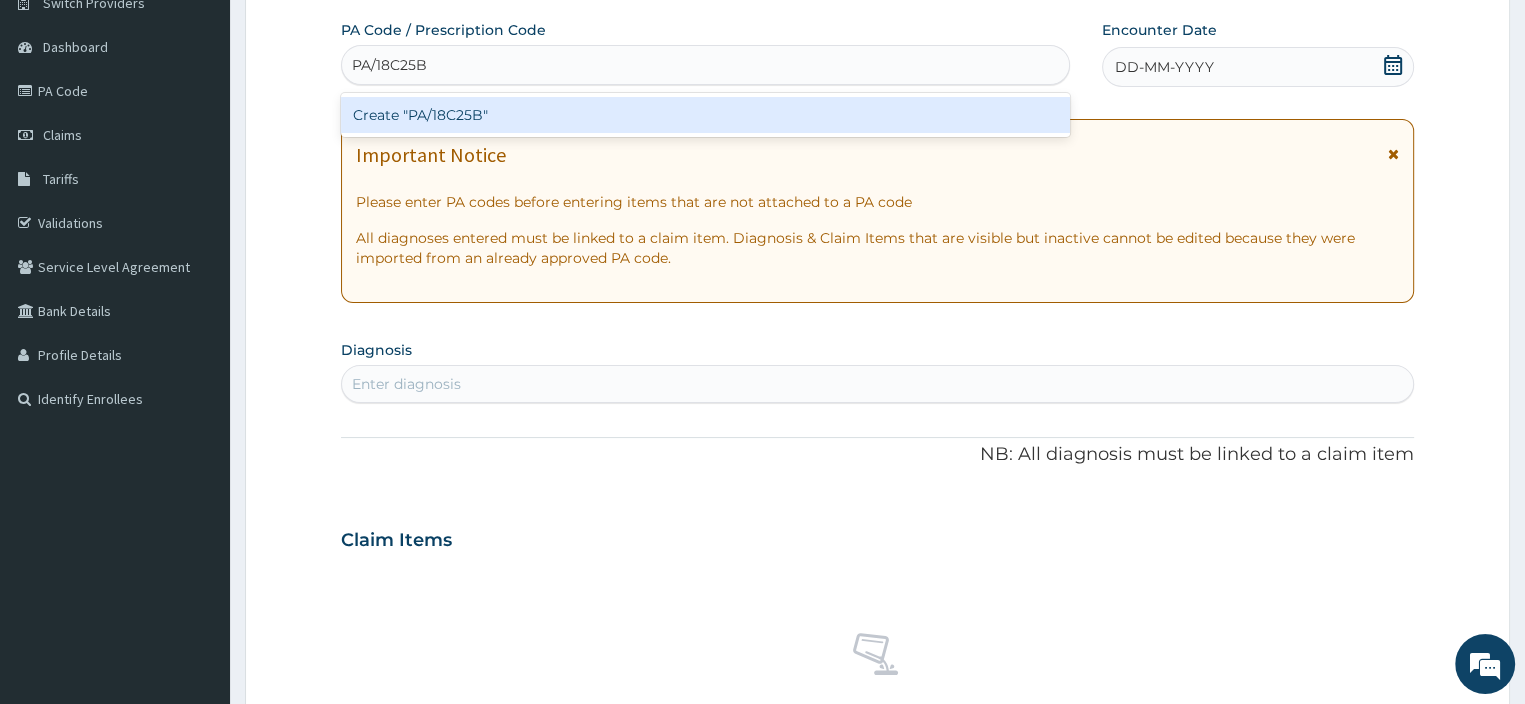 click on "Create "PA/18C25B"" at bounding box center (705, 115) 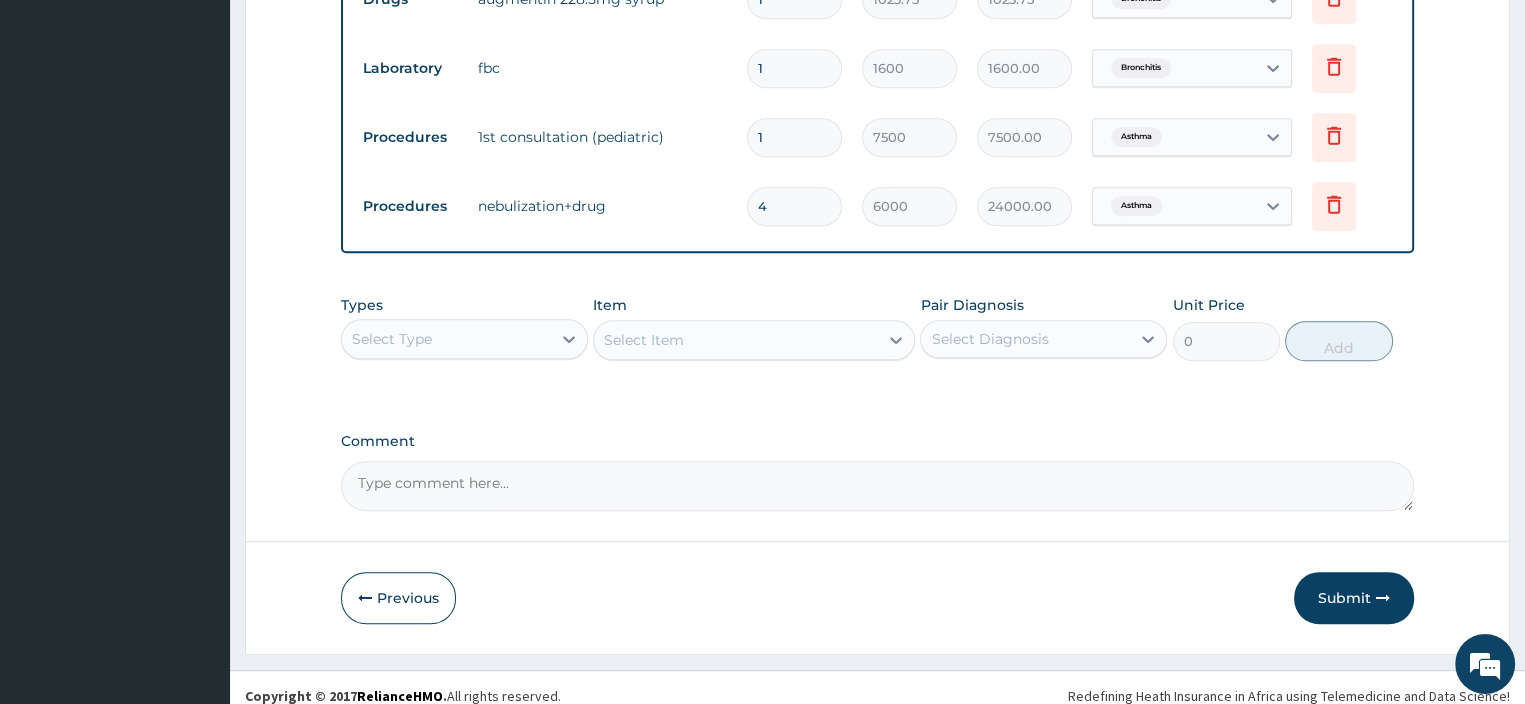 scroll, scrollTop: 1121, scrollLeft: 0, axis: vertical 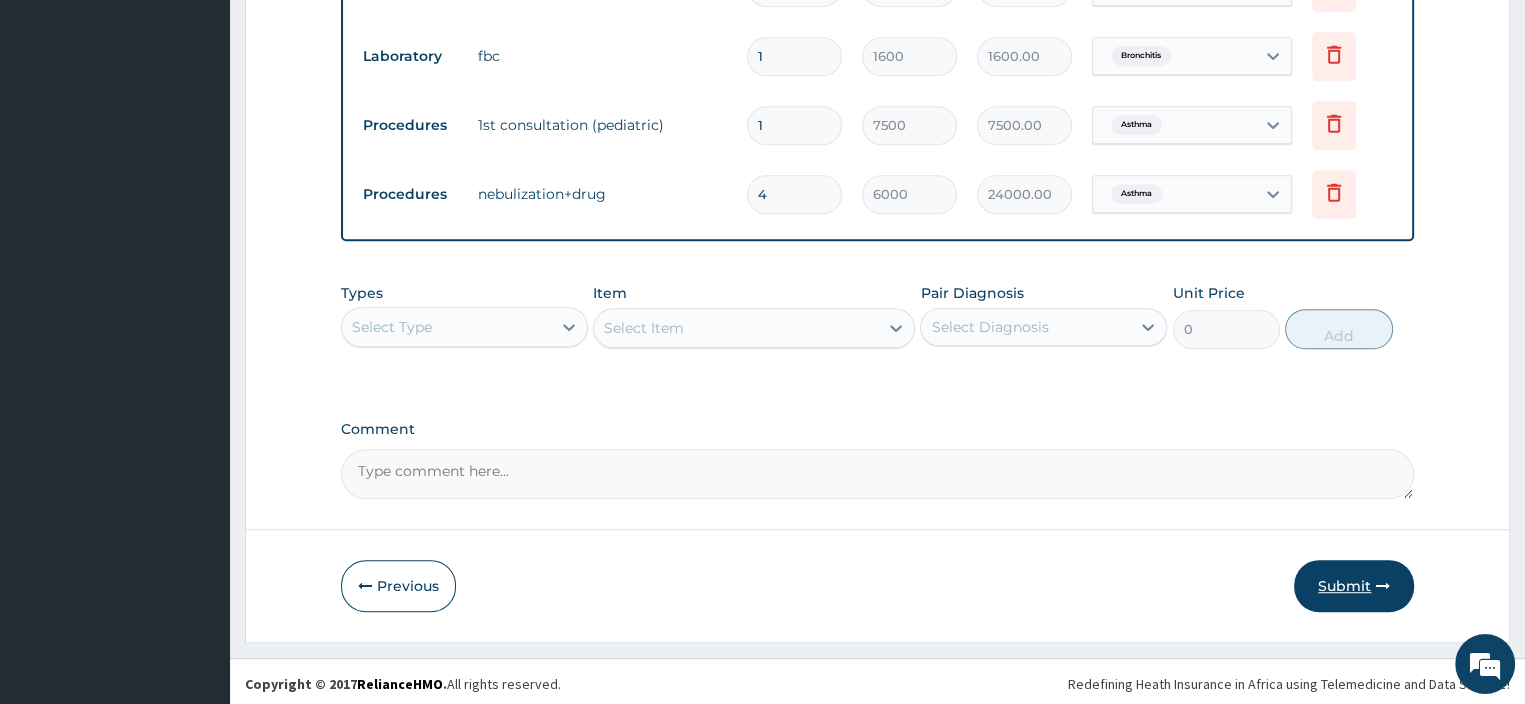 click on "Submit" at bounding box center [1354, 586] 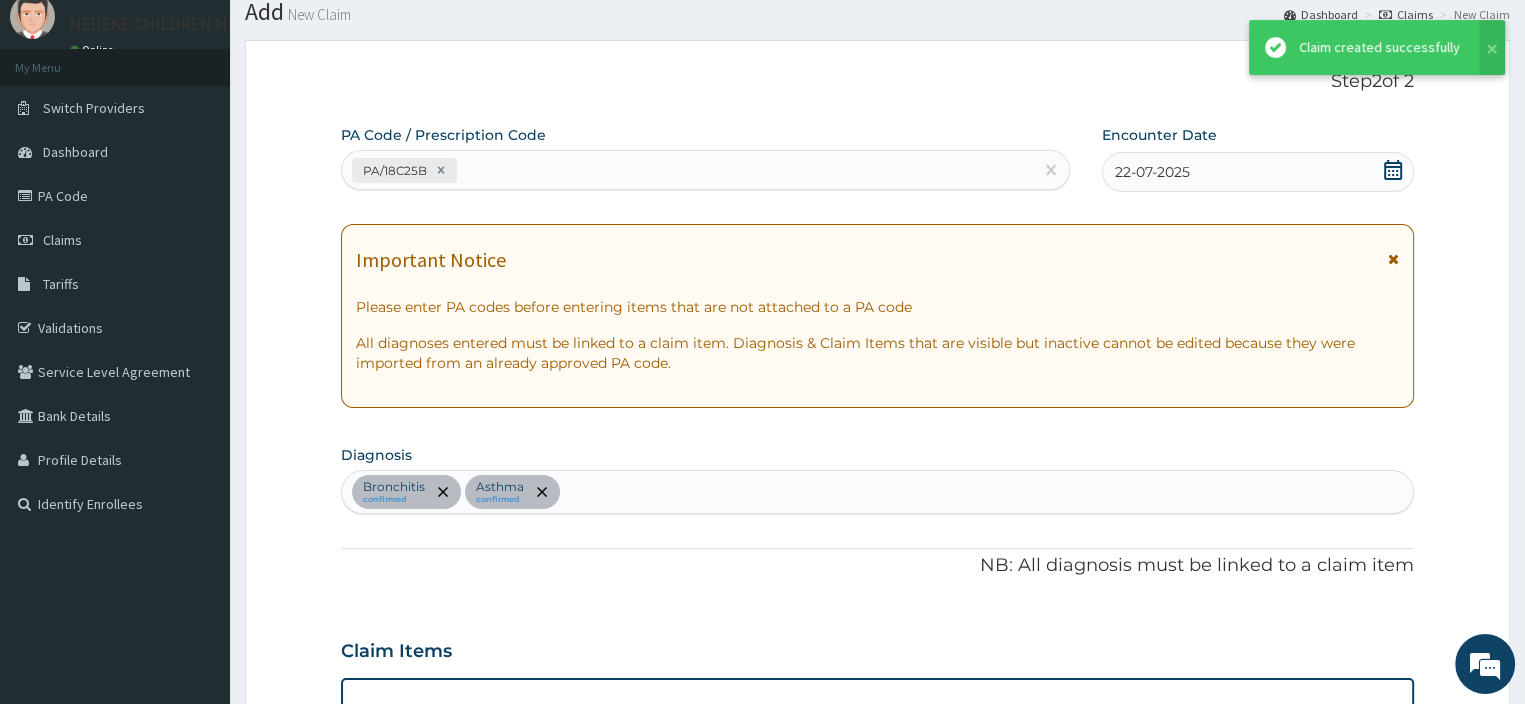 scroll, scrollTop: 1121, scrollLeft: 0, axis: vertical 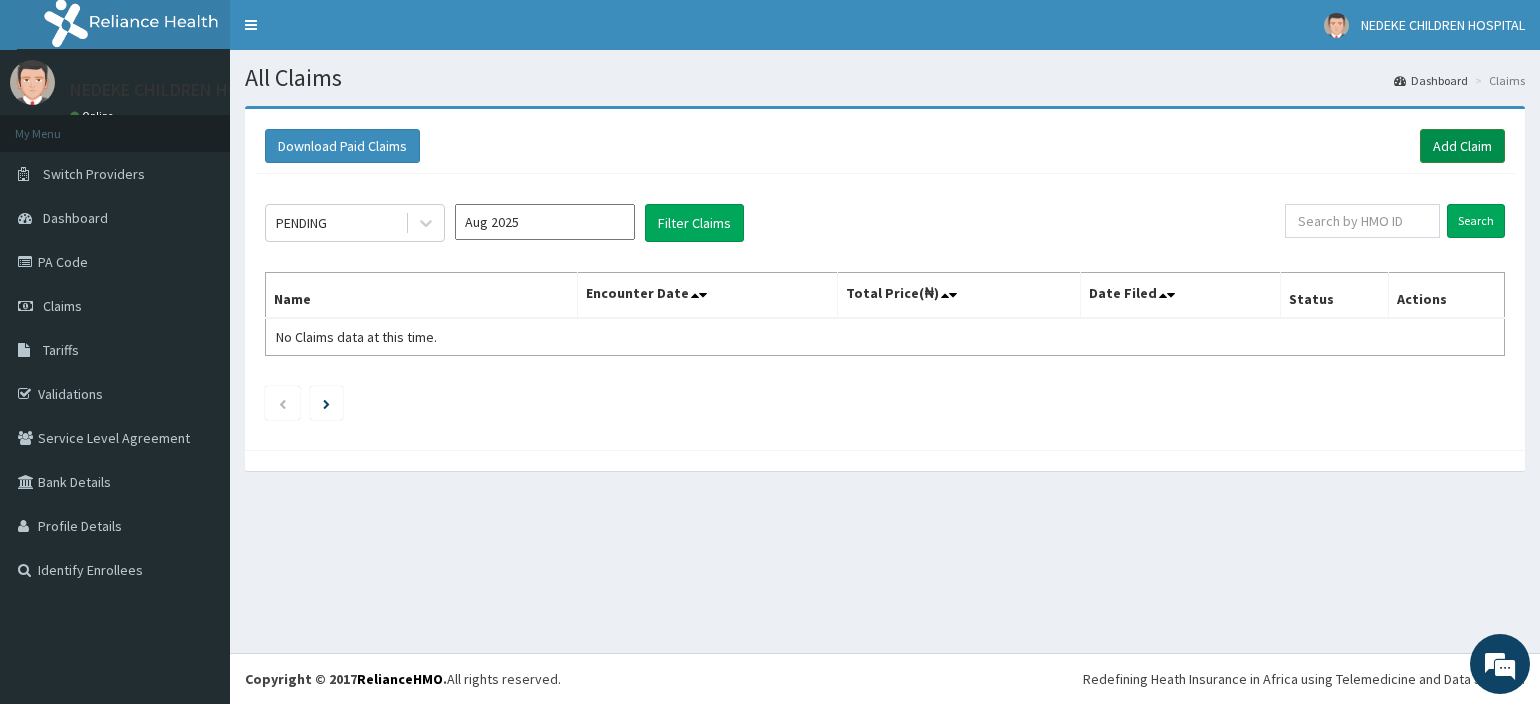 click on "Add Claim" at bounding box center (1462, 146) 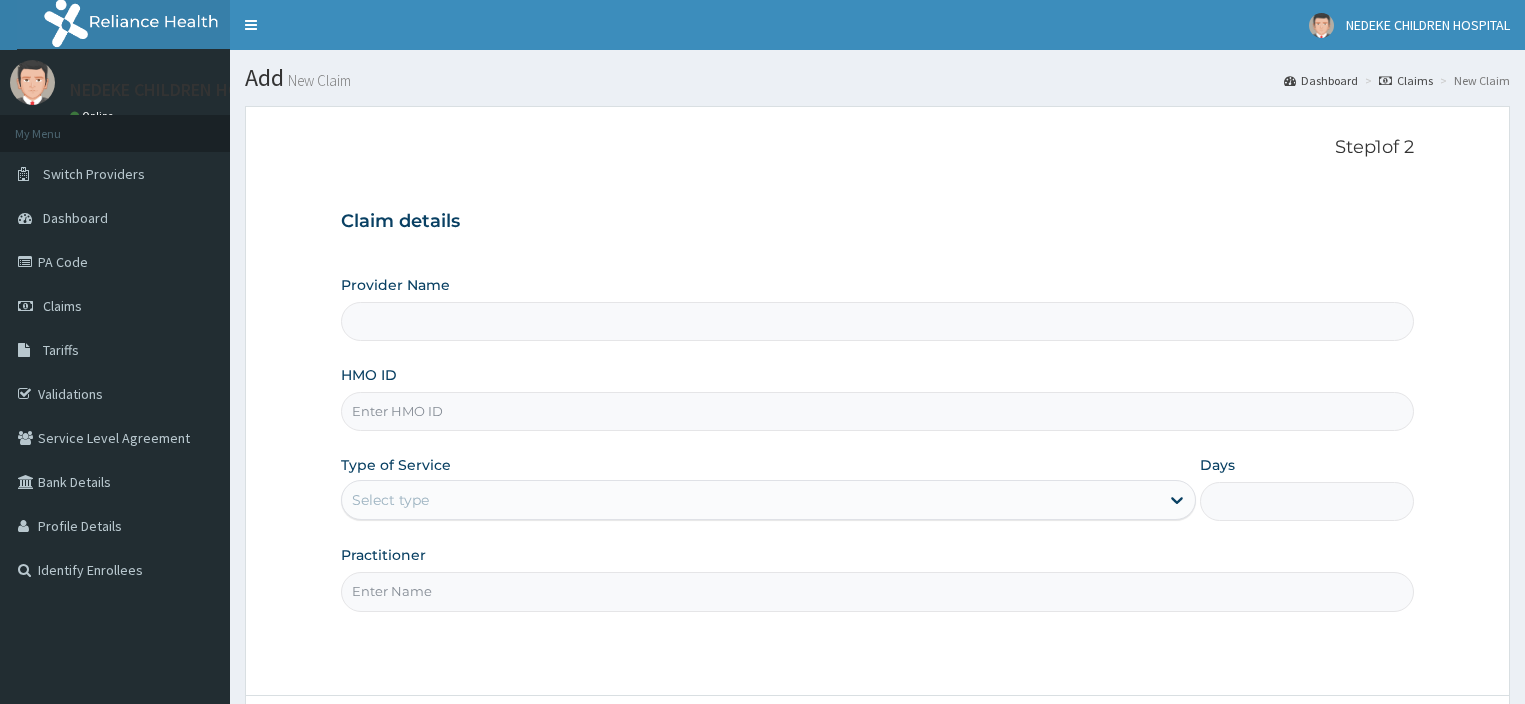 scroll, scrollTop: 0, scrollLeft: 0, axis: both 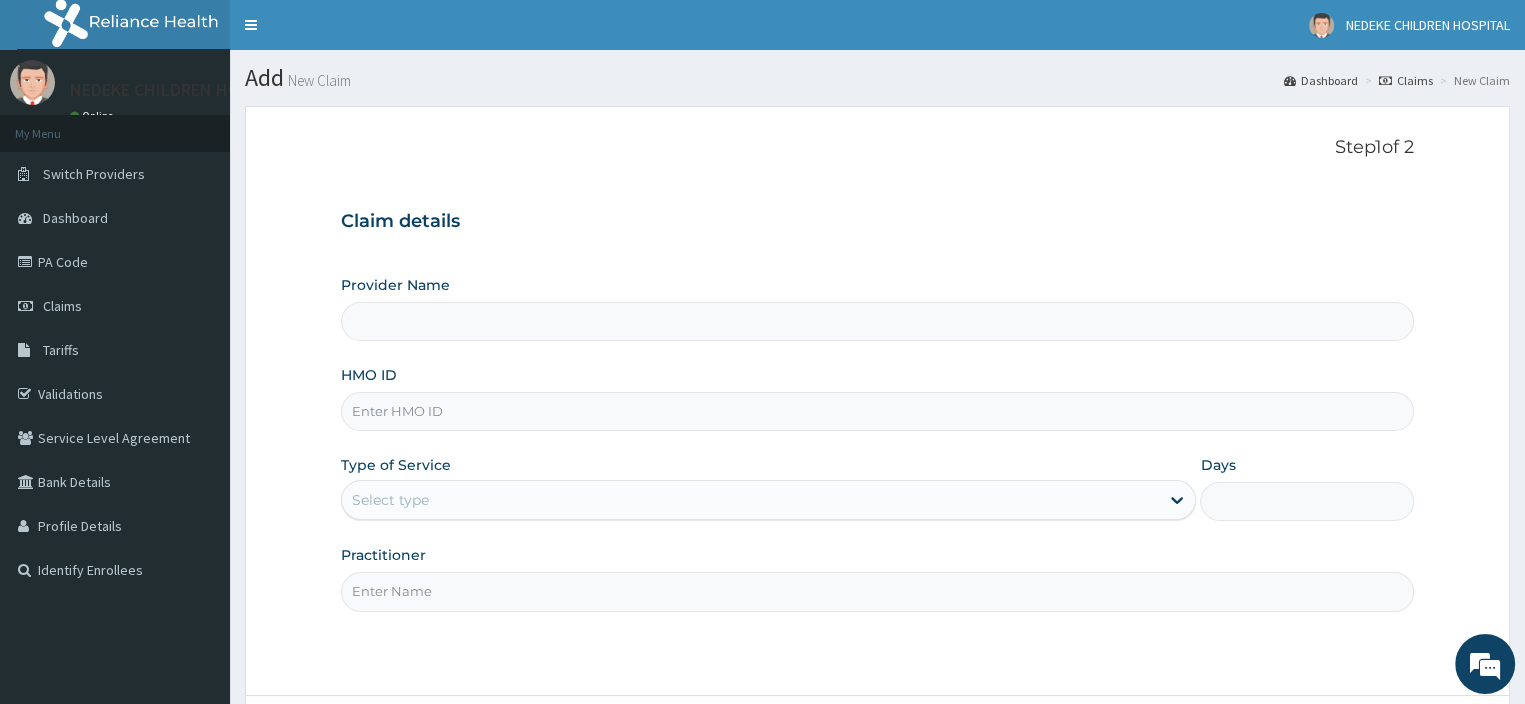 type on "NEDEKE CHILDRENS HOSPITAL" 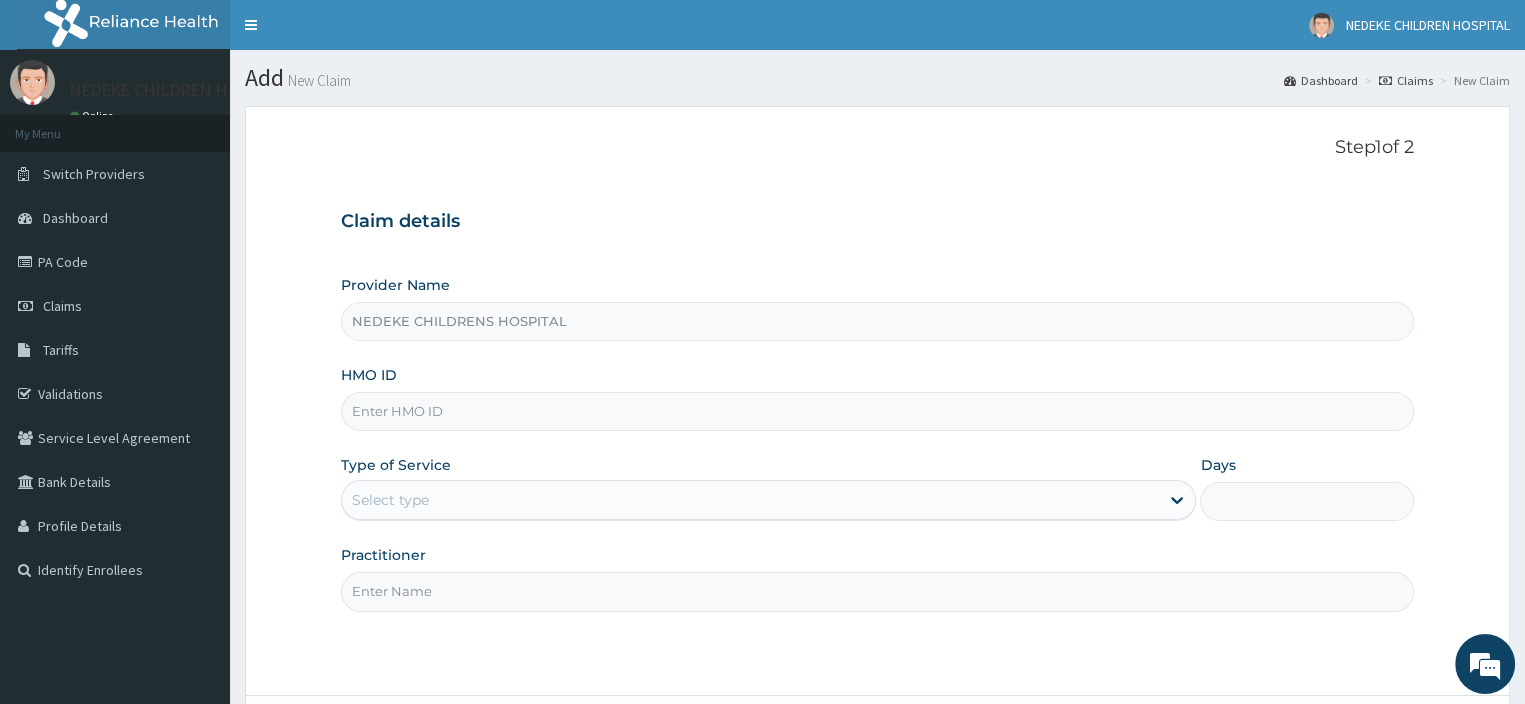 scroll, scrollTop: 0, scrollLeft: 0, axis: both 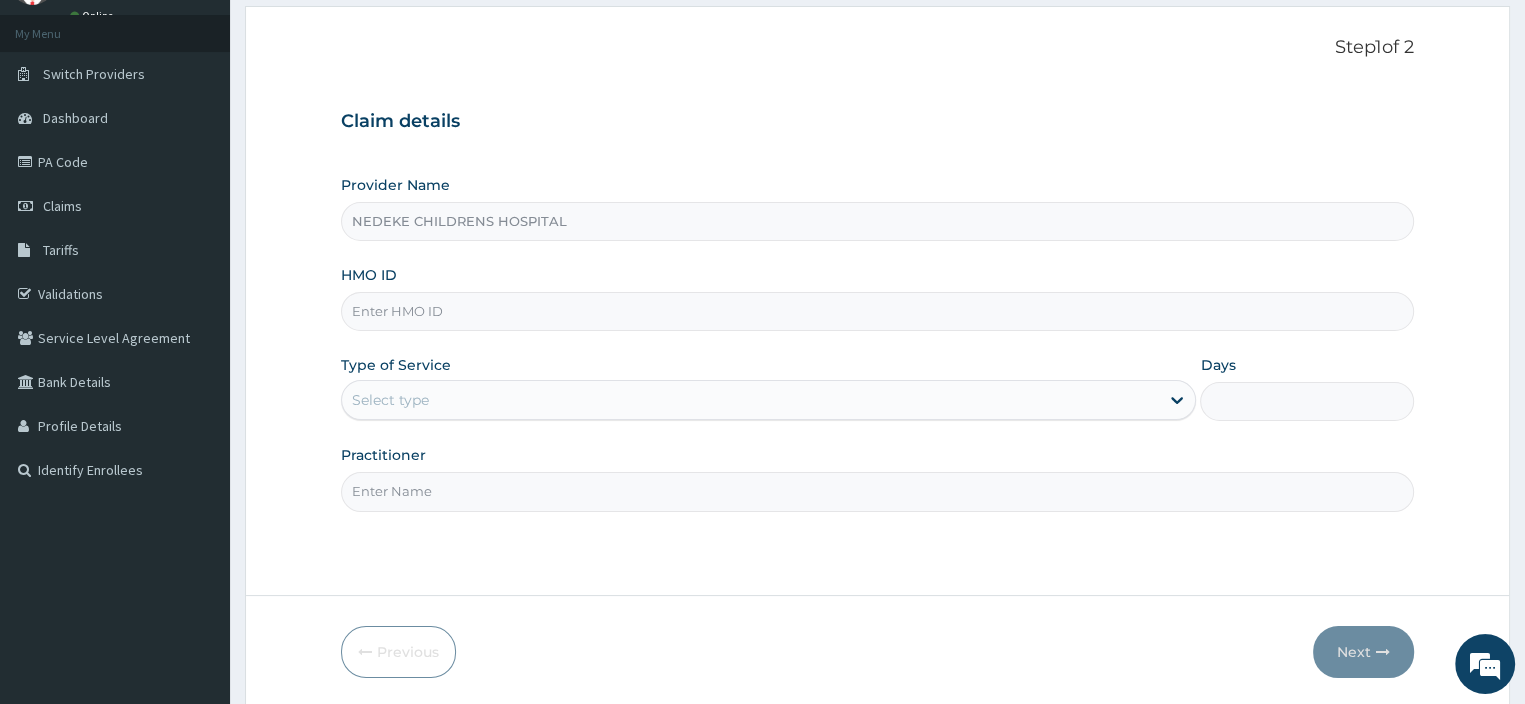 click on "HMO ID" at bounding box center (878, 311) 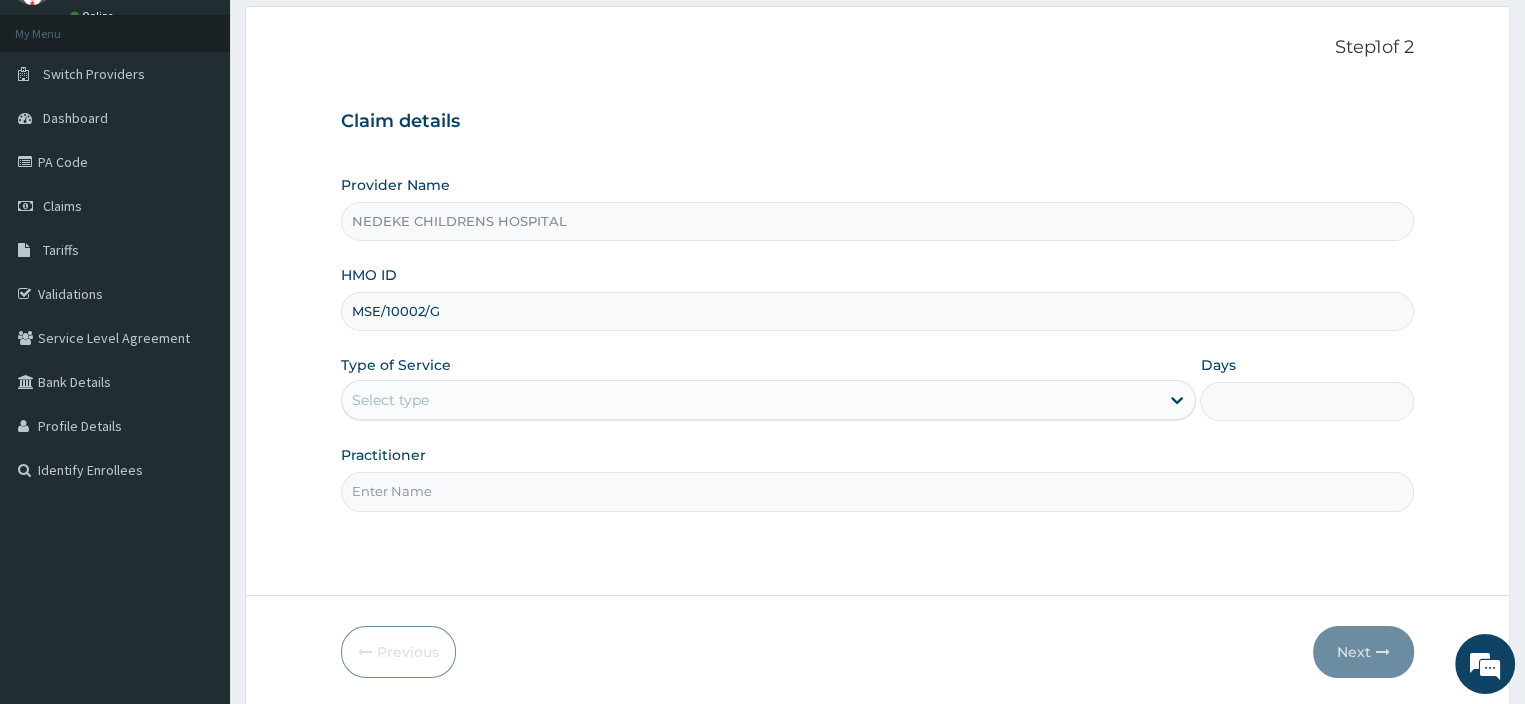type on "MSE/10002/G" 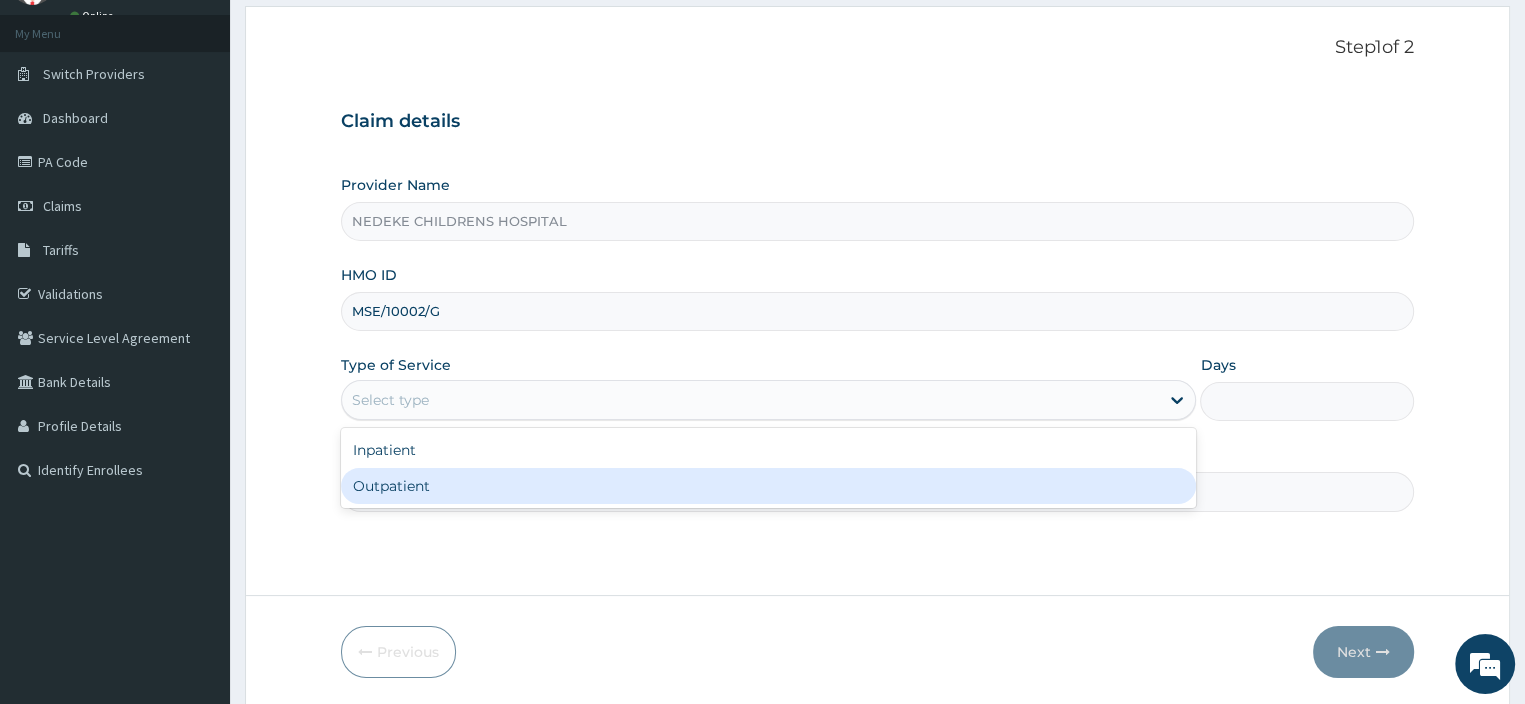 click on "Outpatient" at bounding box center (769, 486) 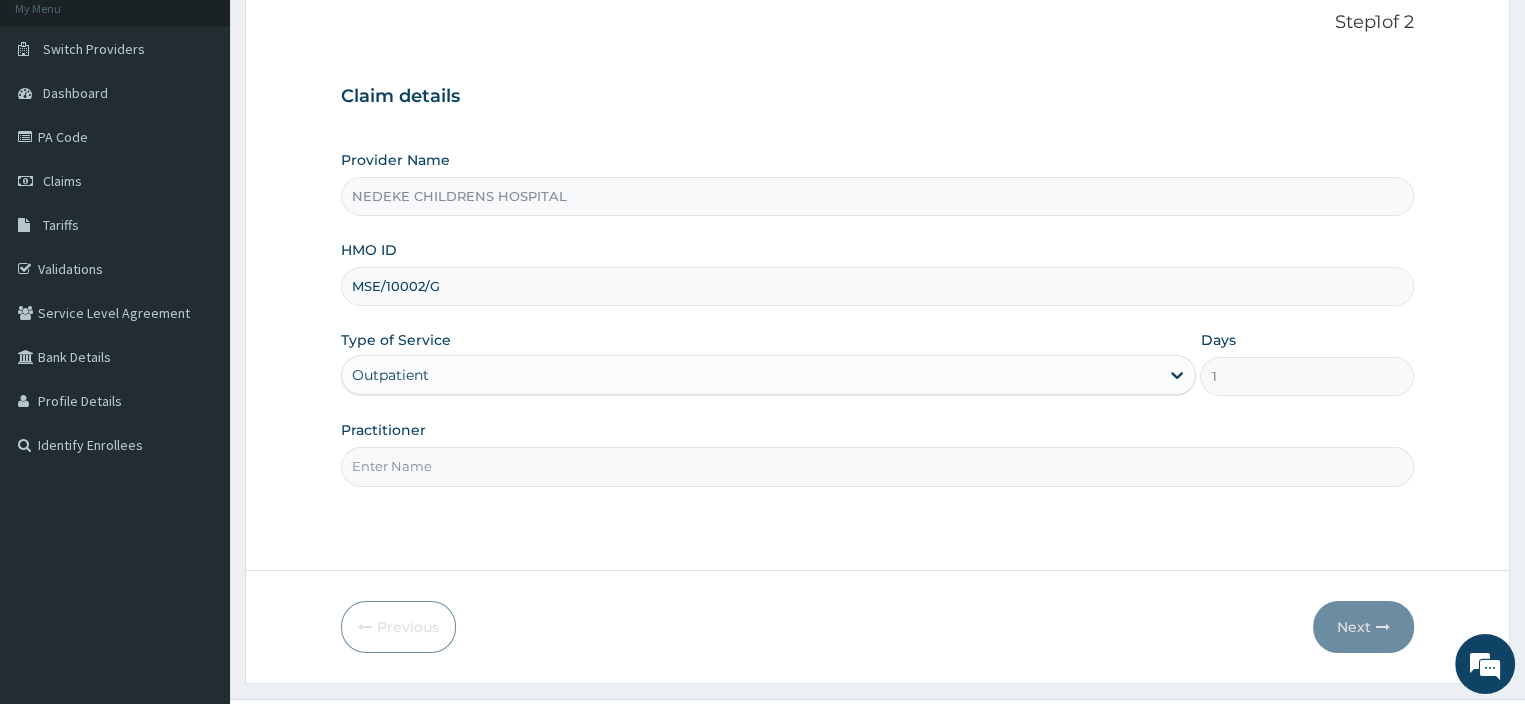 scroll, scrollTop: 171, scrollLeft: 0, axis: vertical 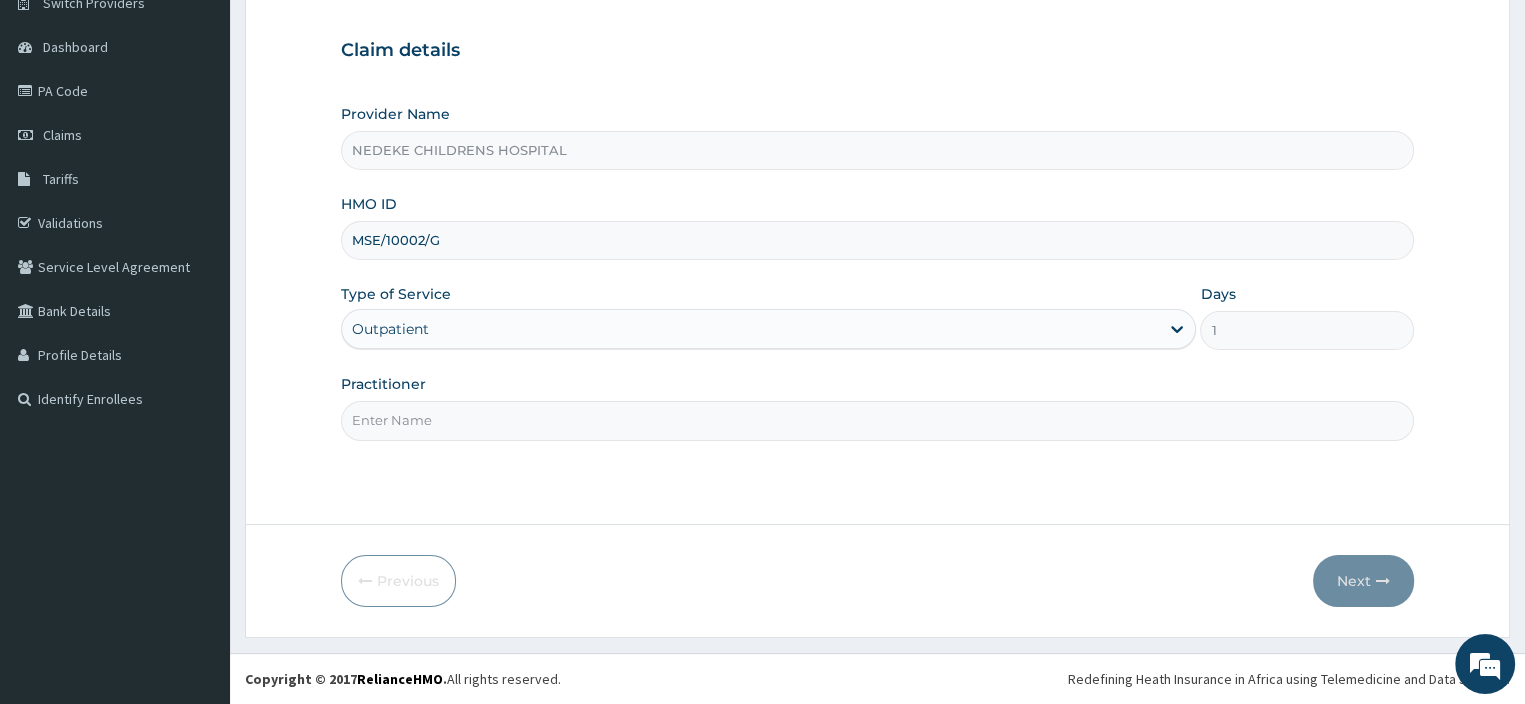 click on "Practitioner" at bounding box center (878, 420) 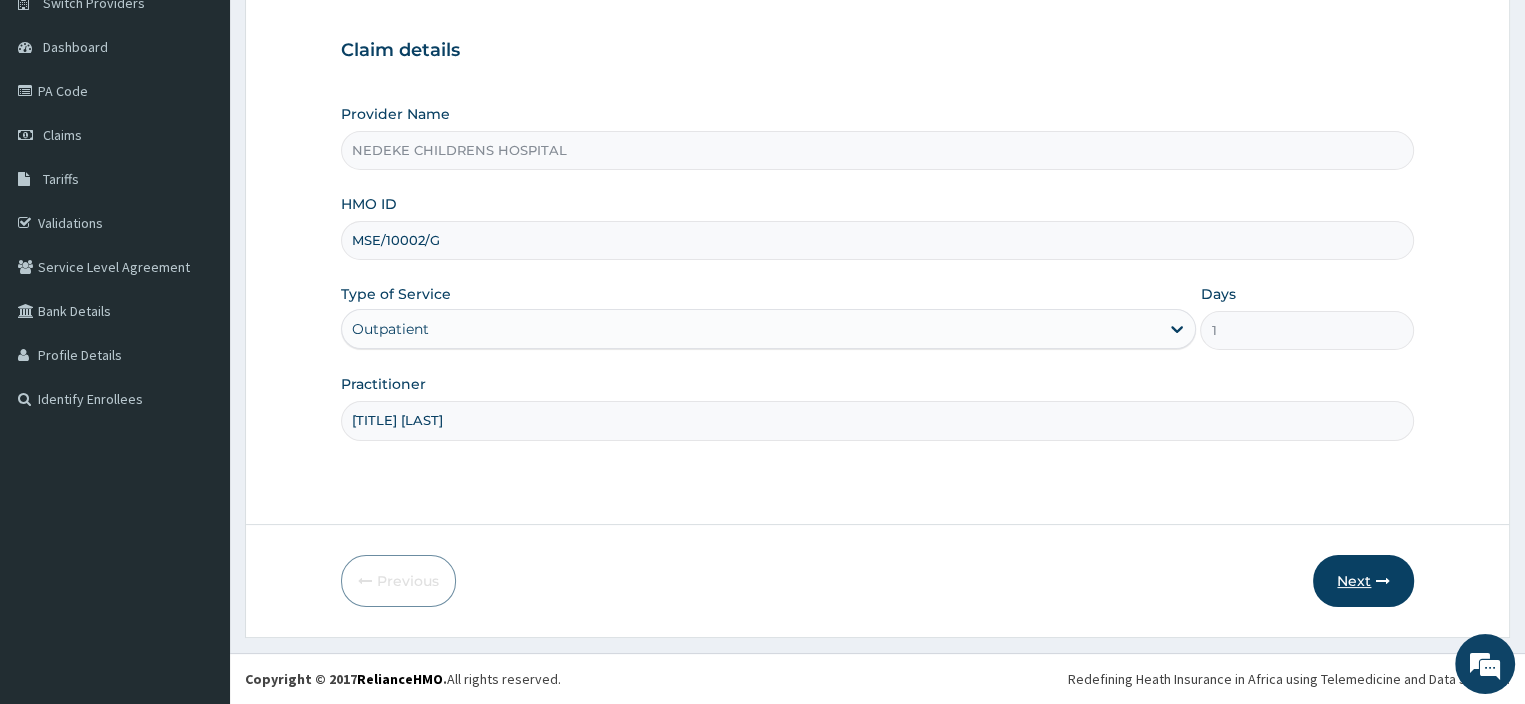 click on "Next" at bounding box center (1363, 581) 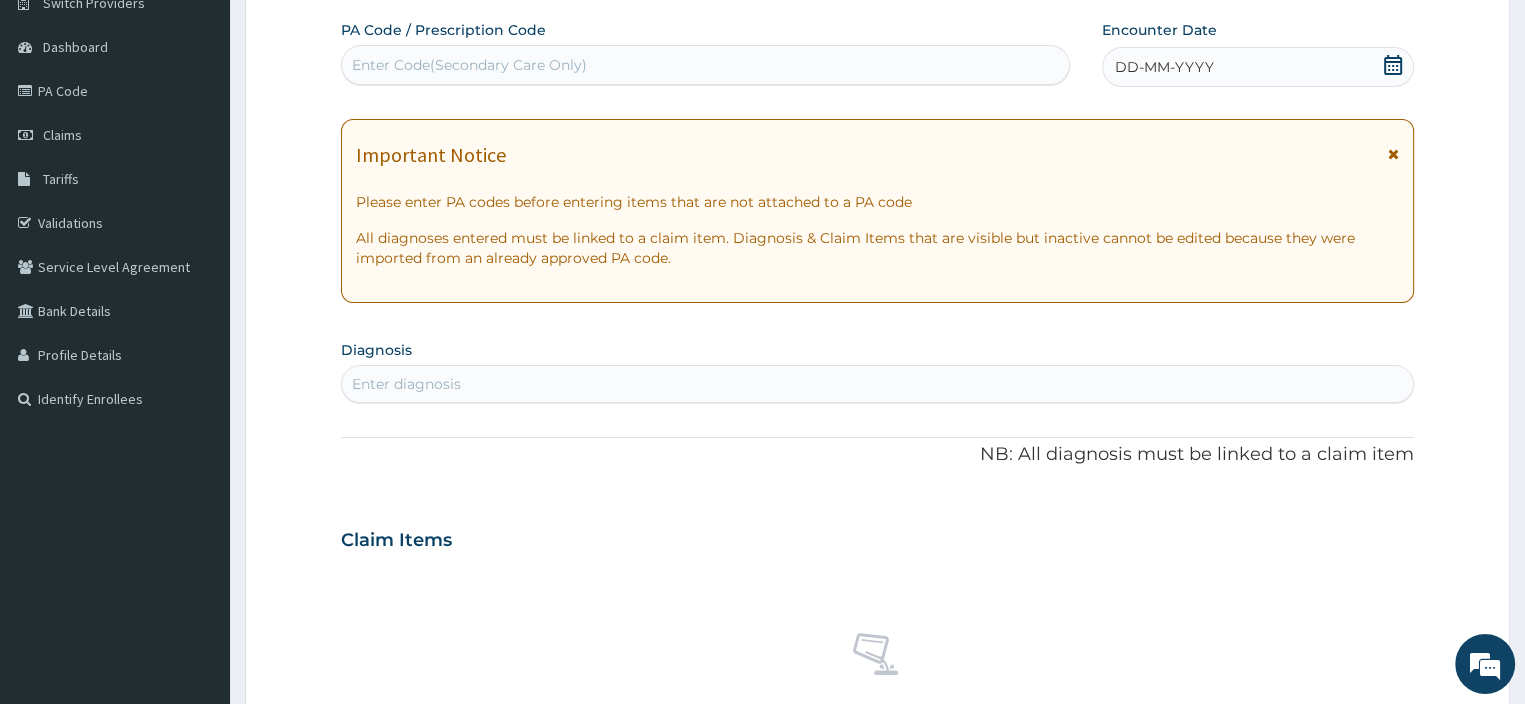 click on "Enter Code(Secondary Care Only)" at bounding box center [469, 65] 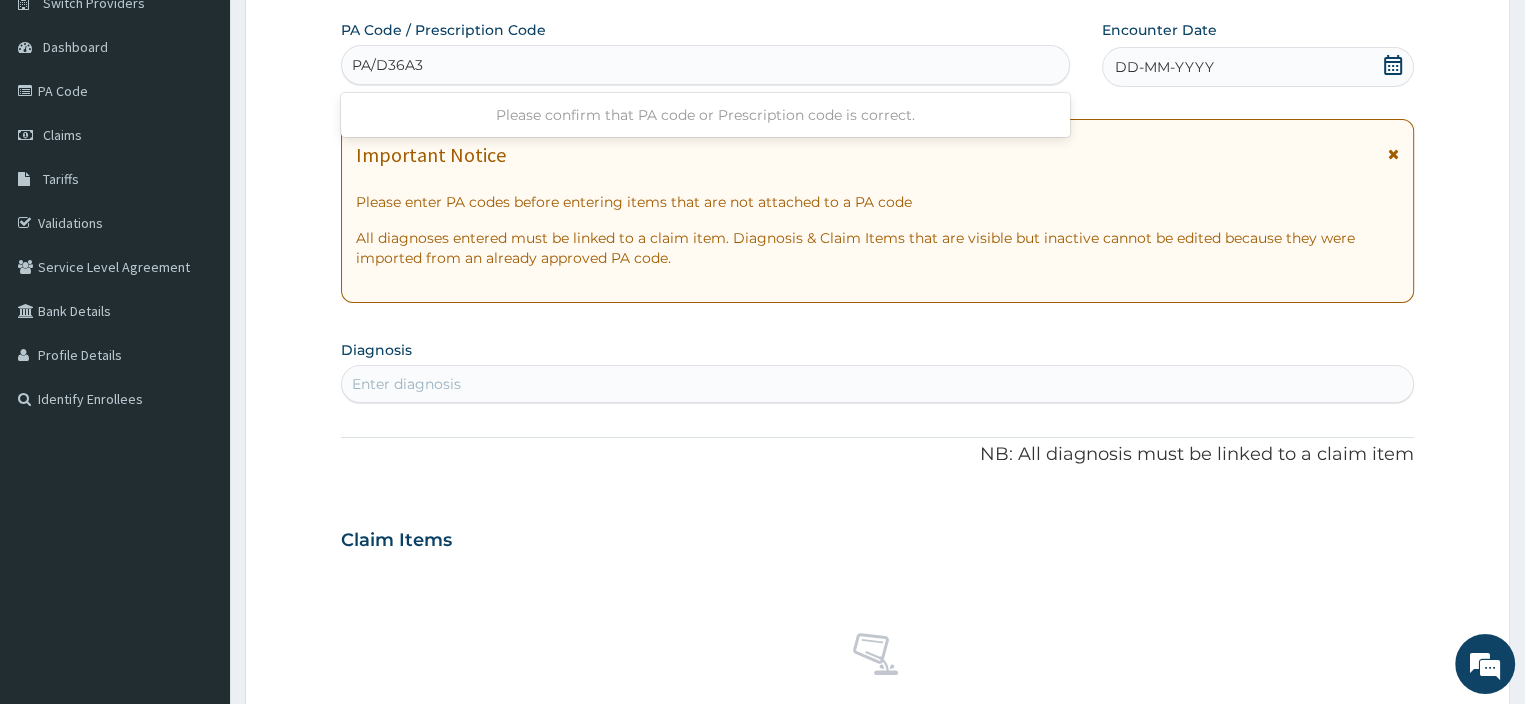 type on "PA/D36A34" 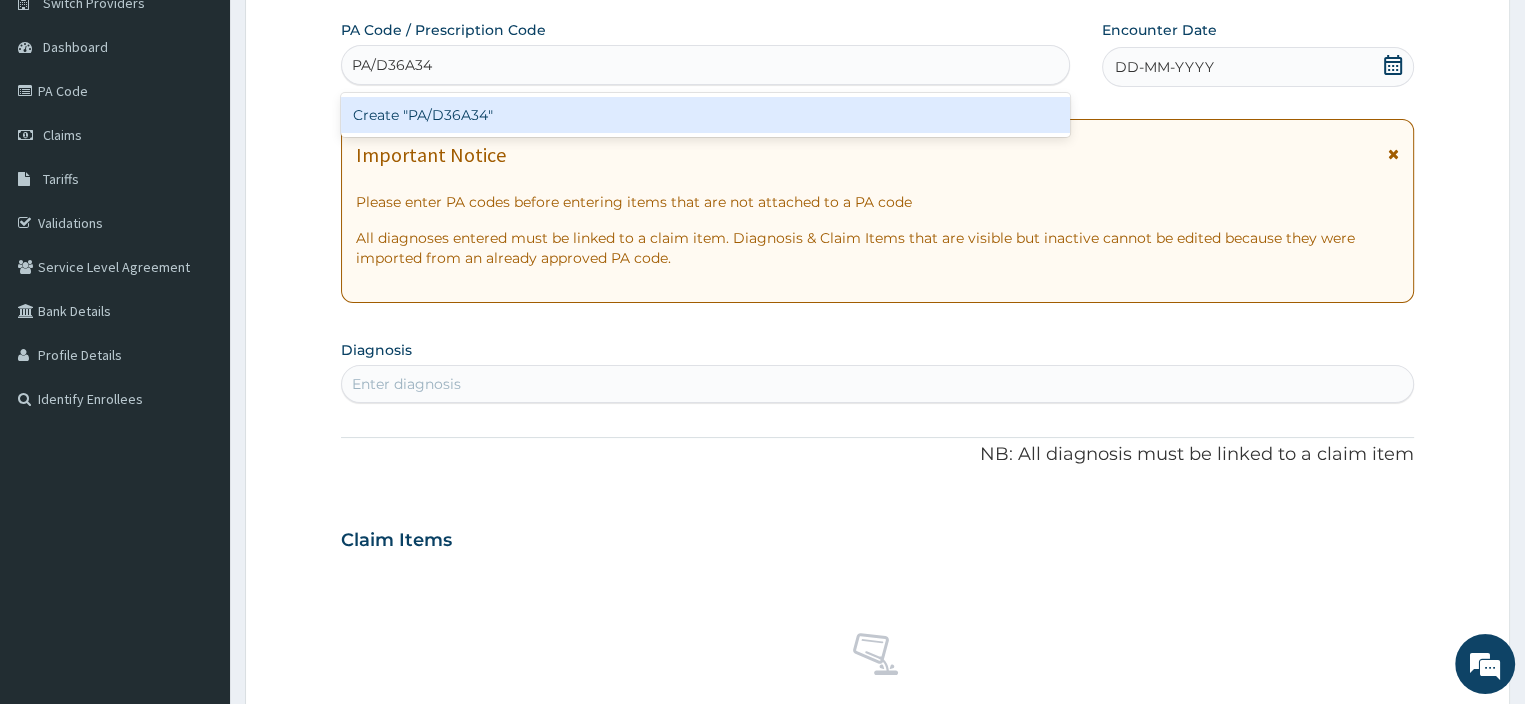 click on "Create "PA/D36A34"" at bounding box center (705, 115) 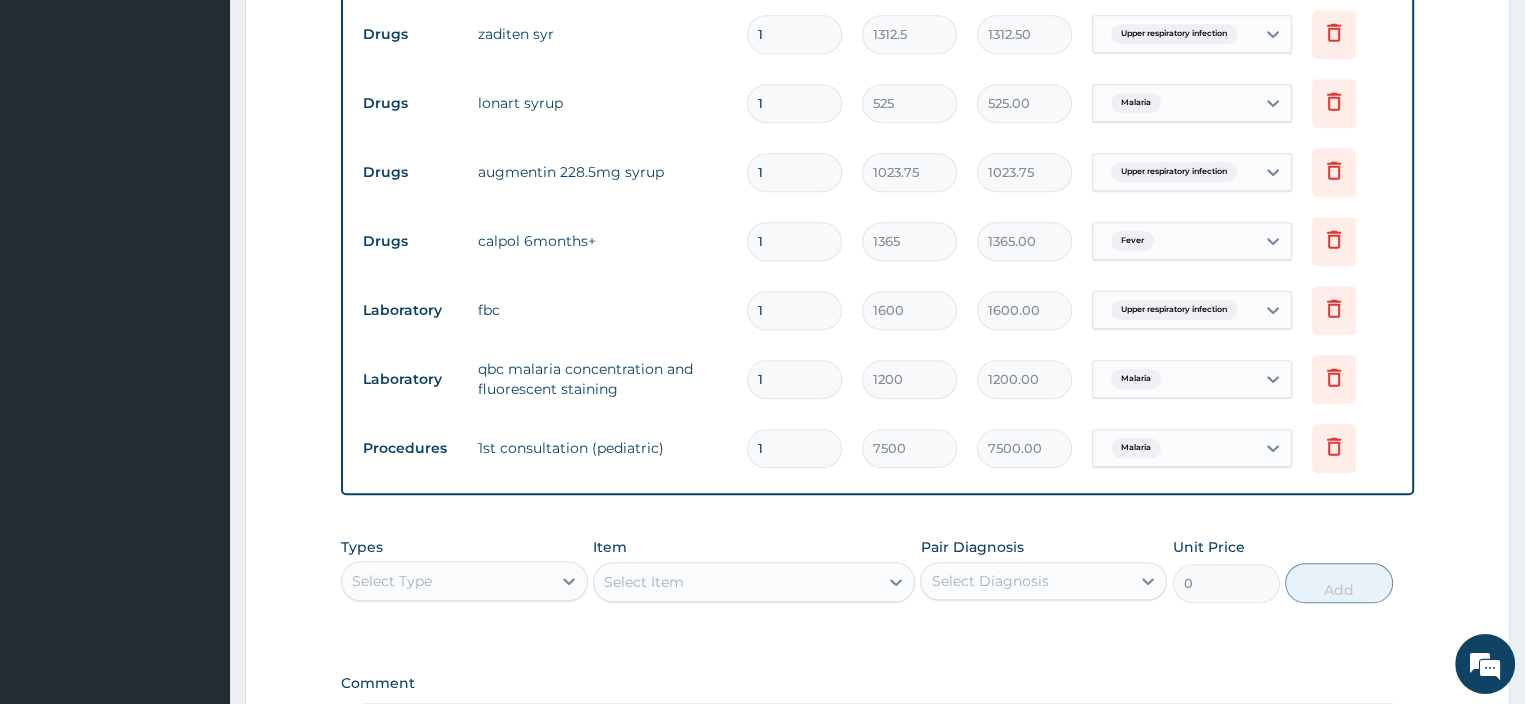 scroll, scrollTop: 1259, scrollLeft: 0, axis: vertical 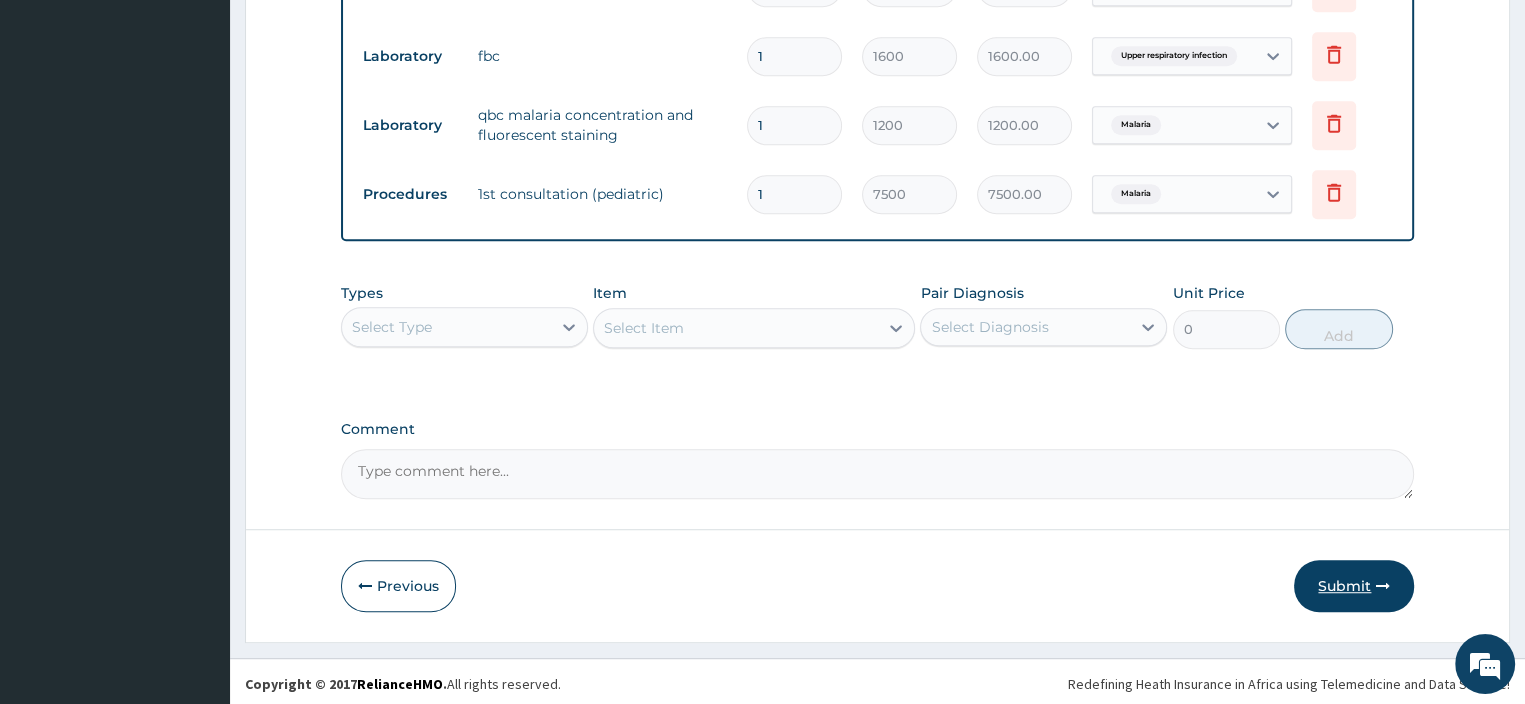 click on "Submit" at bounding box center [1354, 586] 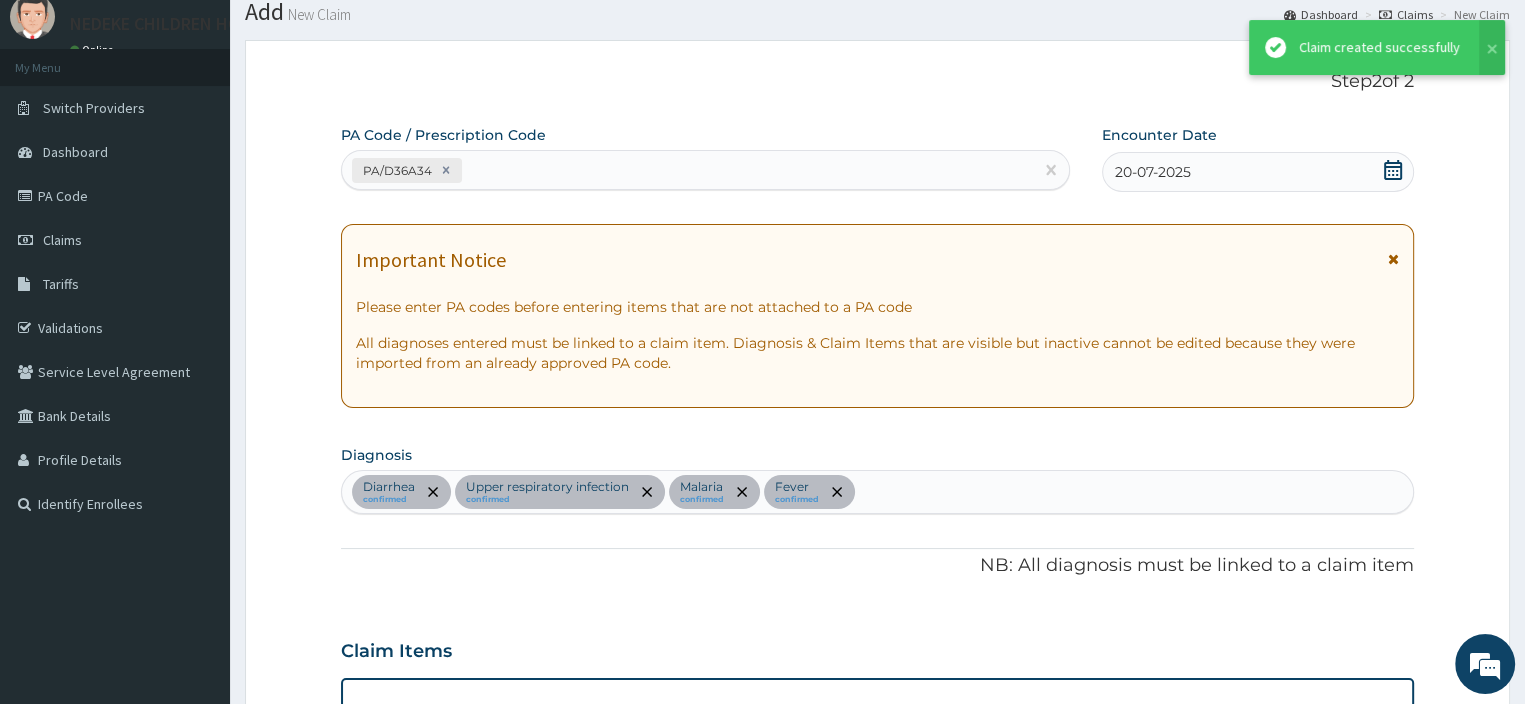 scroll, scrollTop: 1259, scrollLeft: 0, axis: vertical 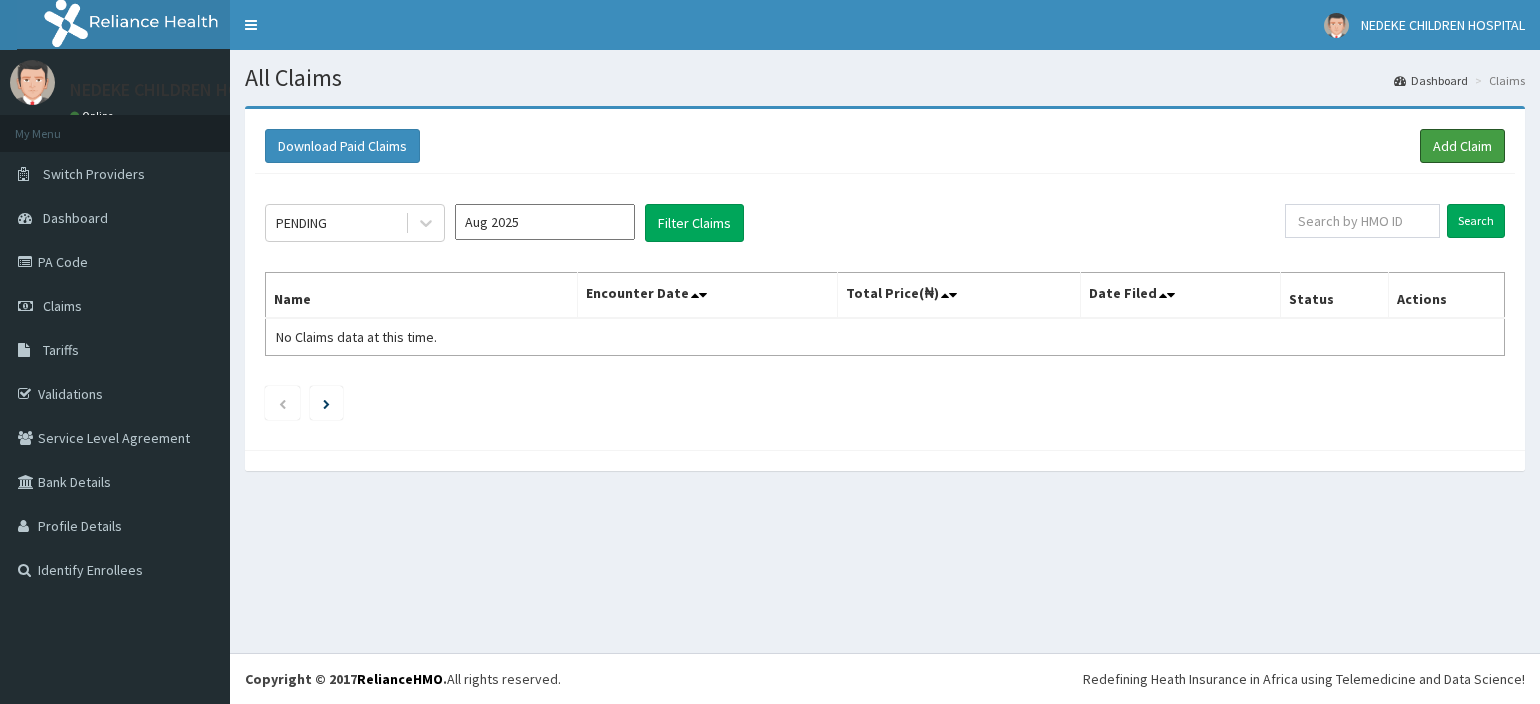 click on "Add Claim" at bounding box center (1462, 146) 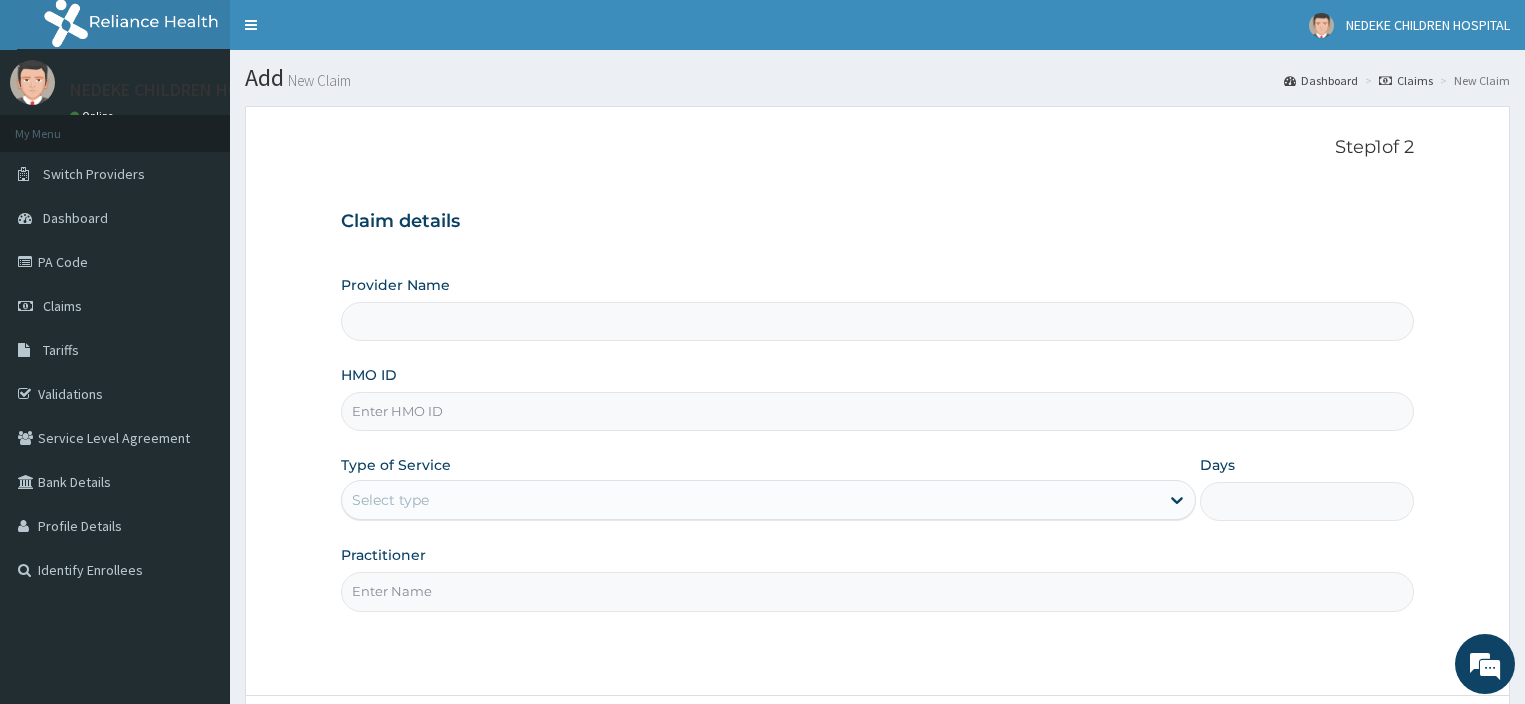 scroll, scrollTop: 0, scrollLeft: 0, axis: both 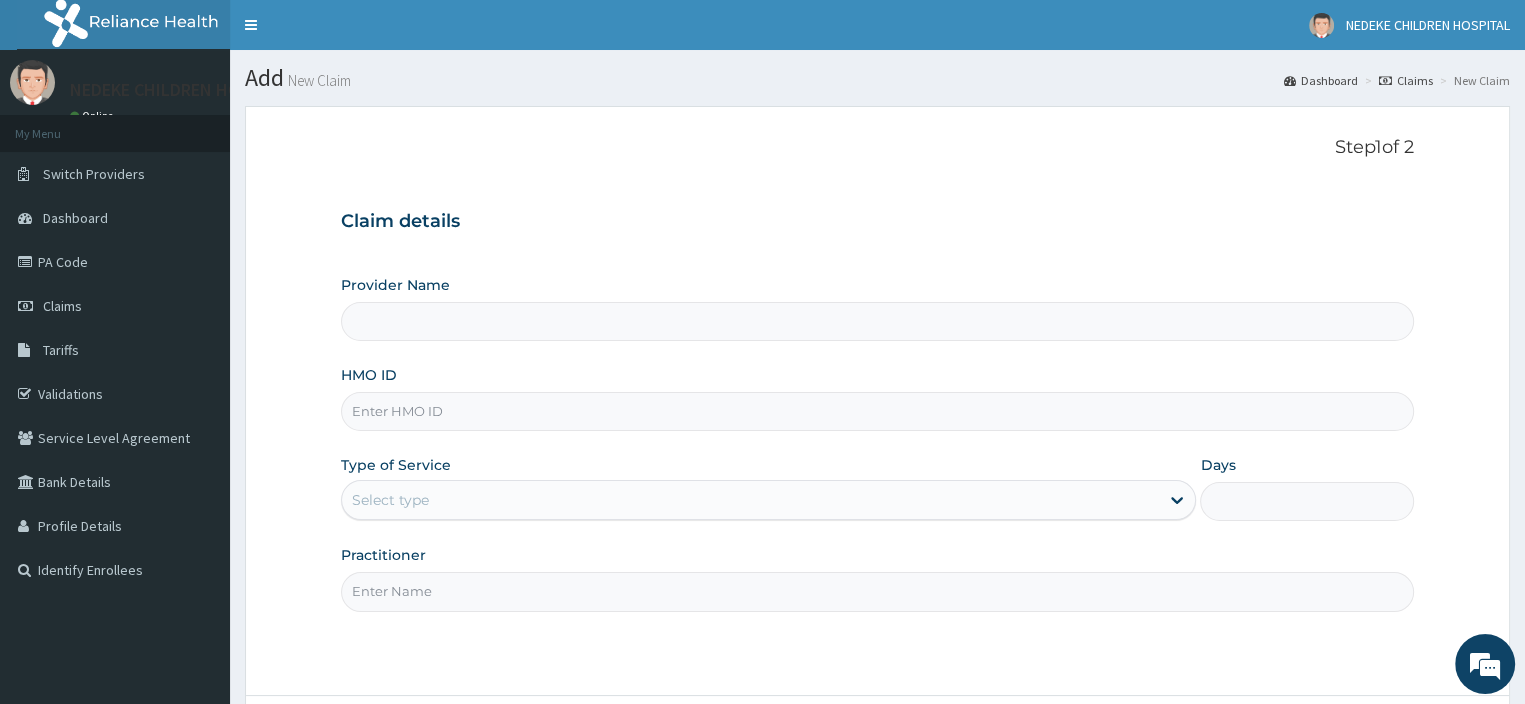 click on "HMO ID" at bounding box center (878, 411) 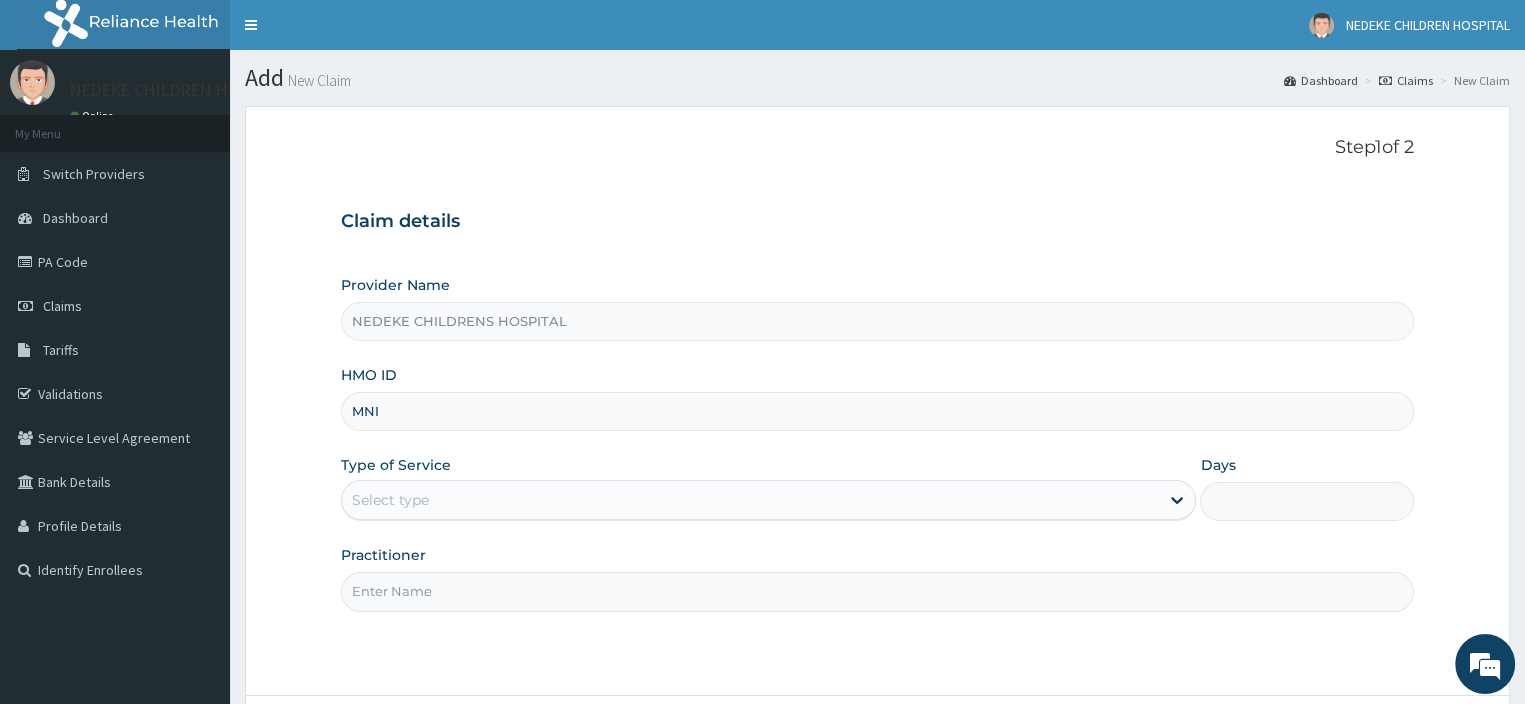 scroll, scrollTop: 0, scrollLeft: 0, axis: both 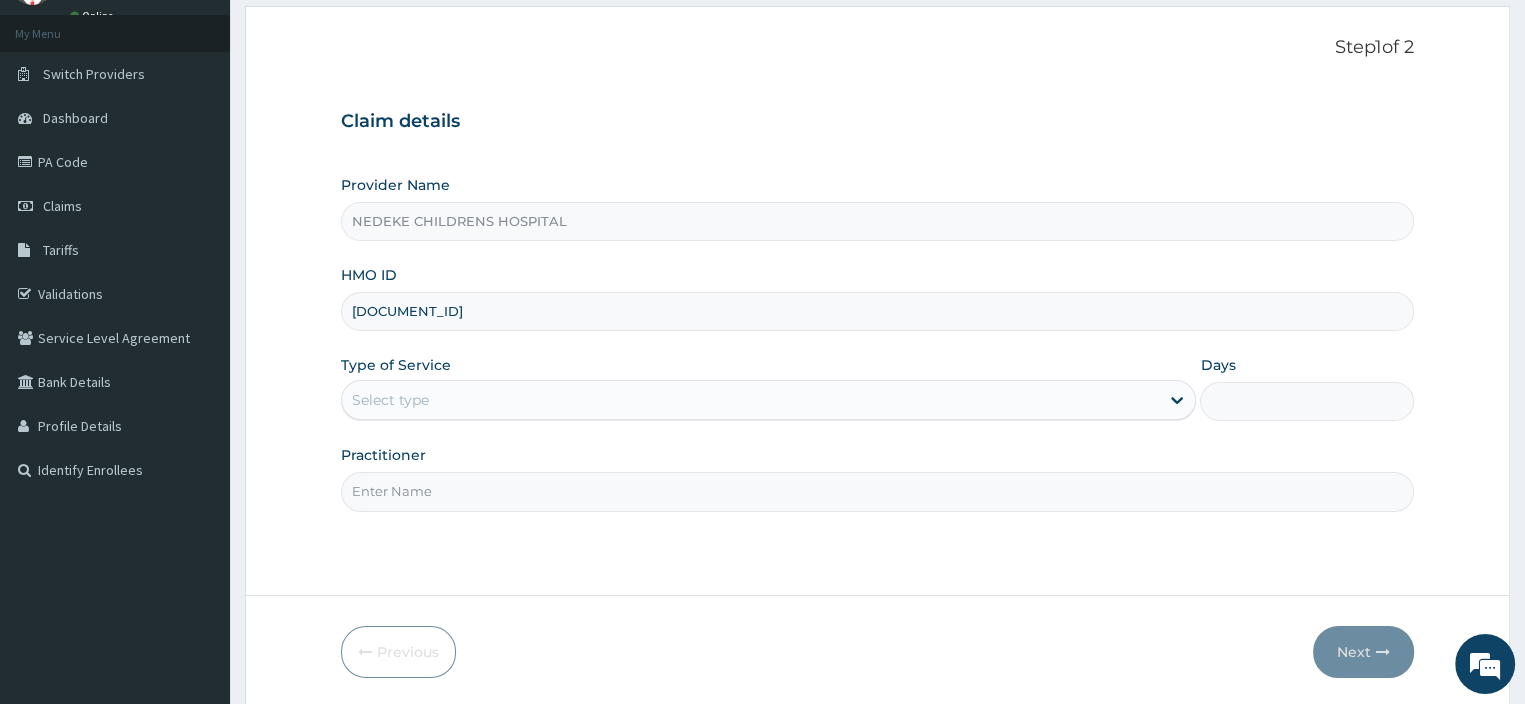 type on "mni/10048/D" 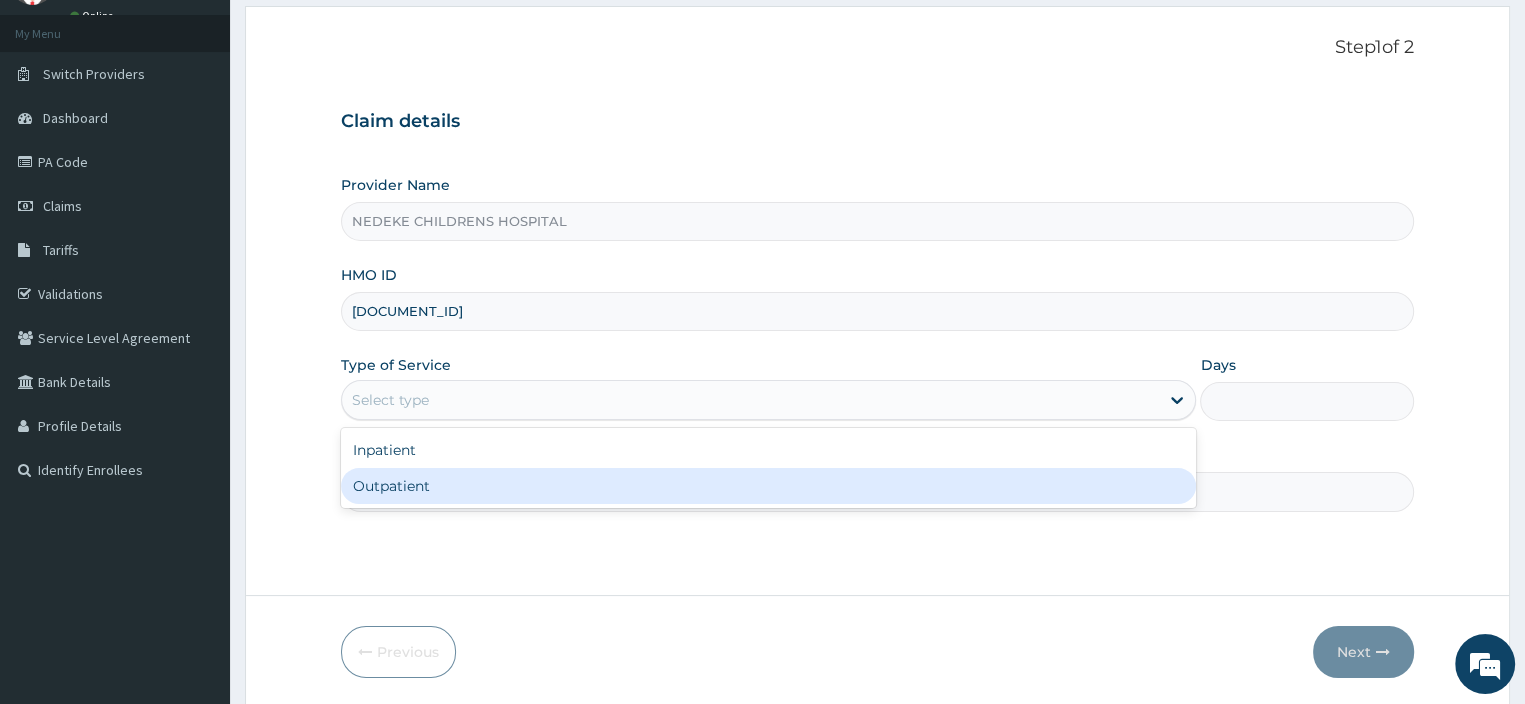 click on "Outpatient" at bounding box center (769, 486) 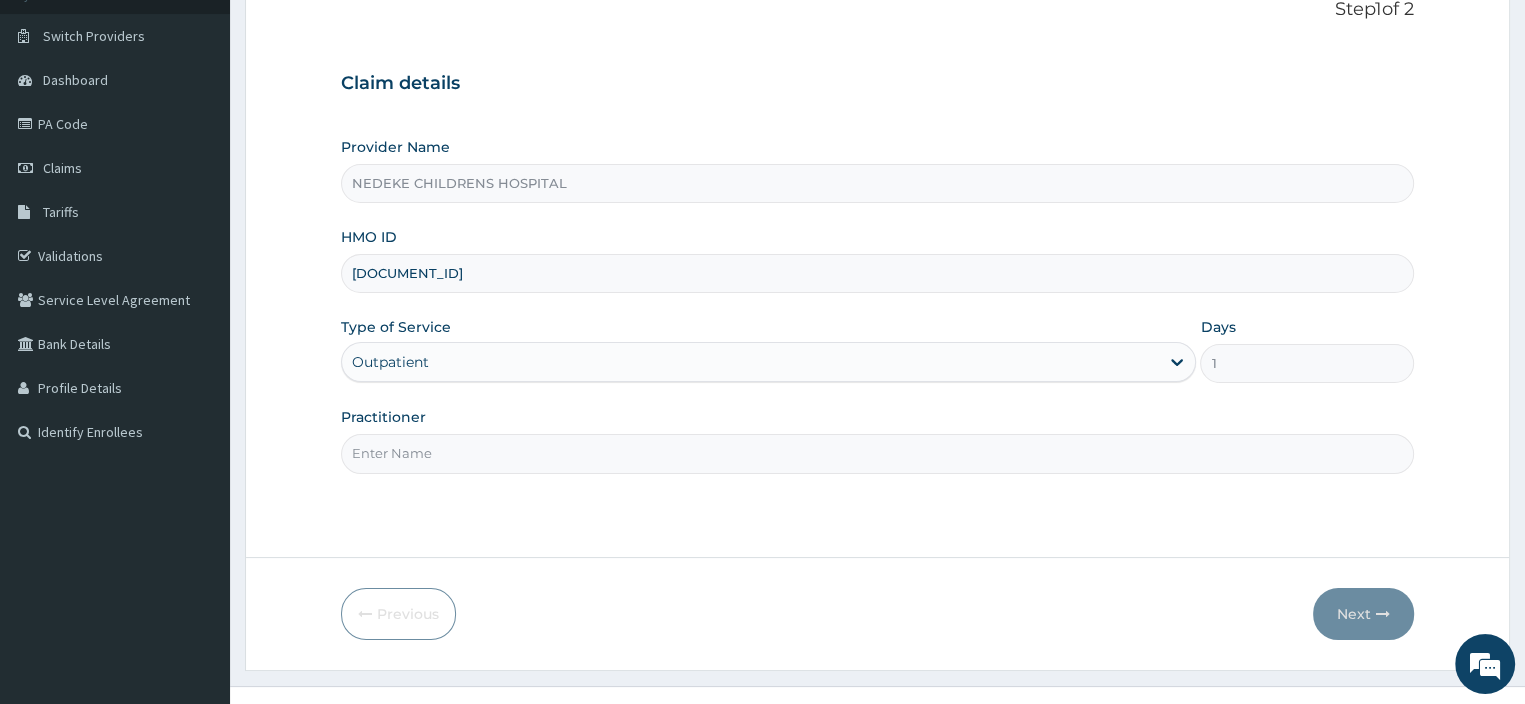 scroll, scrollTop: 171, scrollLeft: 0, axis: vertical 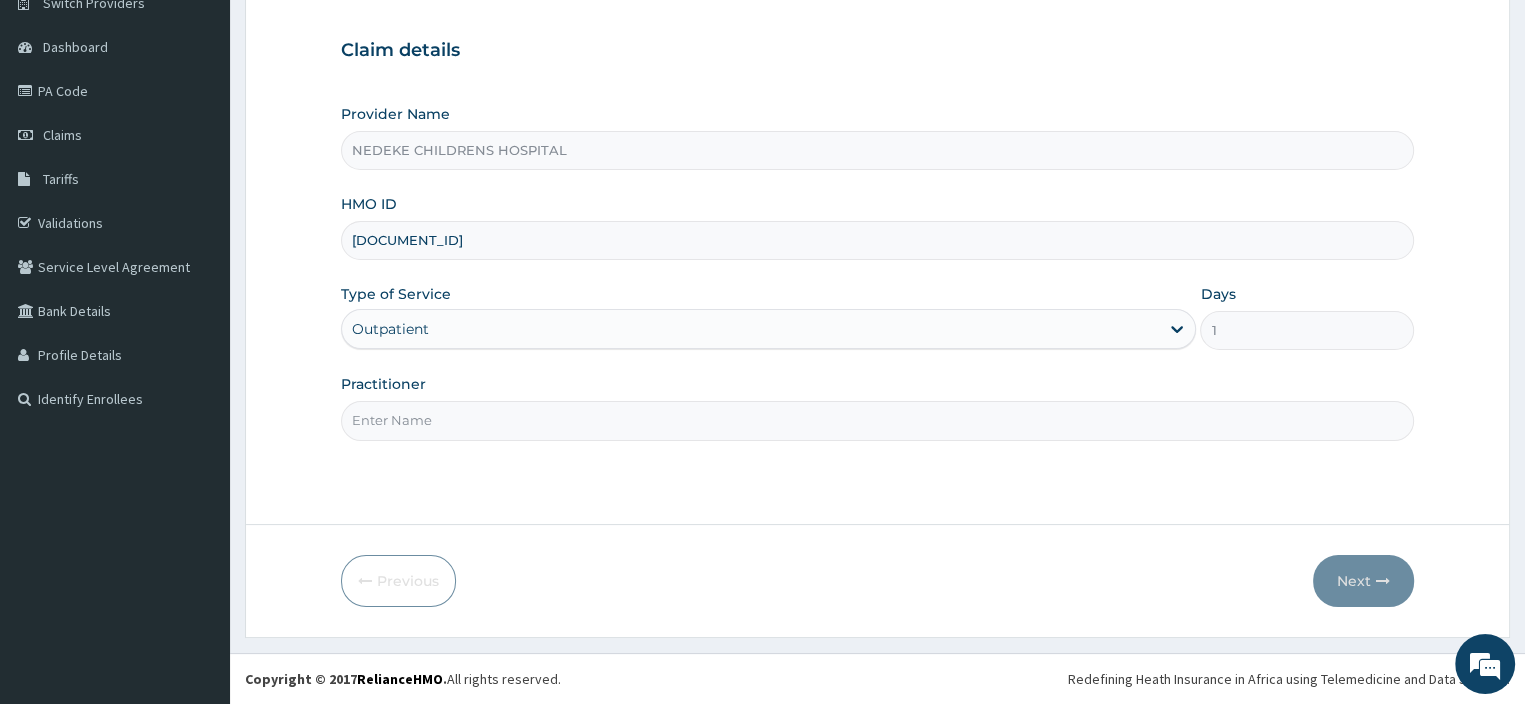 click on "Practitioner" at bounding box center [878, 420] 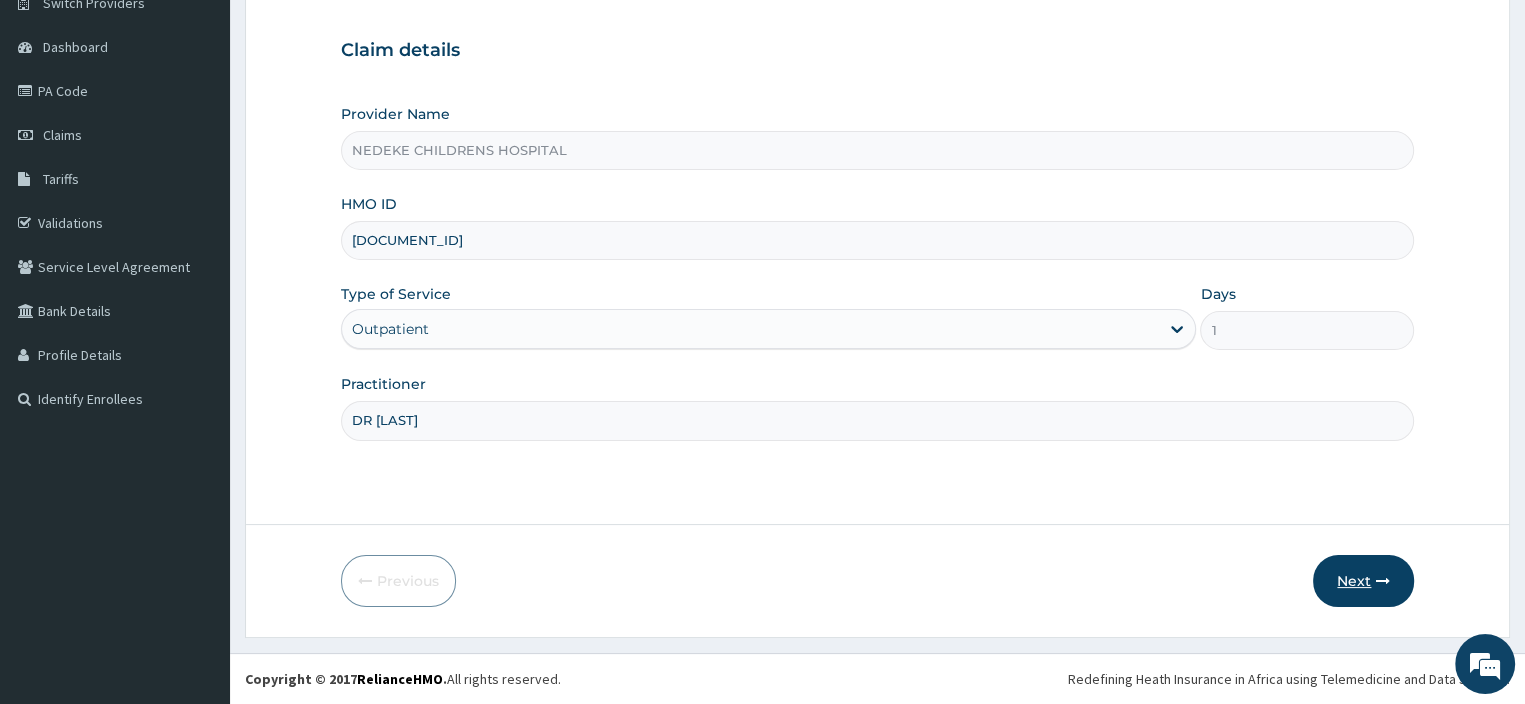 click on "Next" at bounding box center [1363, 581] 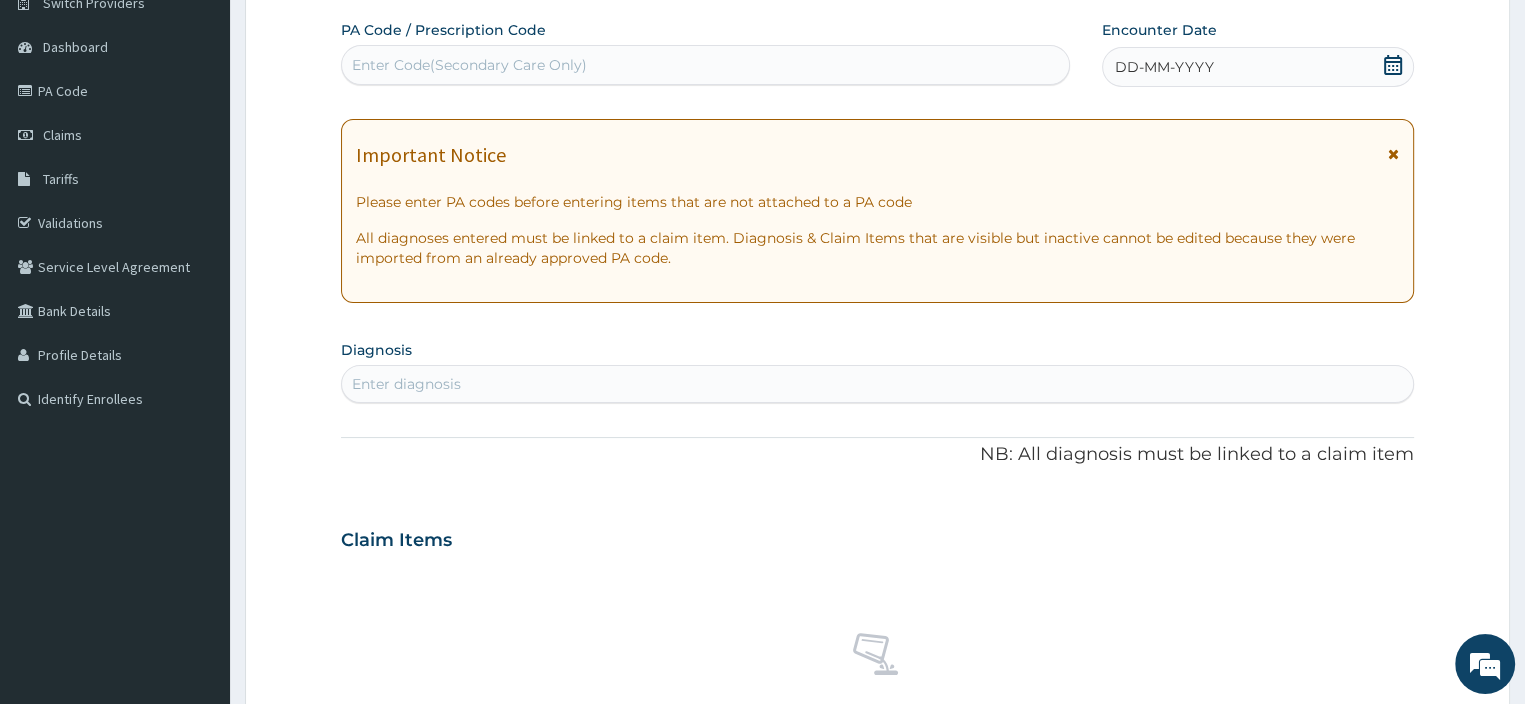 click on "Enter Code(Secondary Care Only)" at bounding box center (469, 65) 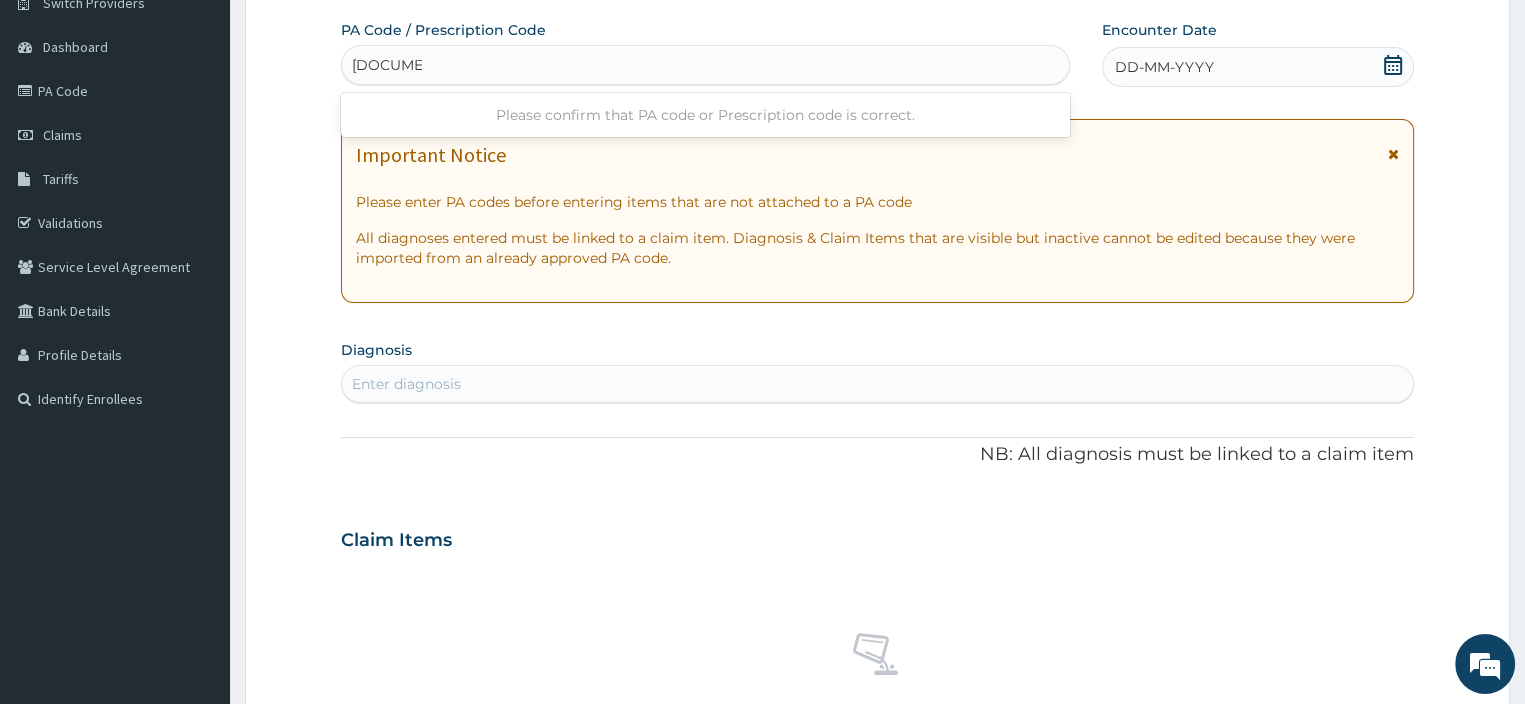 type on "PA/322CCF" 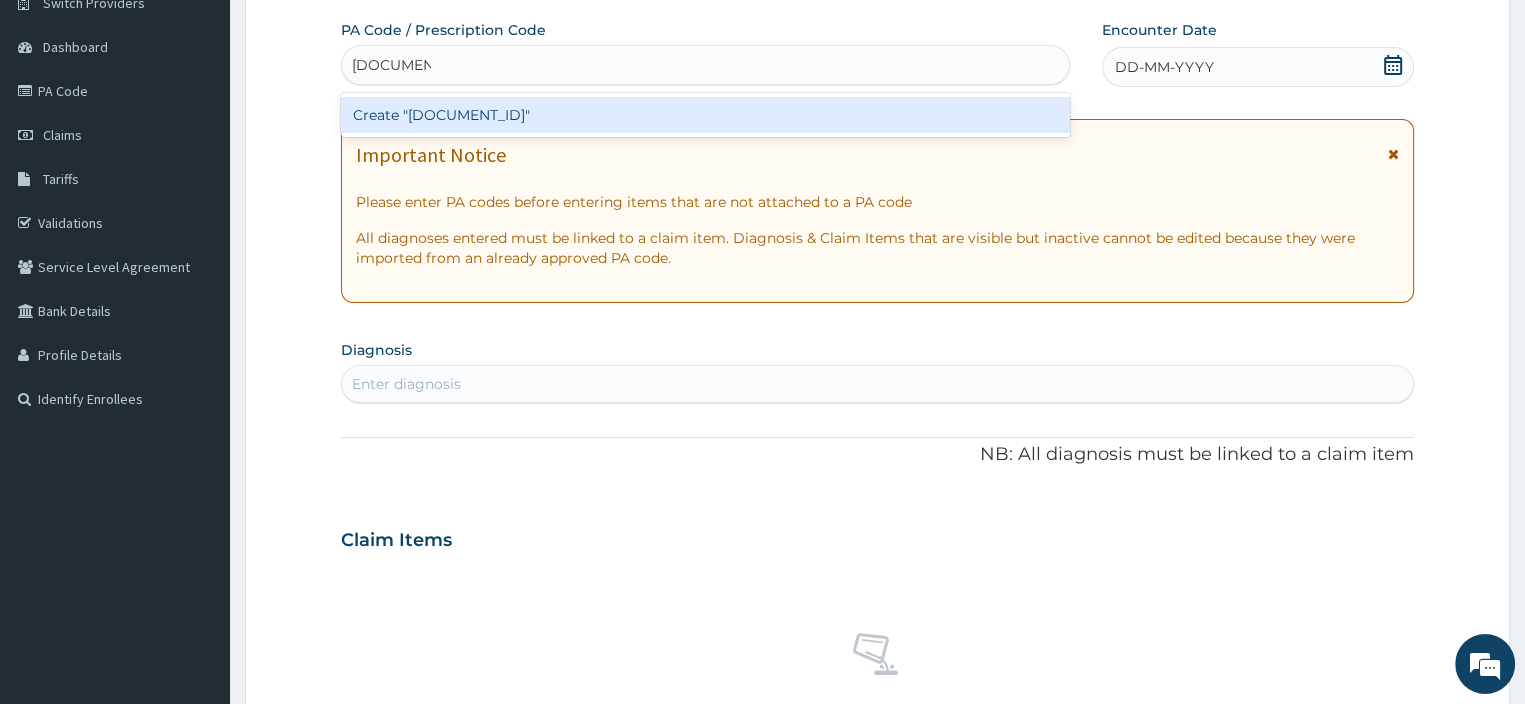 click on "Create "PA/322CCF"" at bounding box center [705, 115] 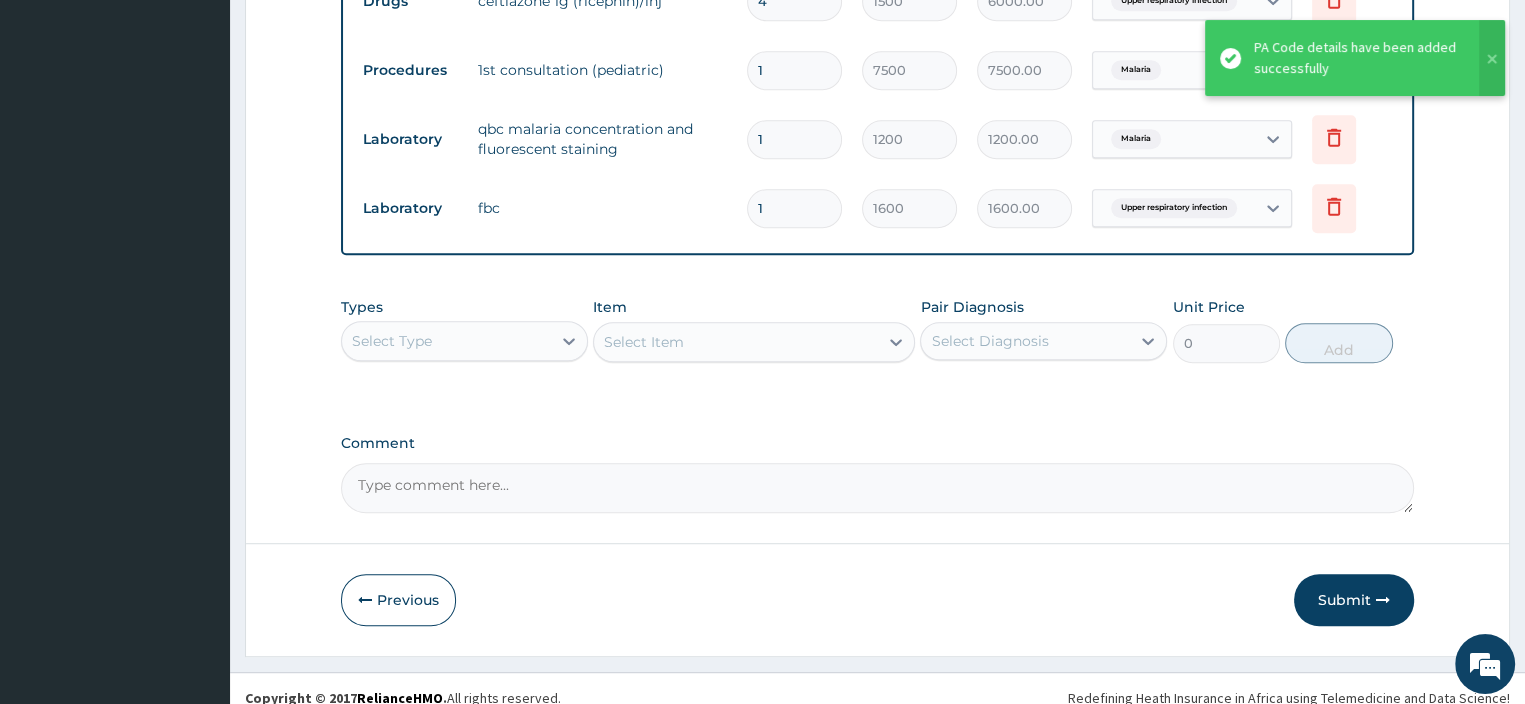 scroll, scrollTop: 1190, scrollLeft: 0, axis: vertical 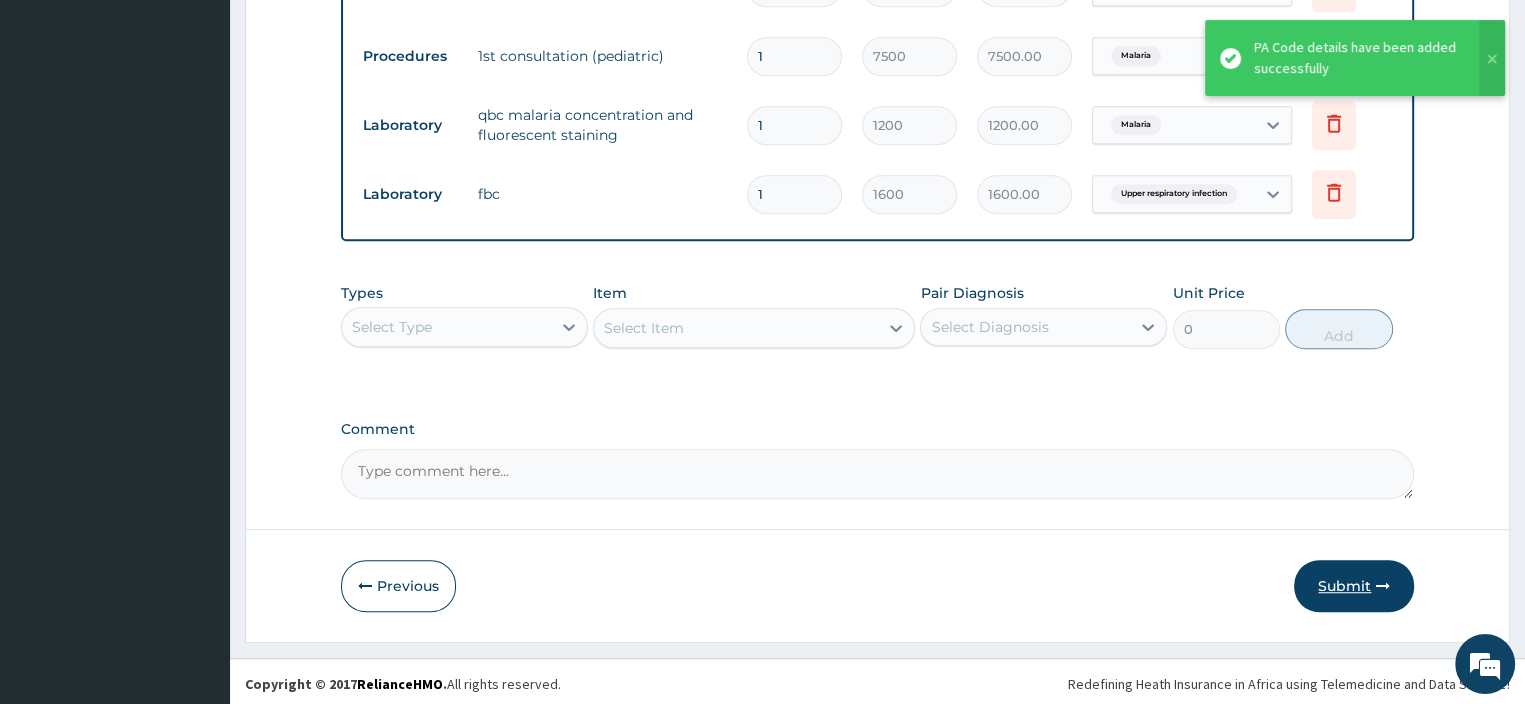 click on "Submit" at bounding box center [1354, 586] 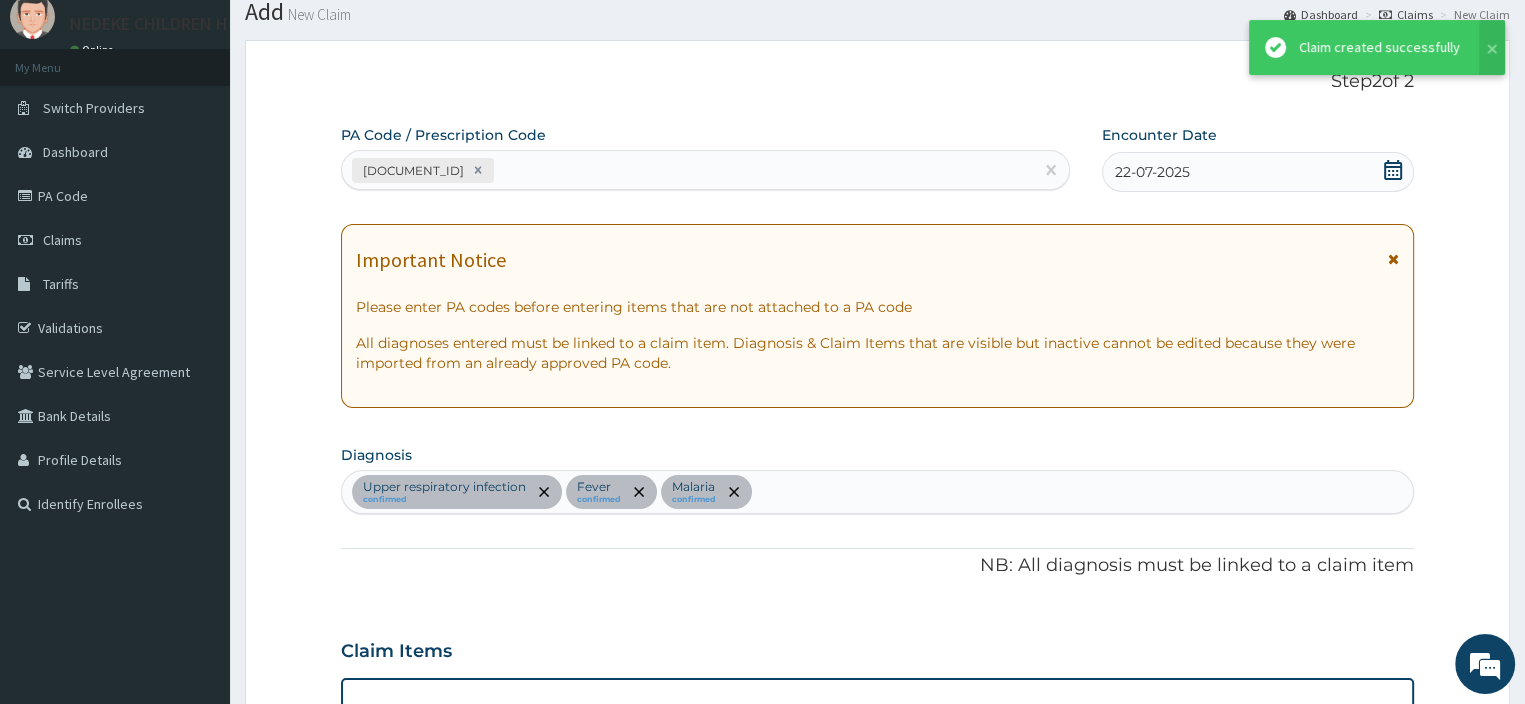 scroll, scrollTop: 1190, scrollLeft: 0, axis: vertical 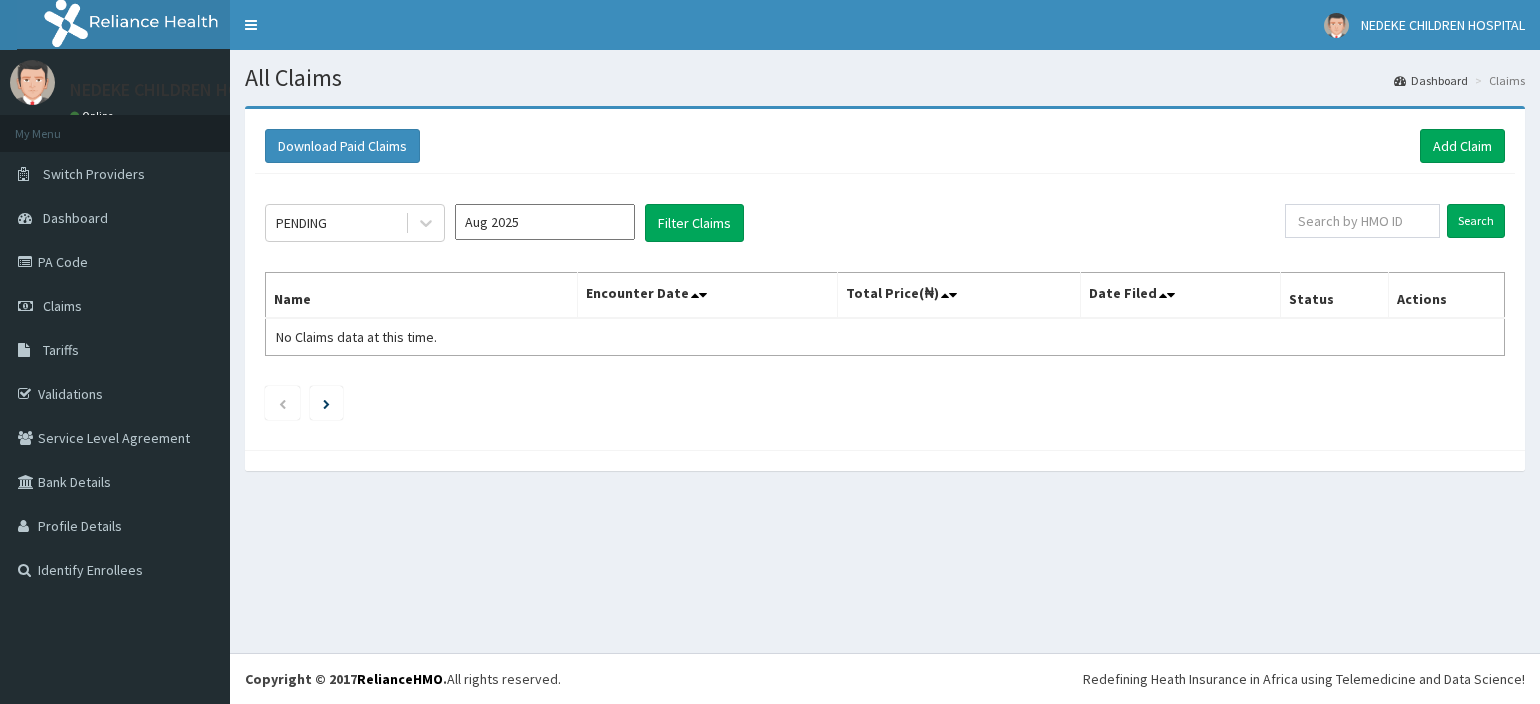 click on "Add Claim" at bounding box center (1462, 146) 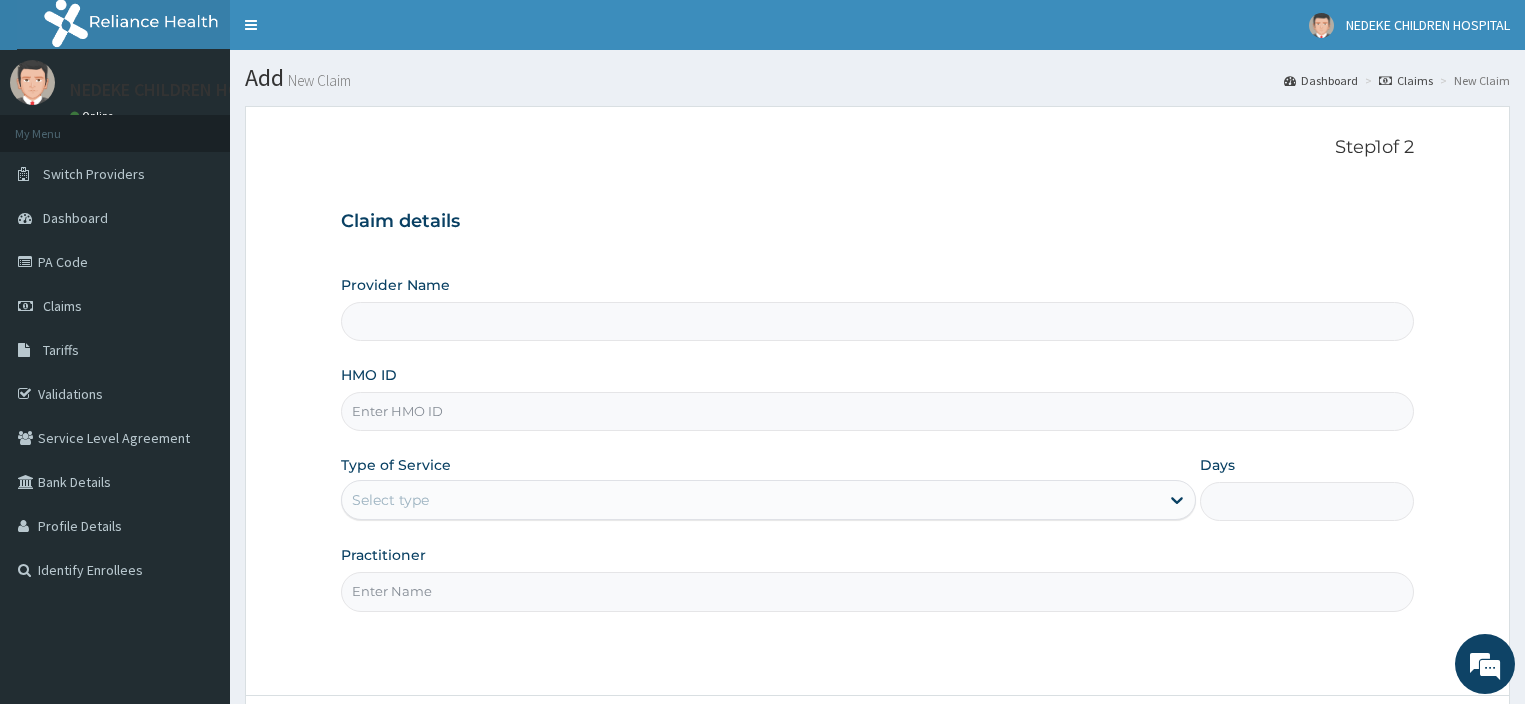 scroll, scrollTop: 0, scrollLeft: 0, axis: both 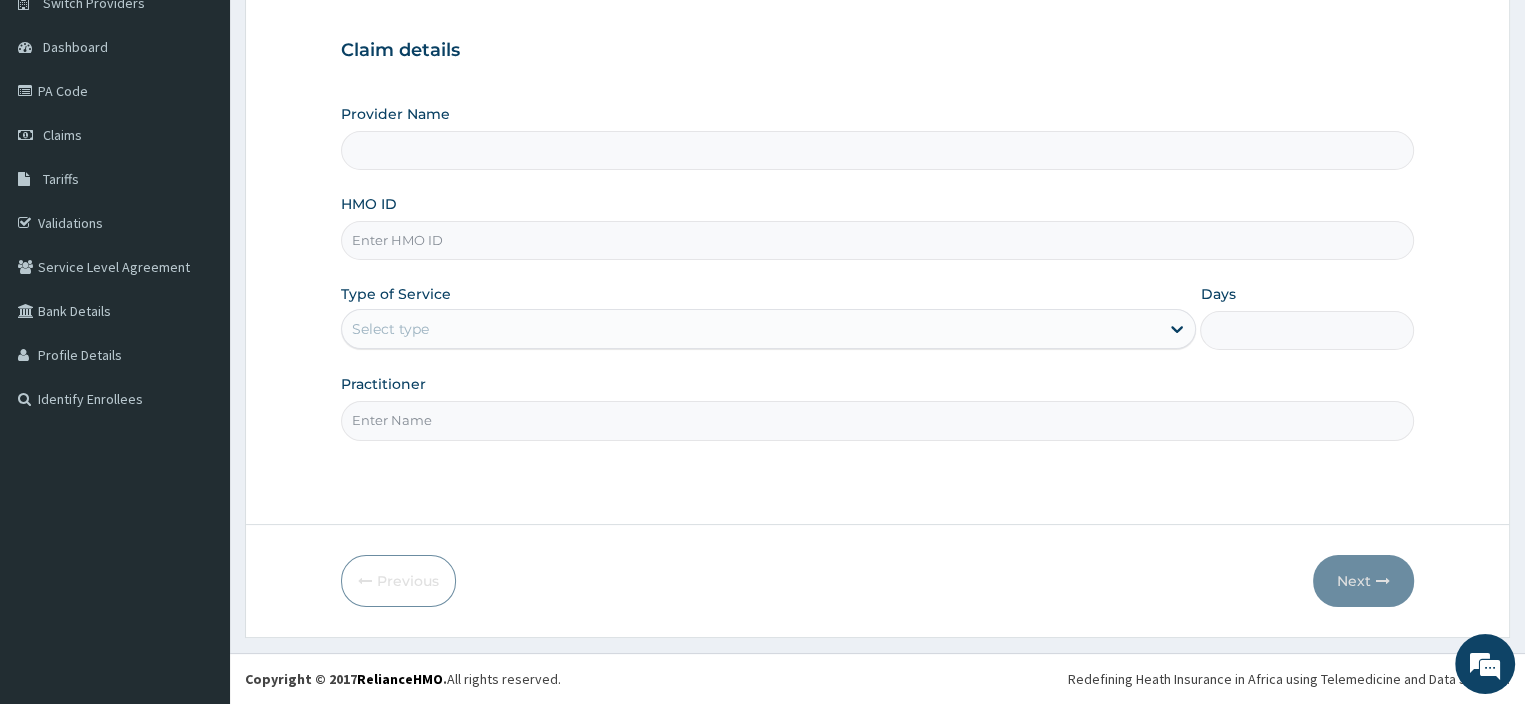 click on "HMO ID" at bounding box center (878, 240) 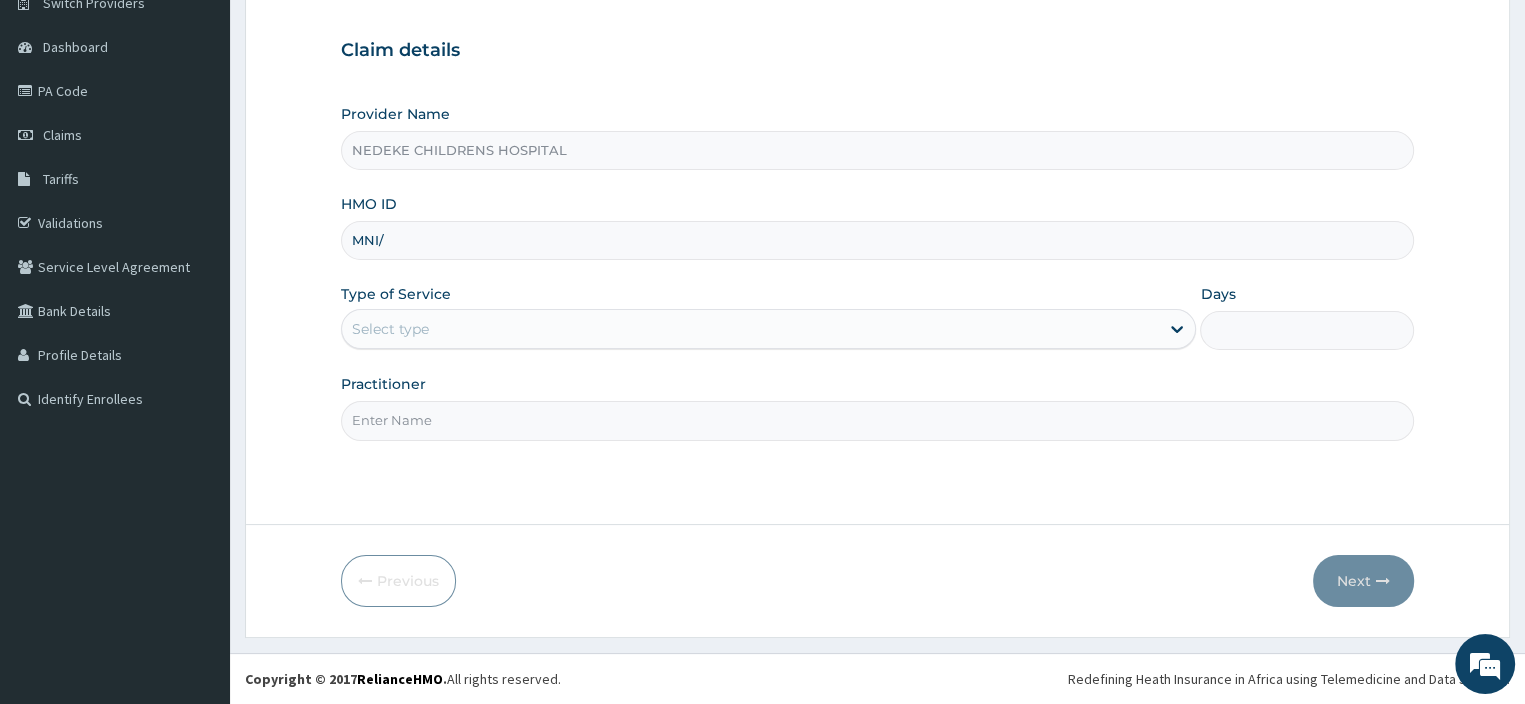 scroll, scrollTop: 0, scrollLeft: 0, axis: both 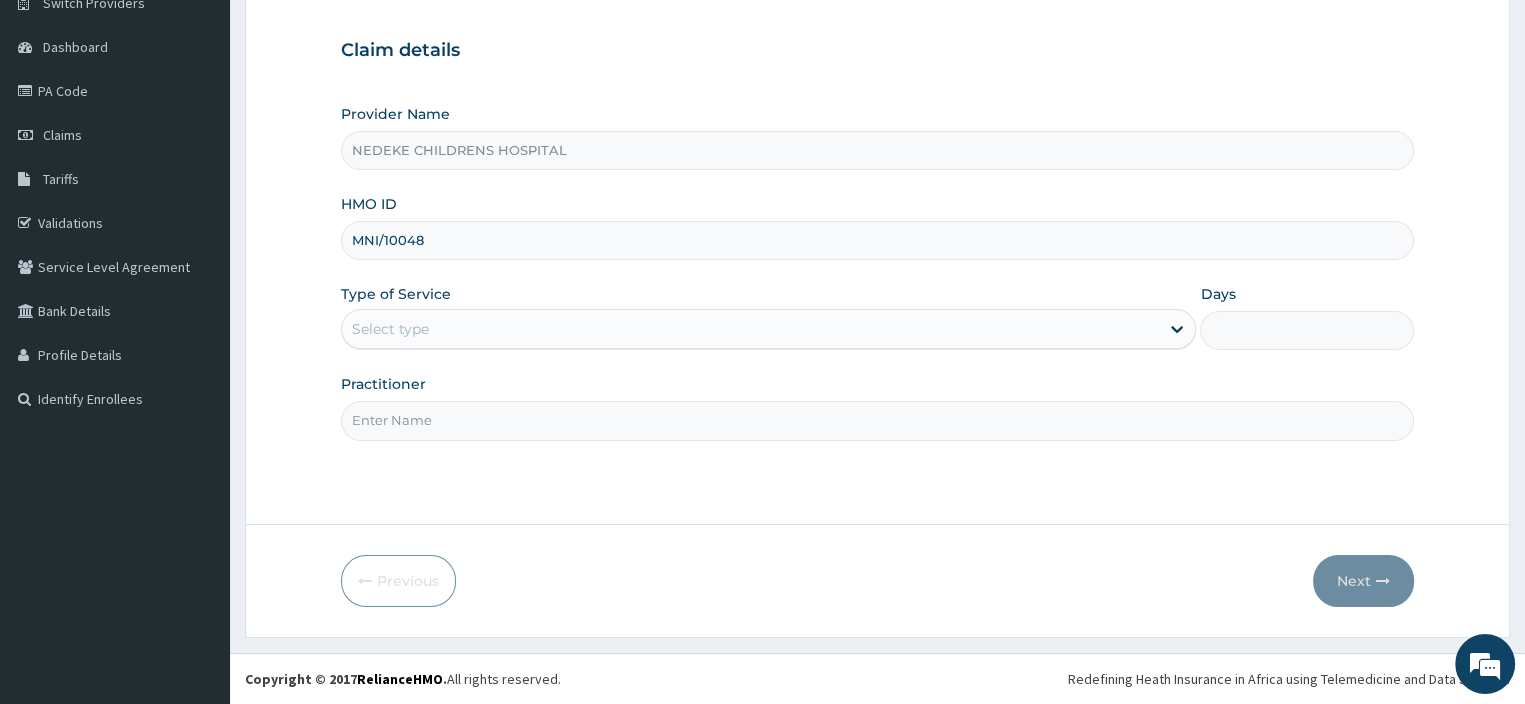 type on "mni/10048/c" 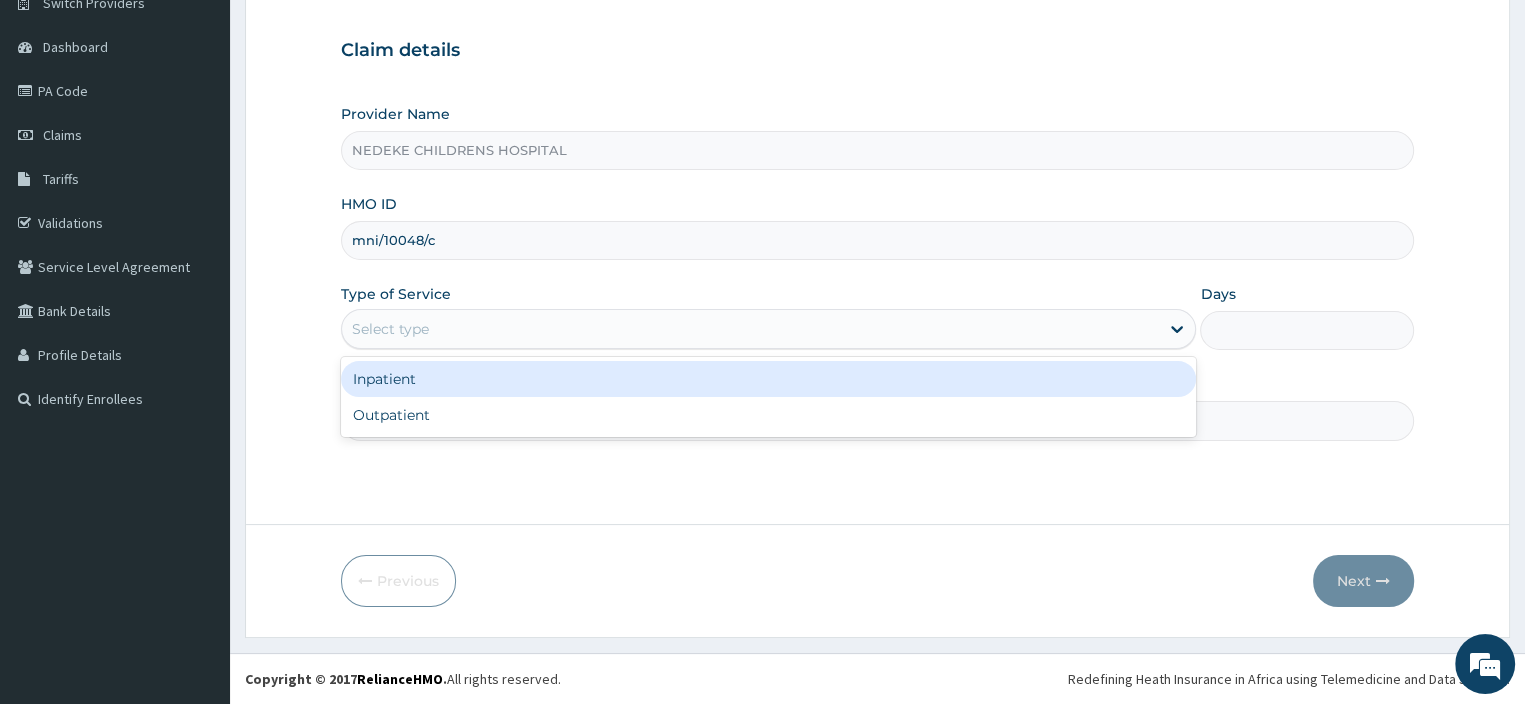 click on "Select type" at bounding box center (751, 329) 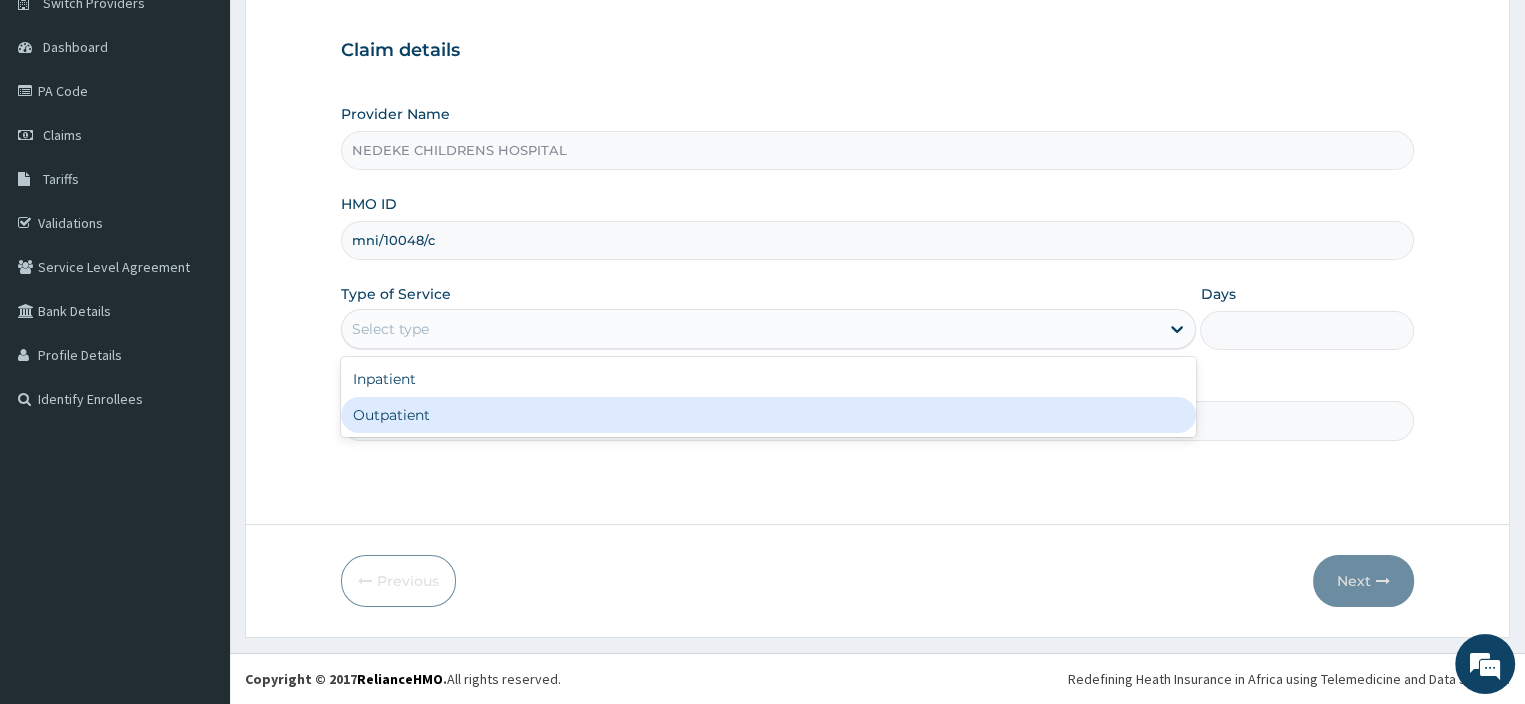 click on "Outpatient" at bounding box center [769, 415] 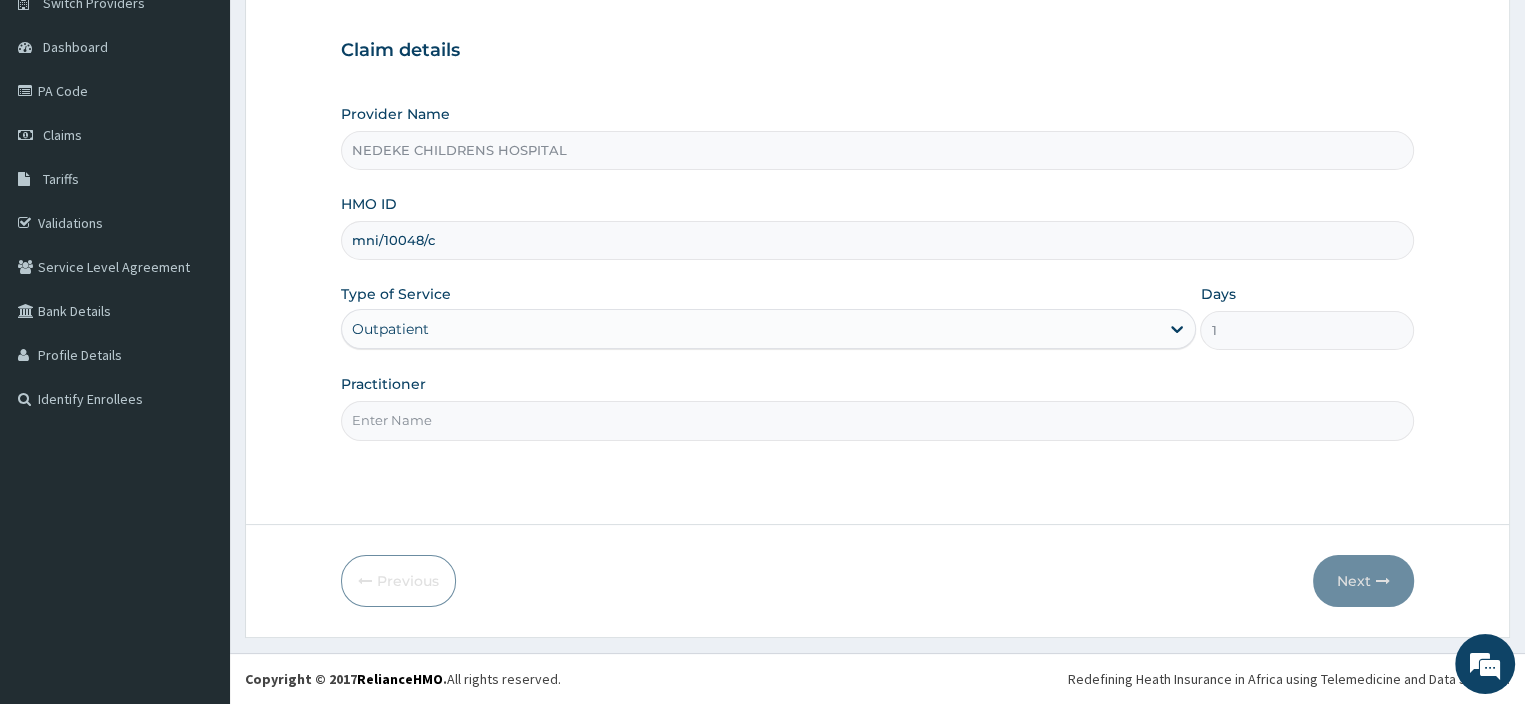 drag, startPoint x: 464, startPoint y: 416, endPoint x: 454, endPoint y: 436, distance: 22.36068 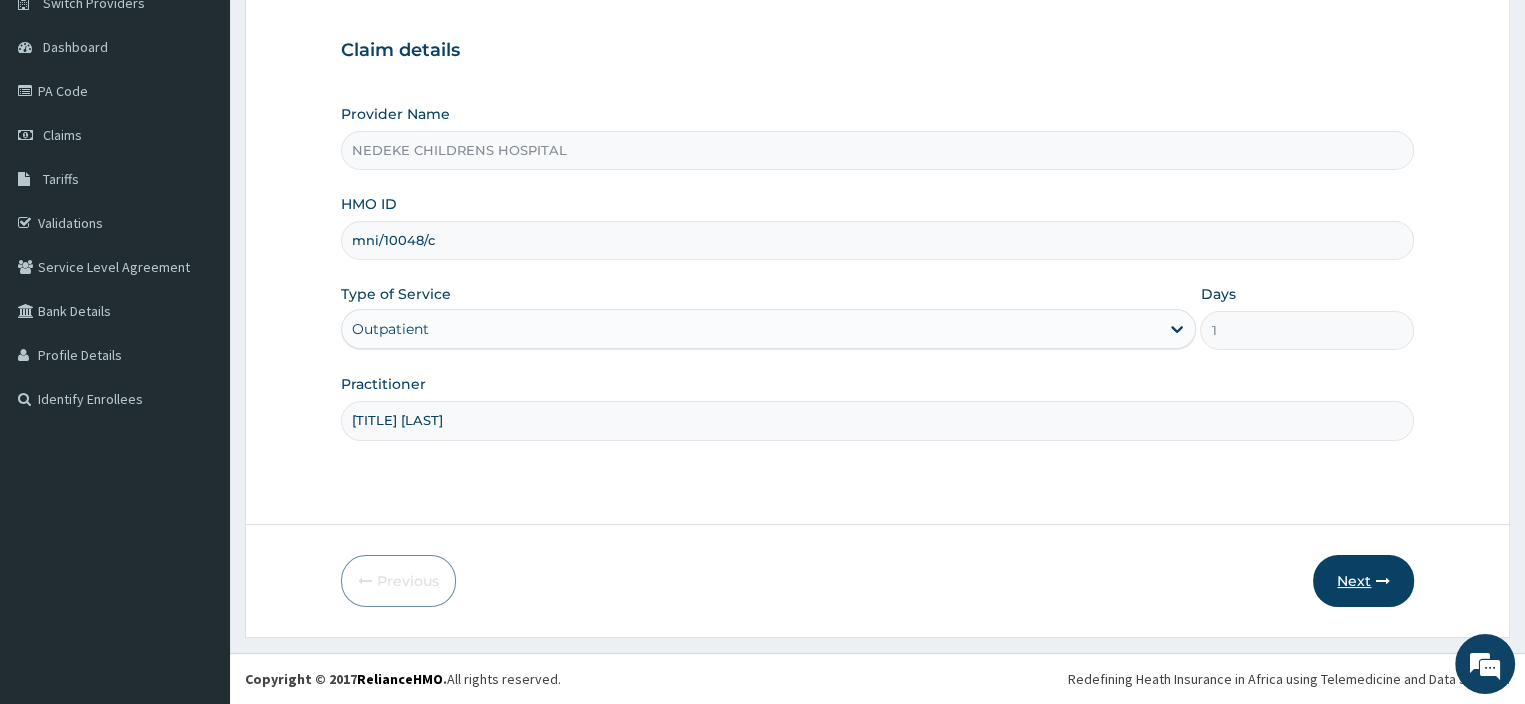 click on "Next" at bounding box center [1363, 581] 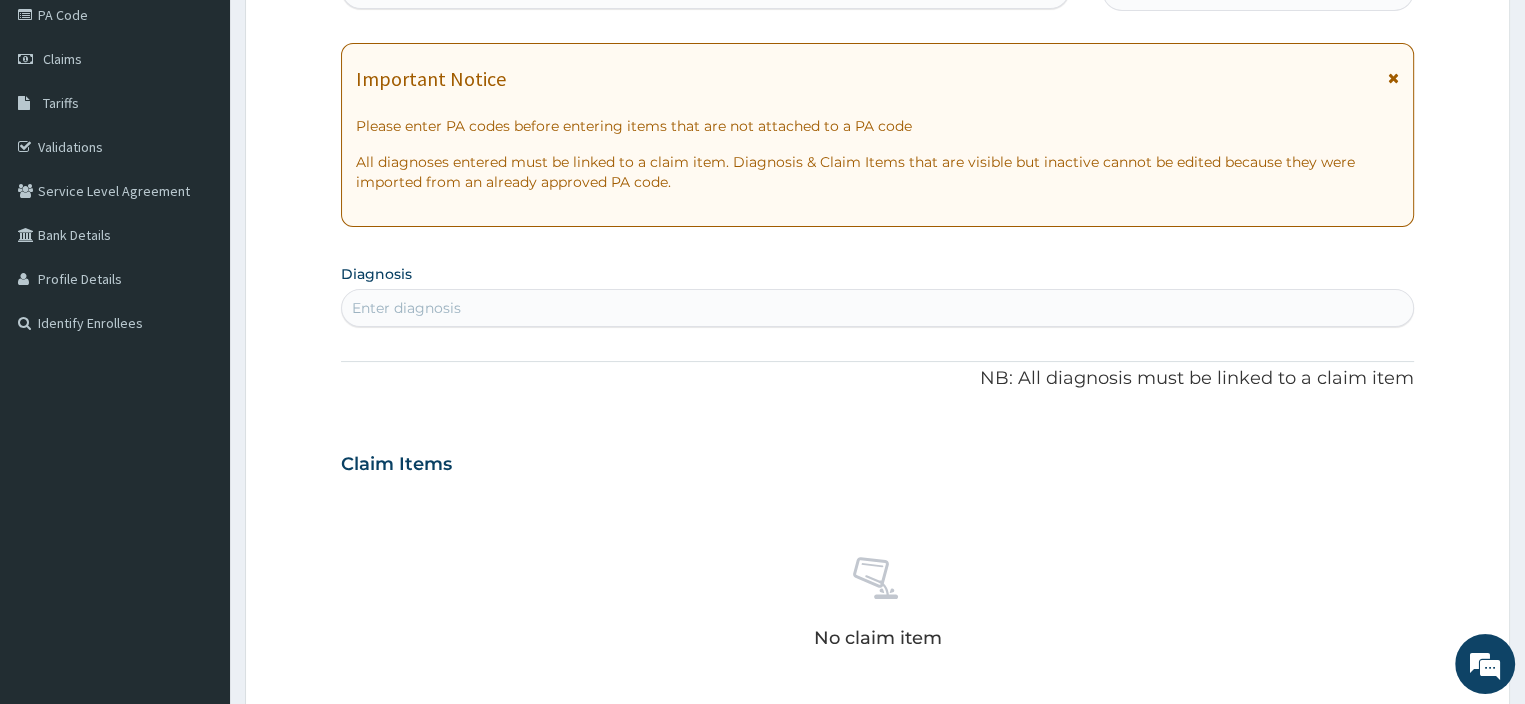 scroll, scrollTop: 171, scrollLeft: 0, axis: vertical 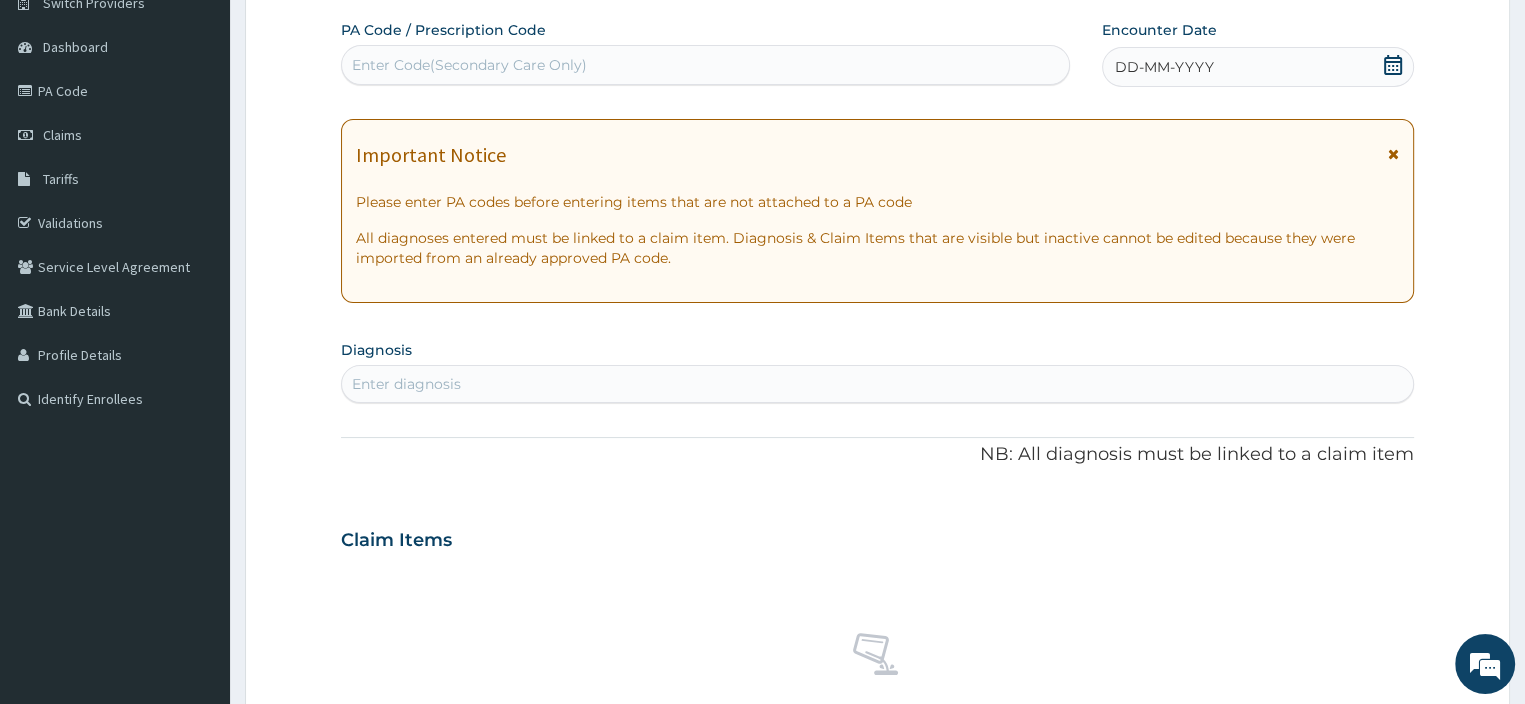 click on "Enter Code(Secondary Care Only)" at bounding box center [469, 65] 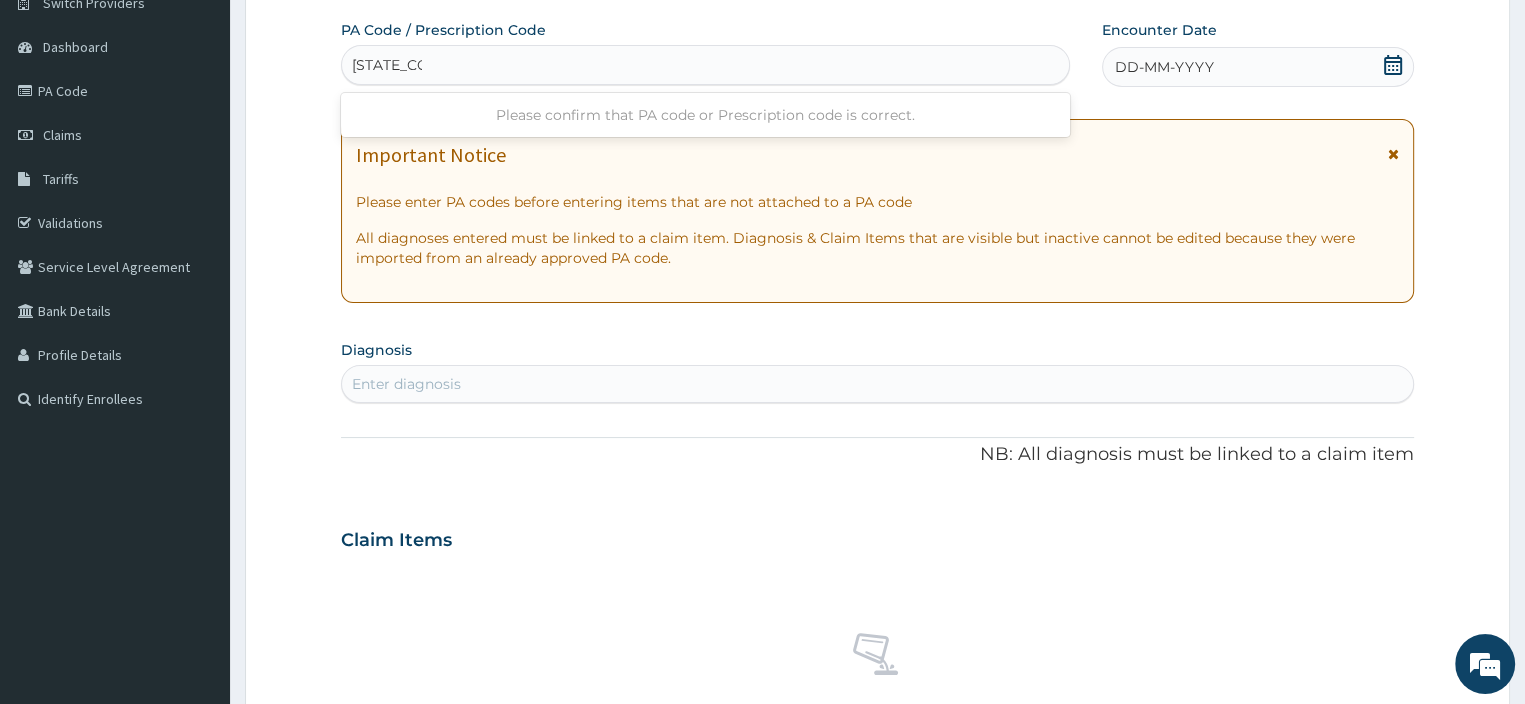 type on "[STATE_CODE]/2CE3F8" 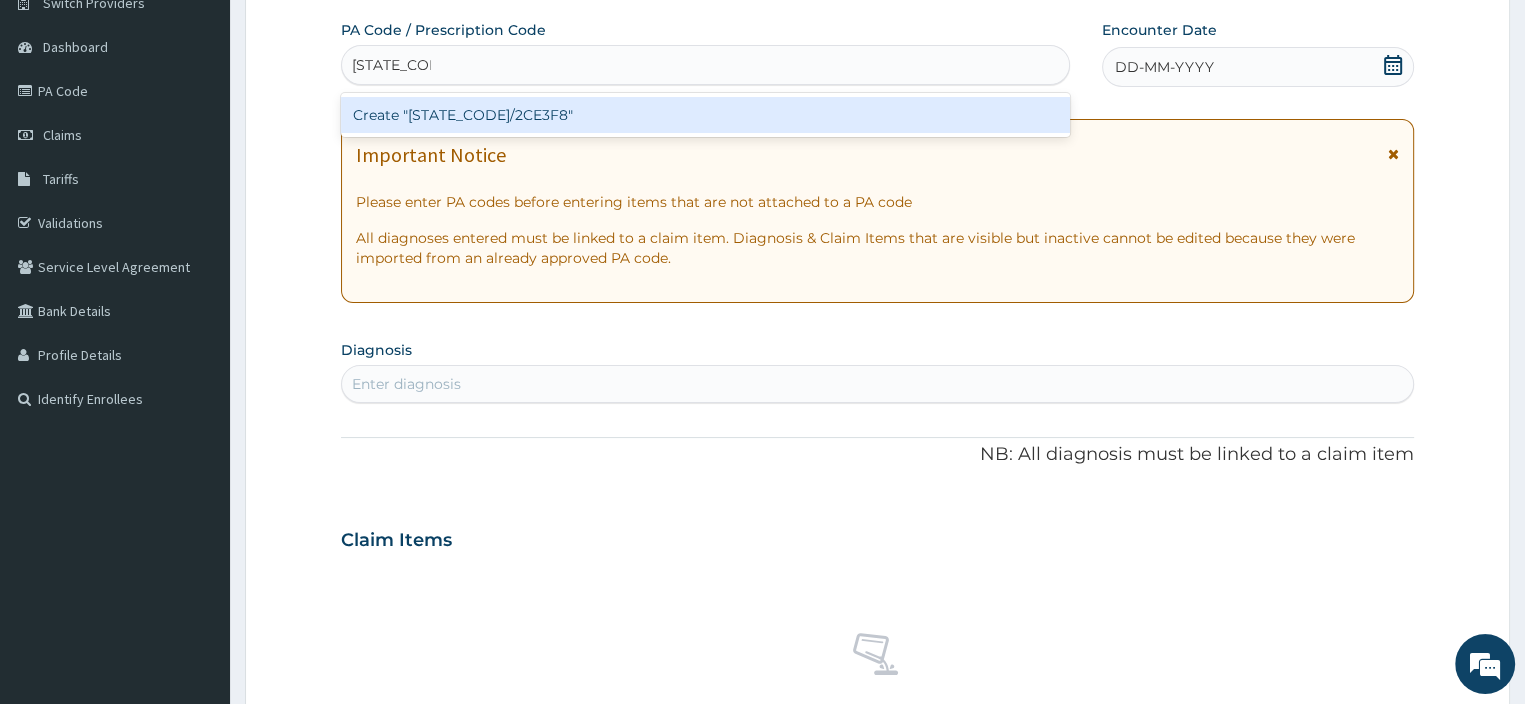 click on "Create "[STATE_CODE]/2CE3F8"" at bounding box center [705, 115] 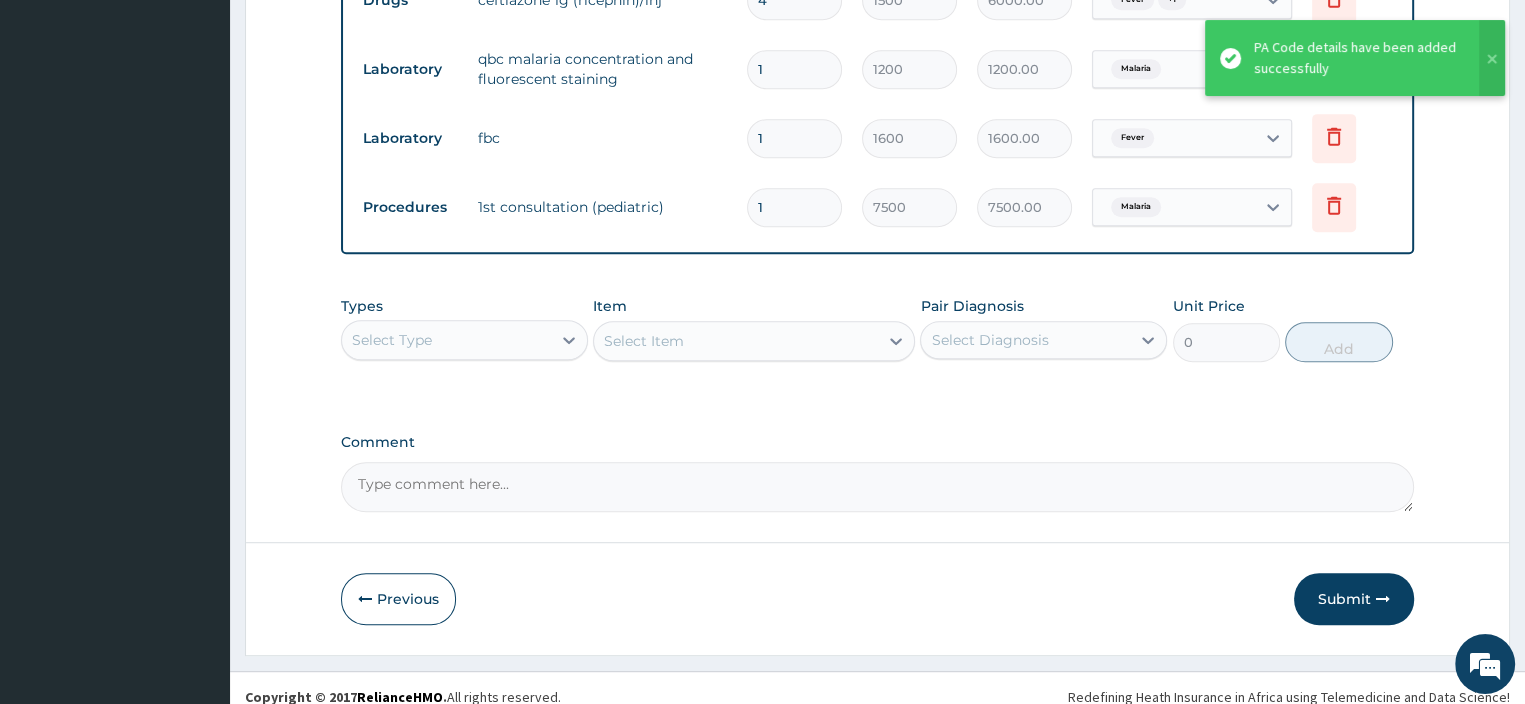 scroll, scrollTop: 1121, scrollLeft: 0, axis: vertical 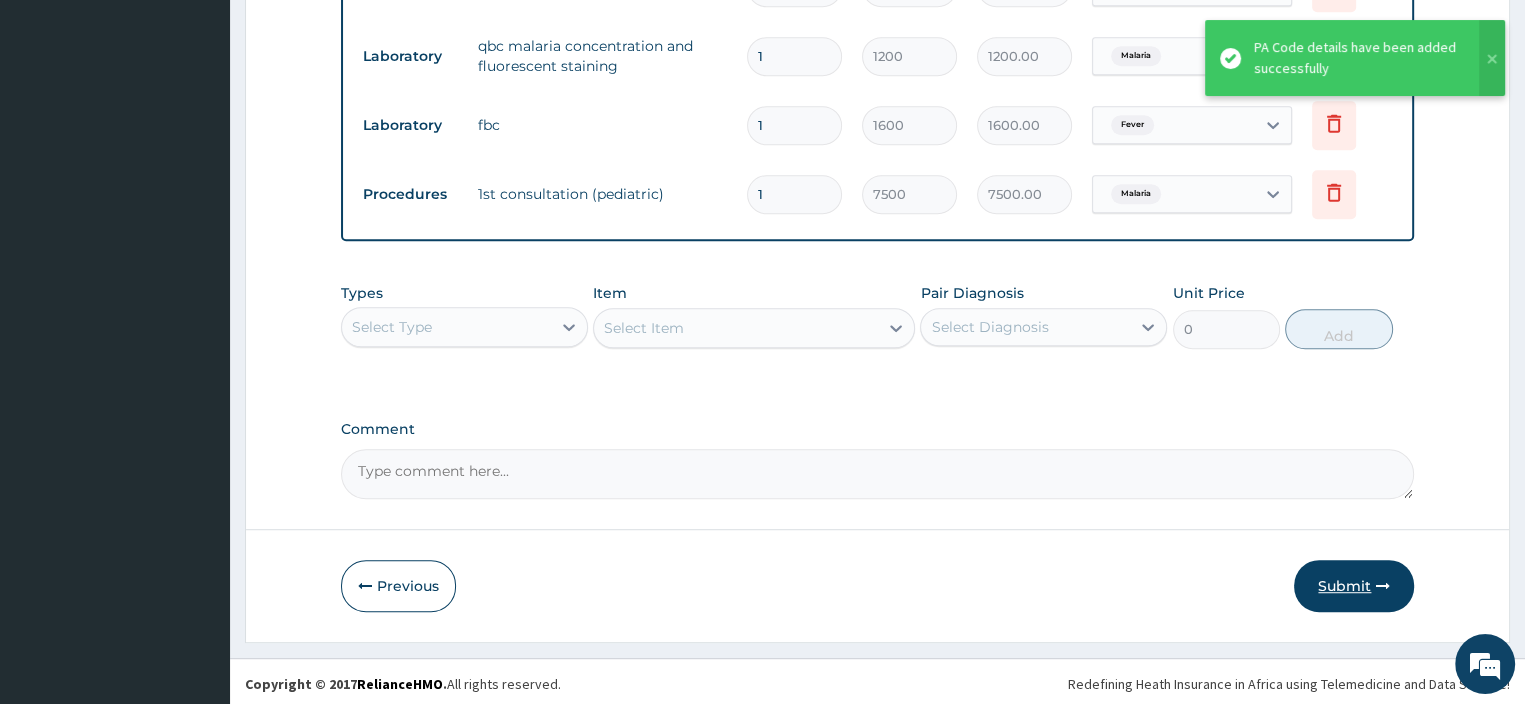 click on "Submit" at bounding box center (1354, 586) 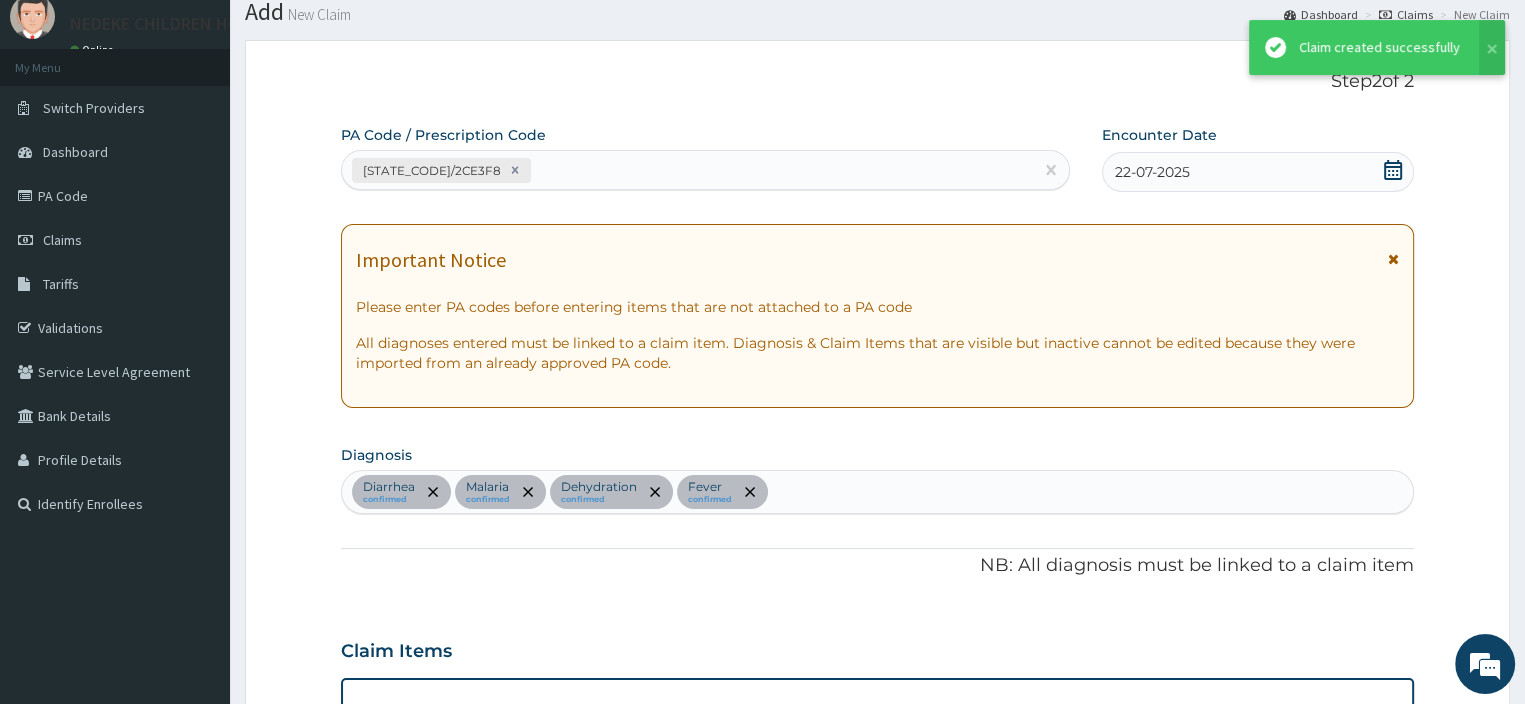 scroll, scrollTop: 1121, scrollLeft: 0, axis: vertical 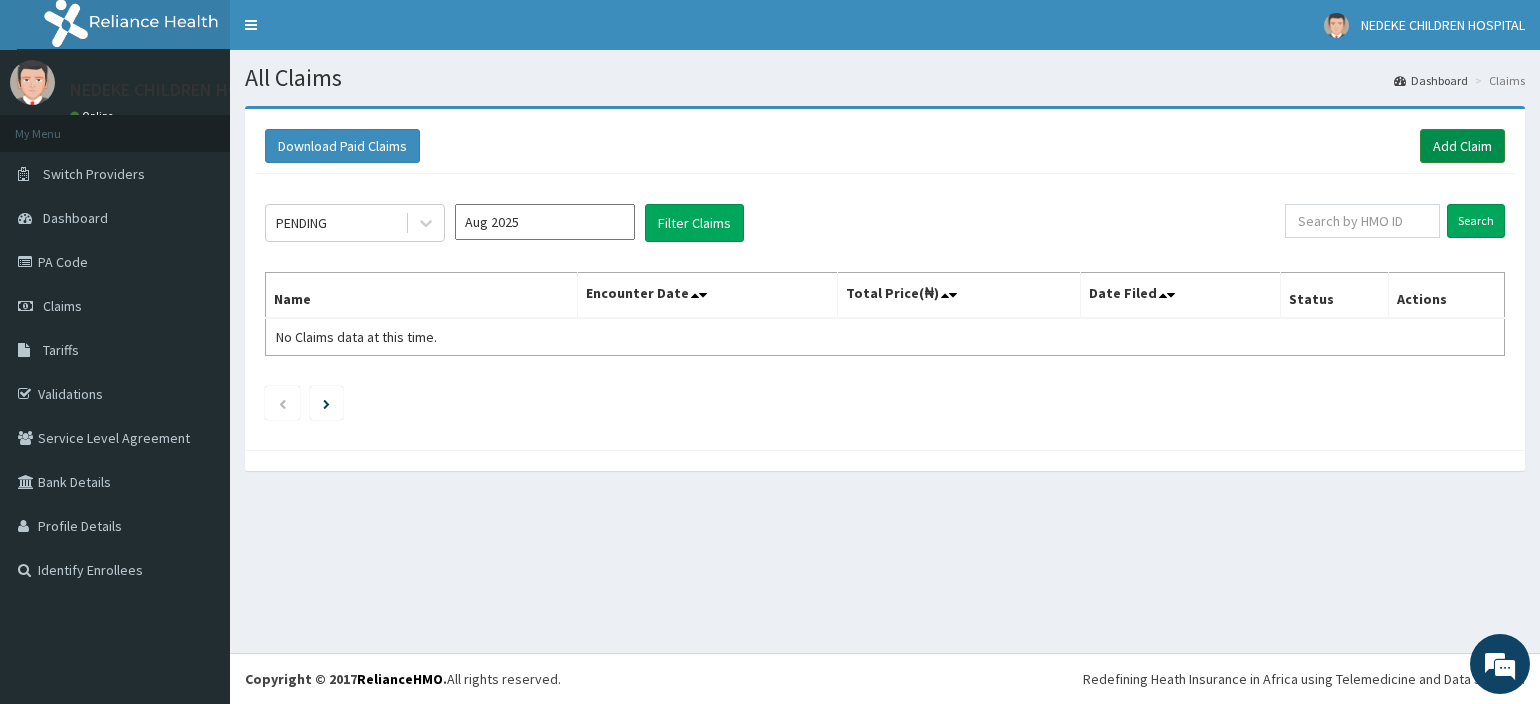 click on "Add Claim" at bounding box center (1462, 146) 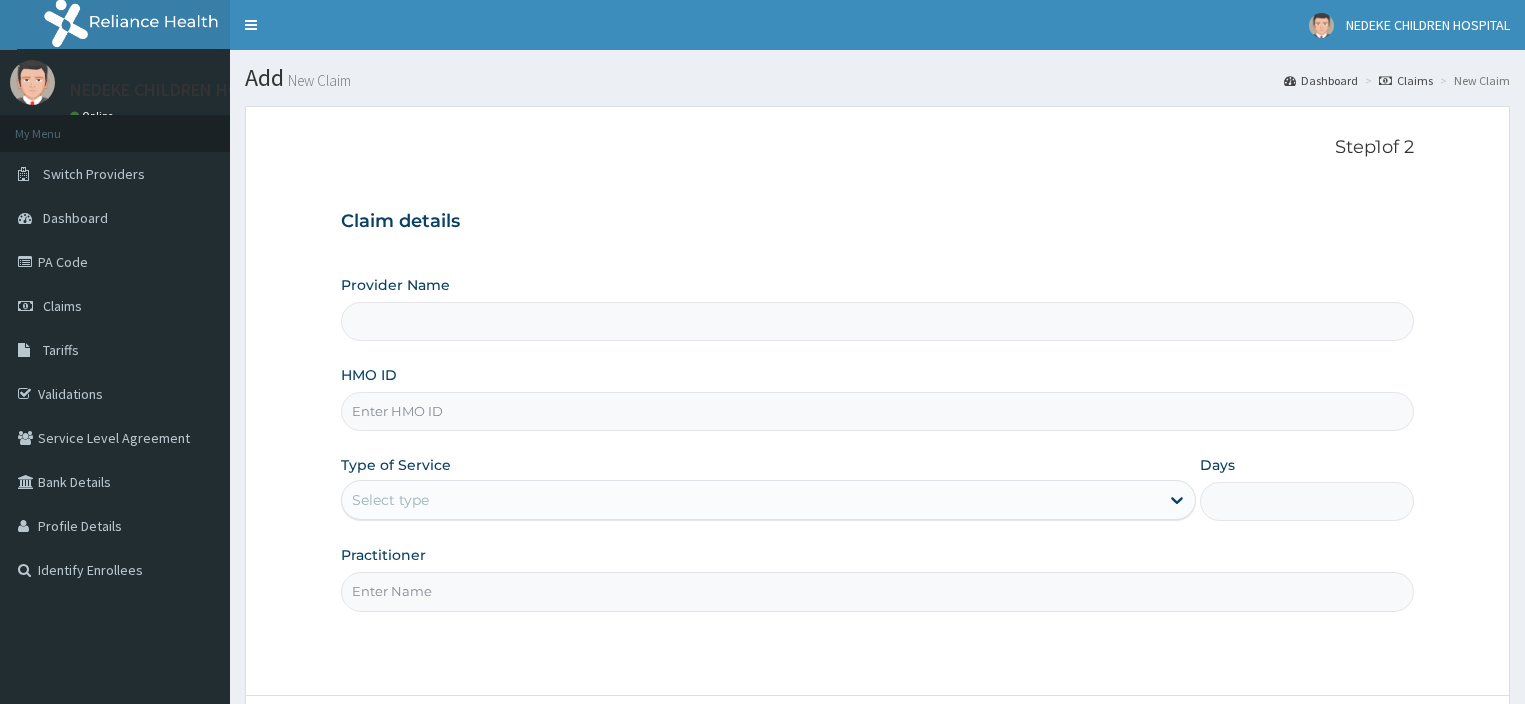 scroll, scrollTop: 171, scrollLeft: 0, axis: vertical 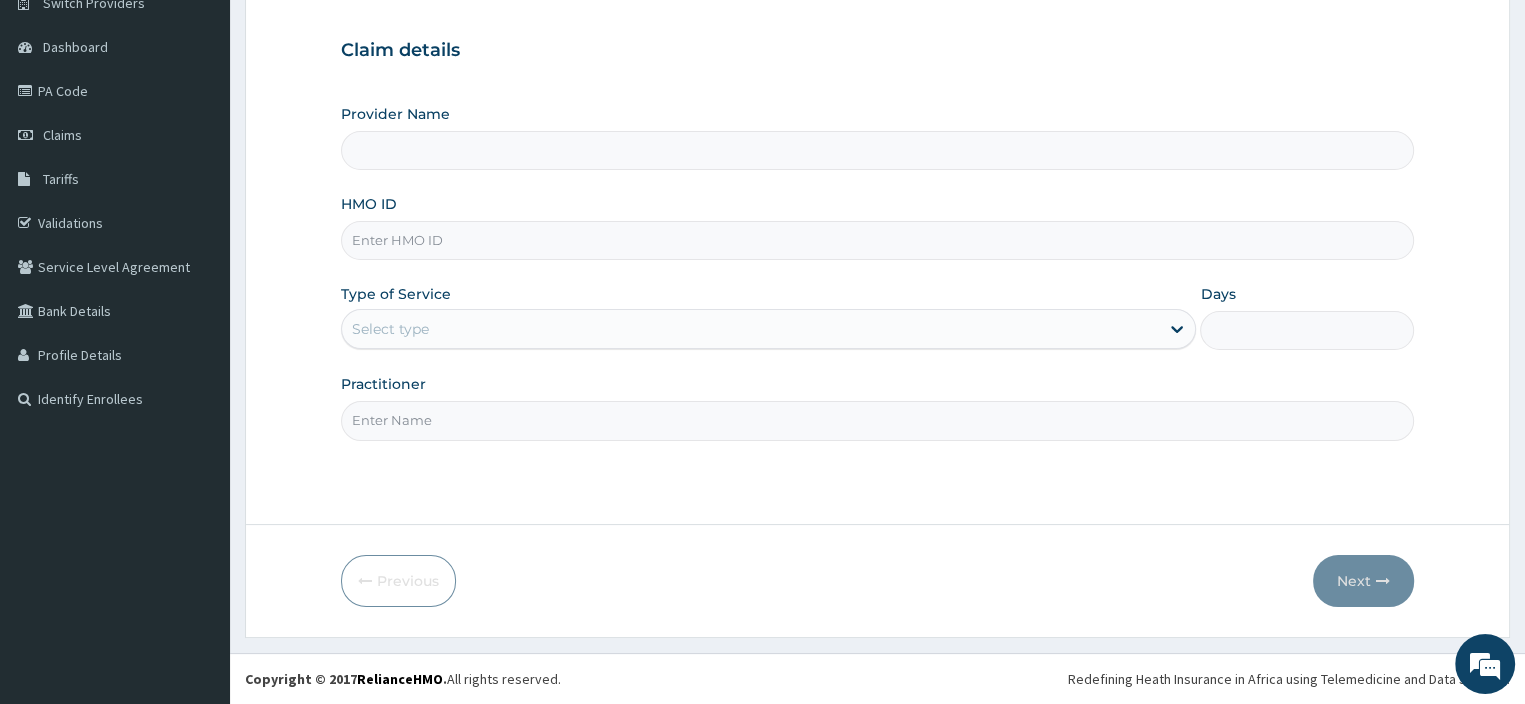 type on "NEDEKE CHILDRENS HOSPITAL" 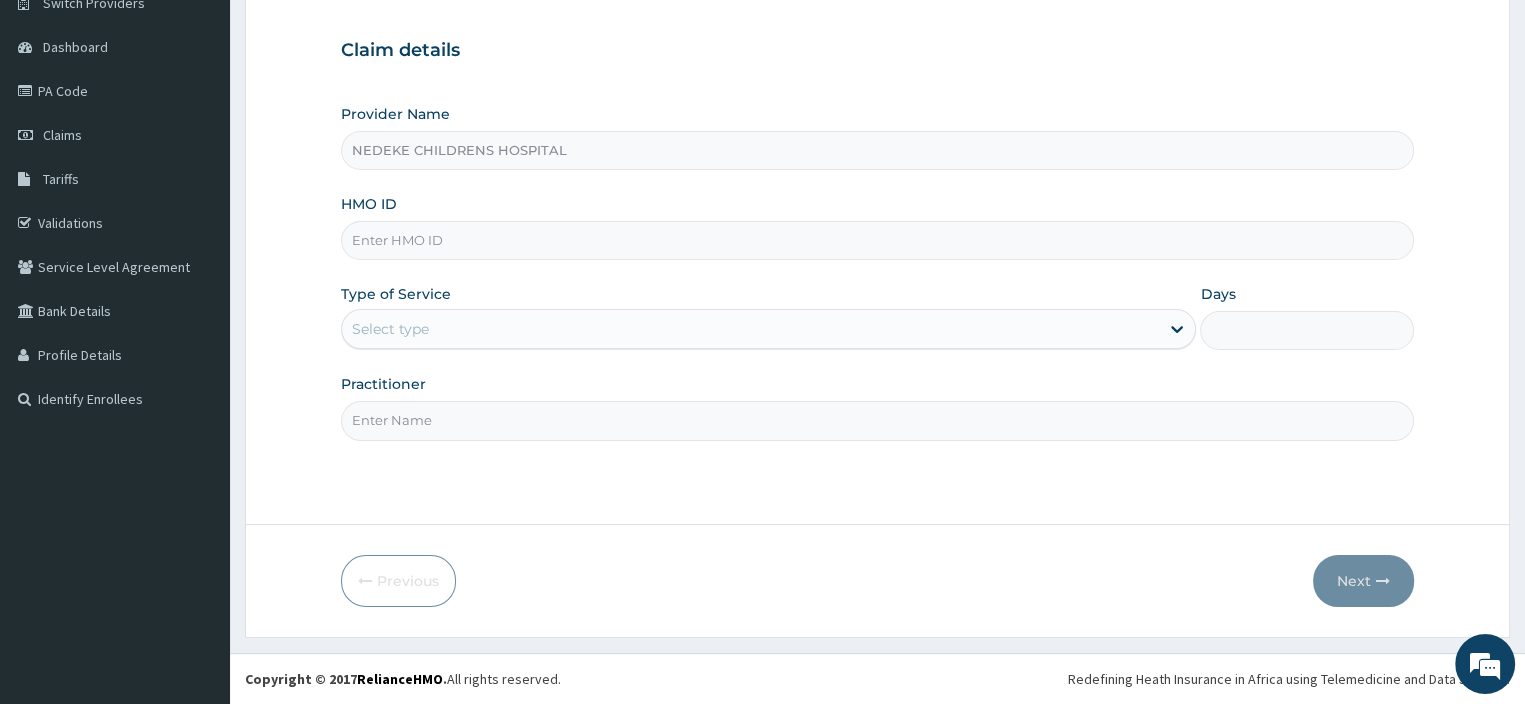 click on "HMO ID" at bounding box center [878, 240] 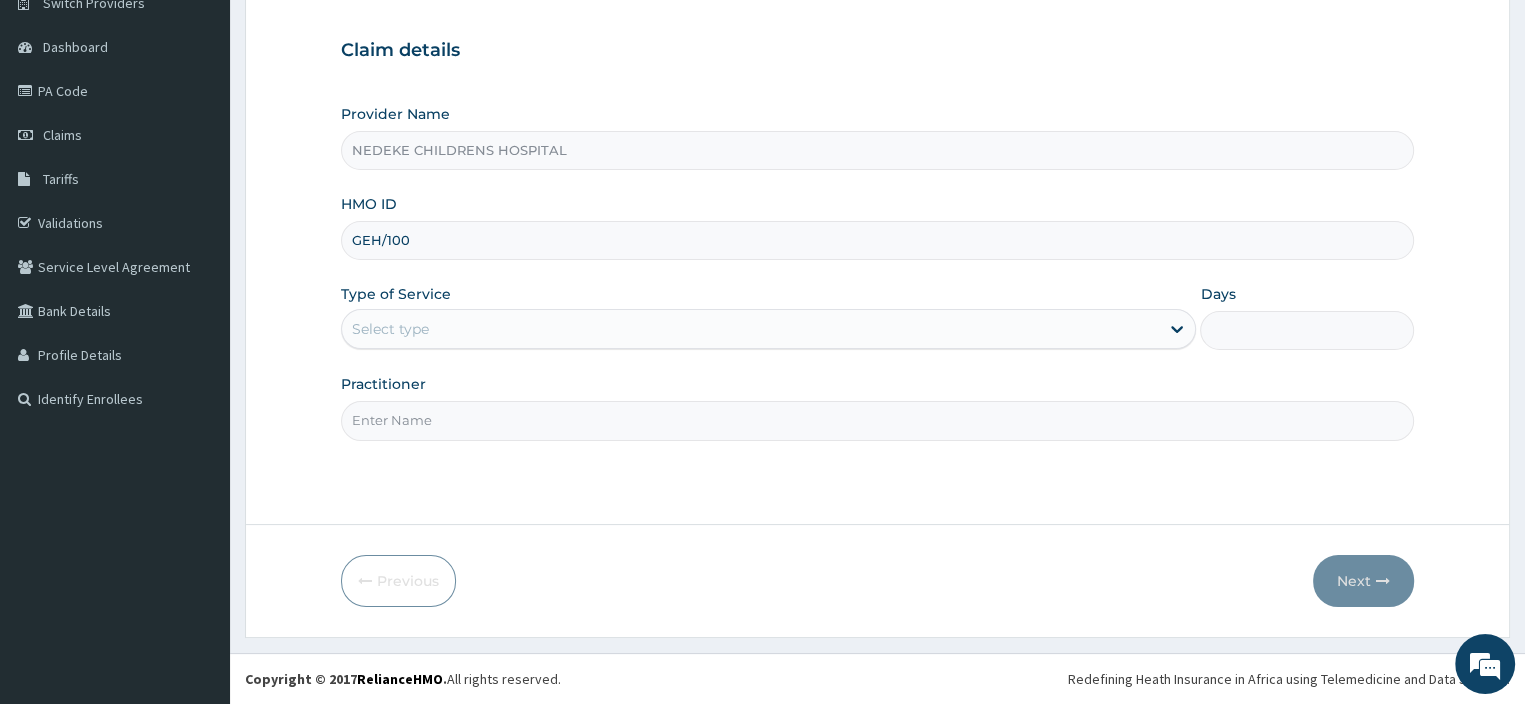 scroll, scrollTop: 0, scrollLeft: 0, axis: both 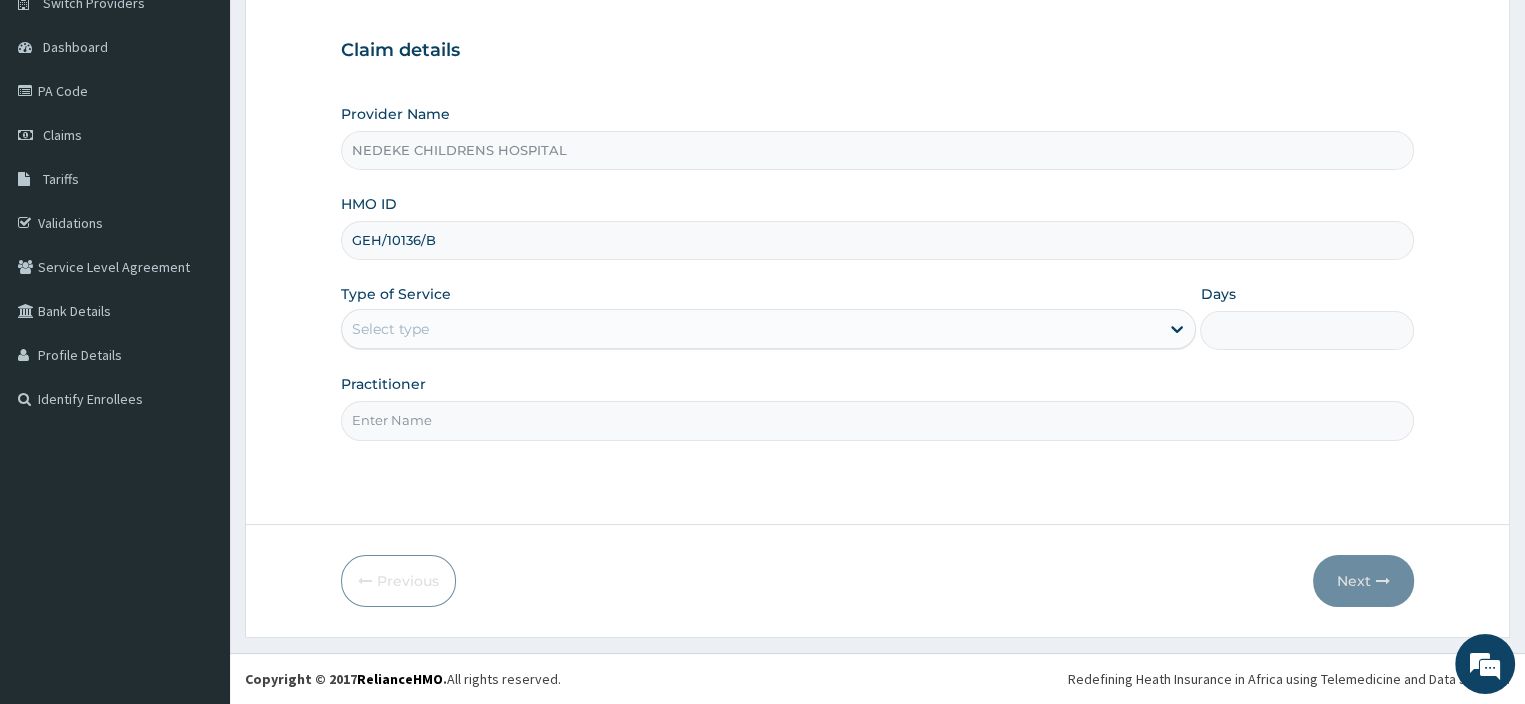 type on "GEH/10136/B" 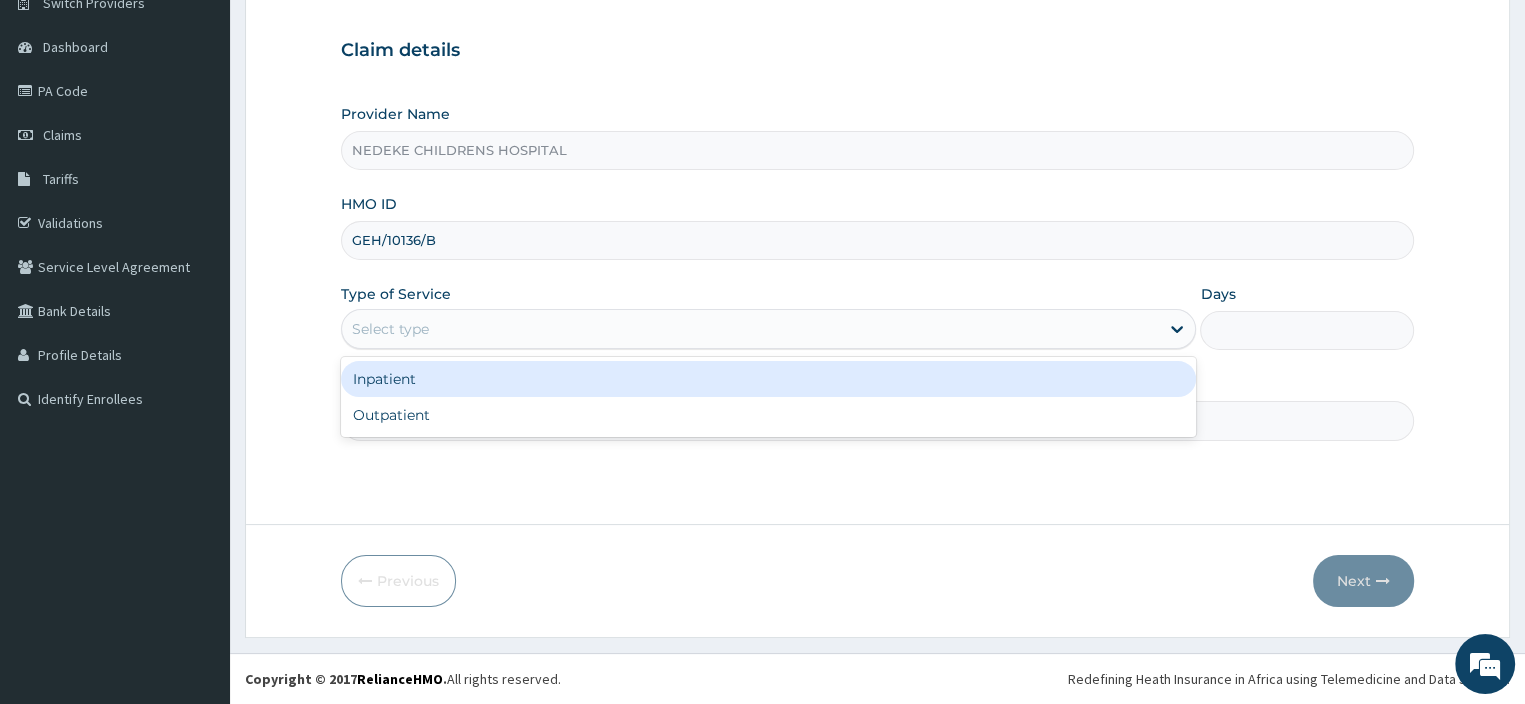 click on "Select type" at bounding box center (751, 329) 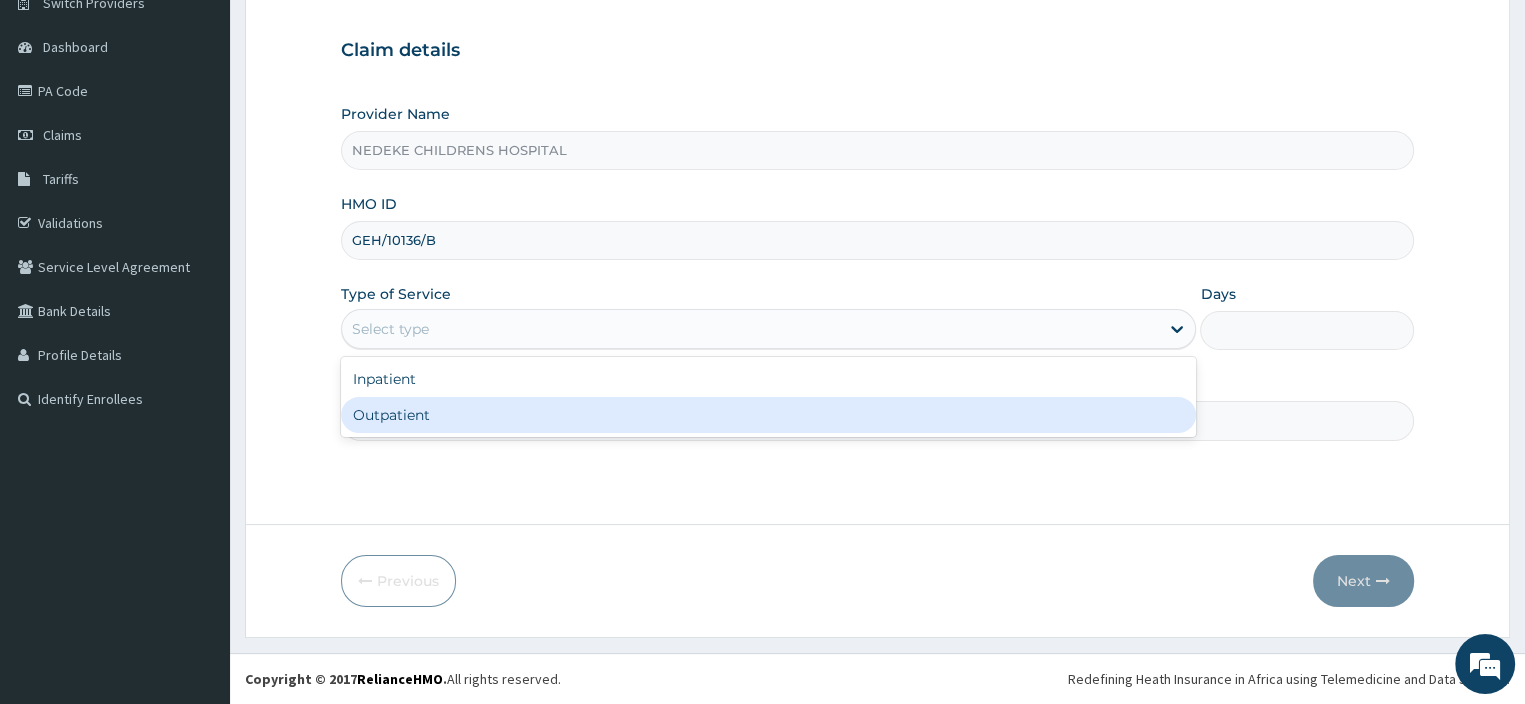 click on "Outpatient" at bounding box center [769, 415] 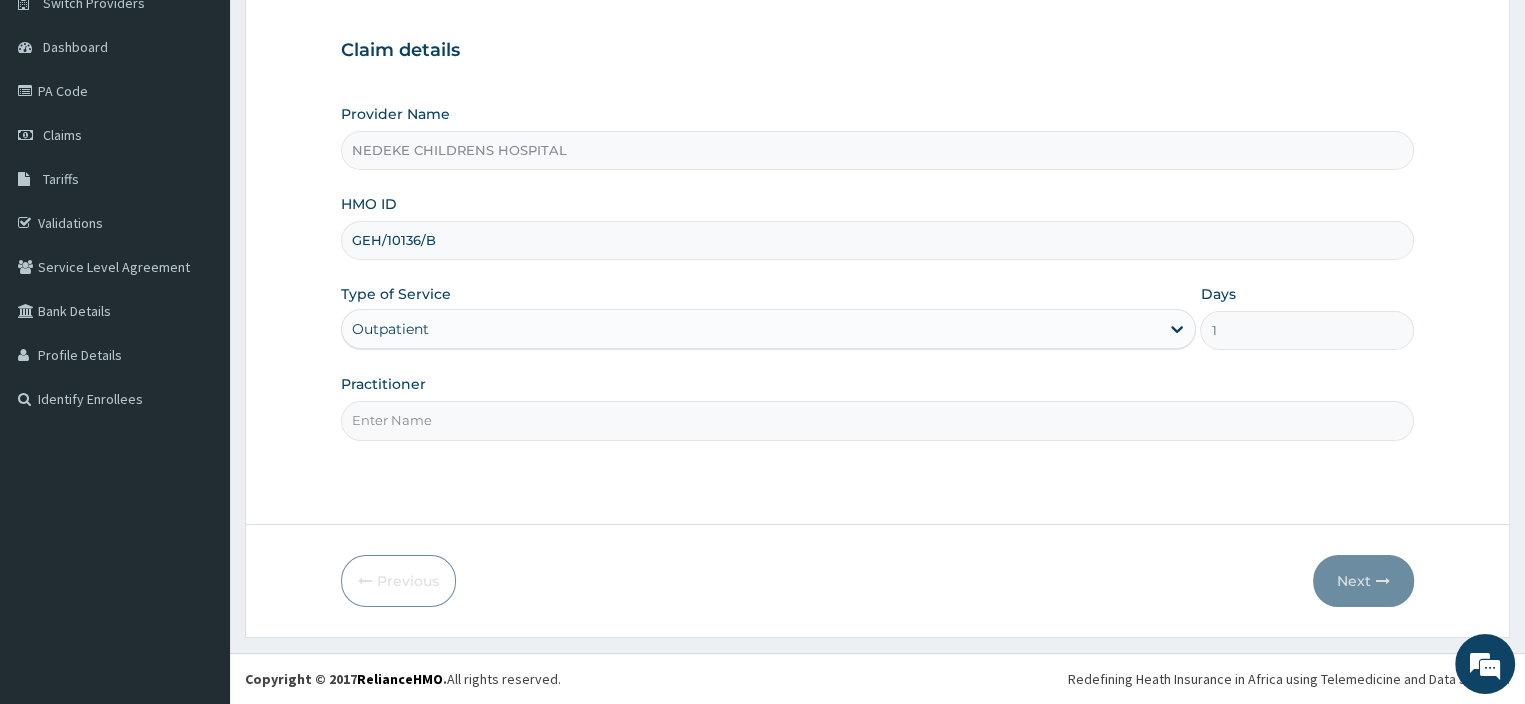 click on "Practitioner" at bounding box center [878, 420] 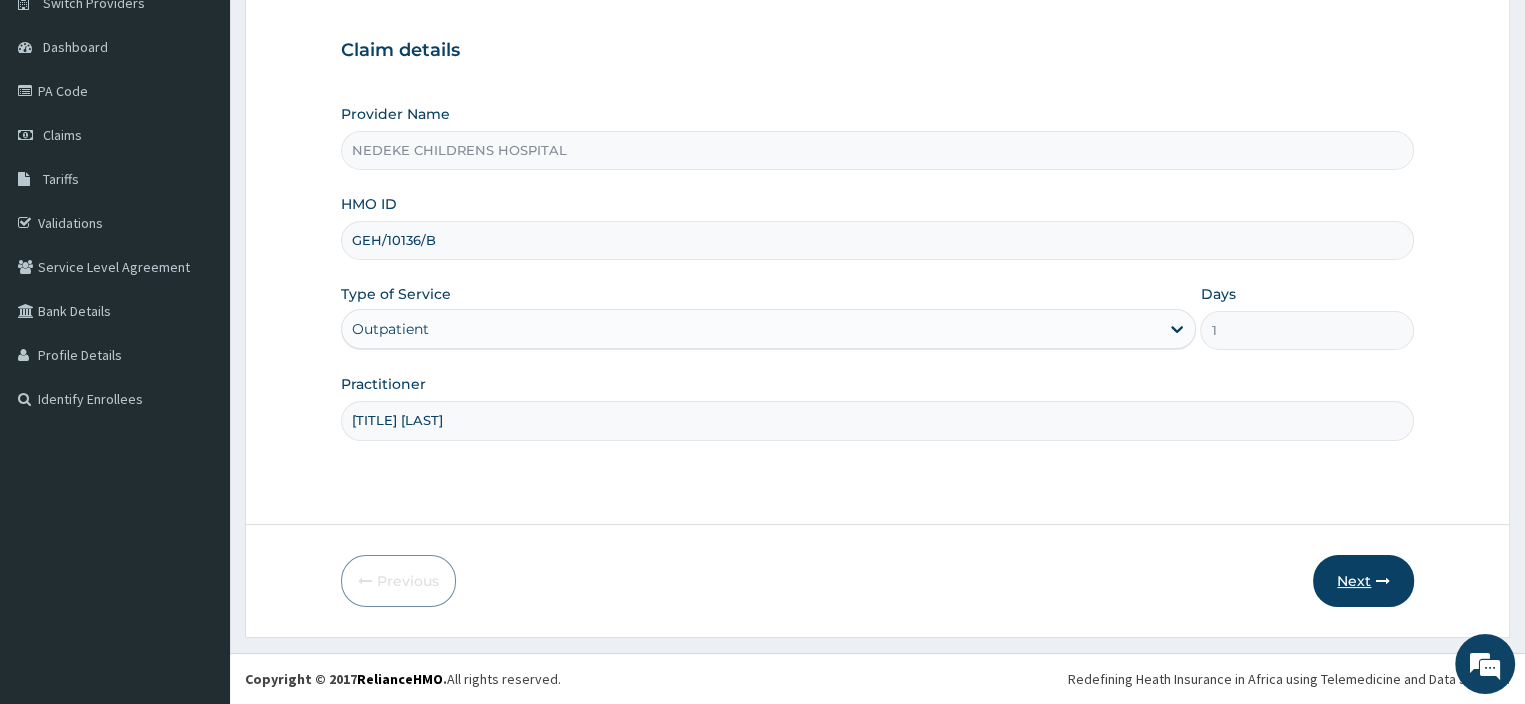 click on "Next" at bounding box center (1363, 581) 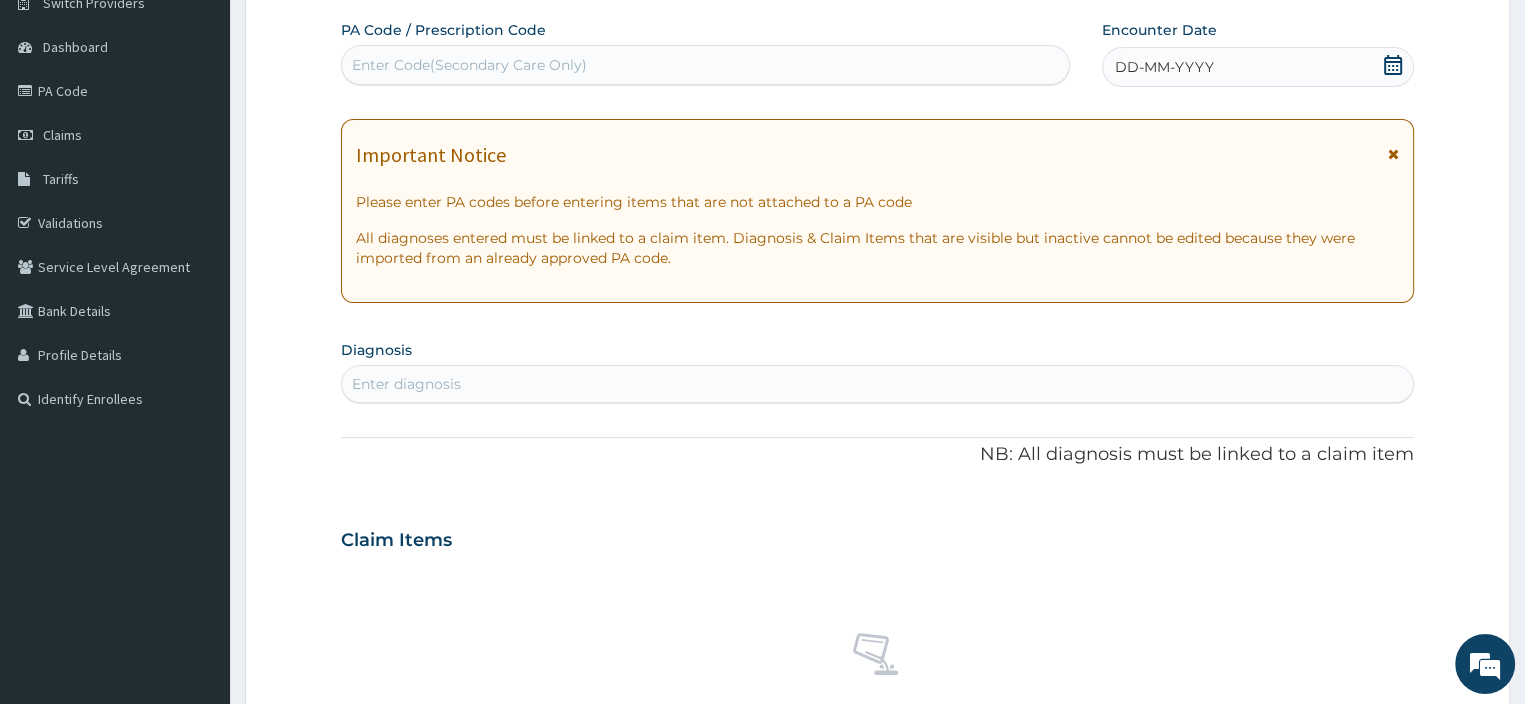 click on "Enter Code(Secondary Care Only)" at bounding box center [469, 65] 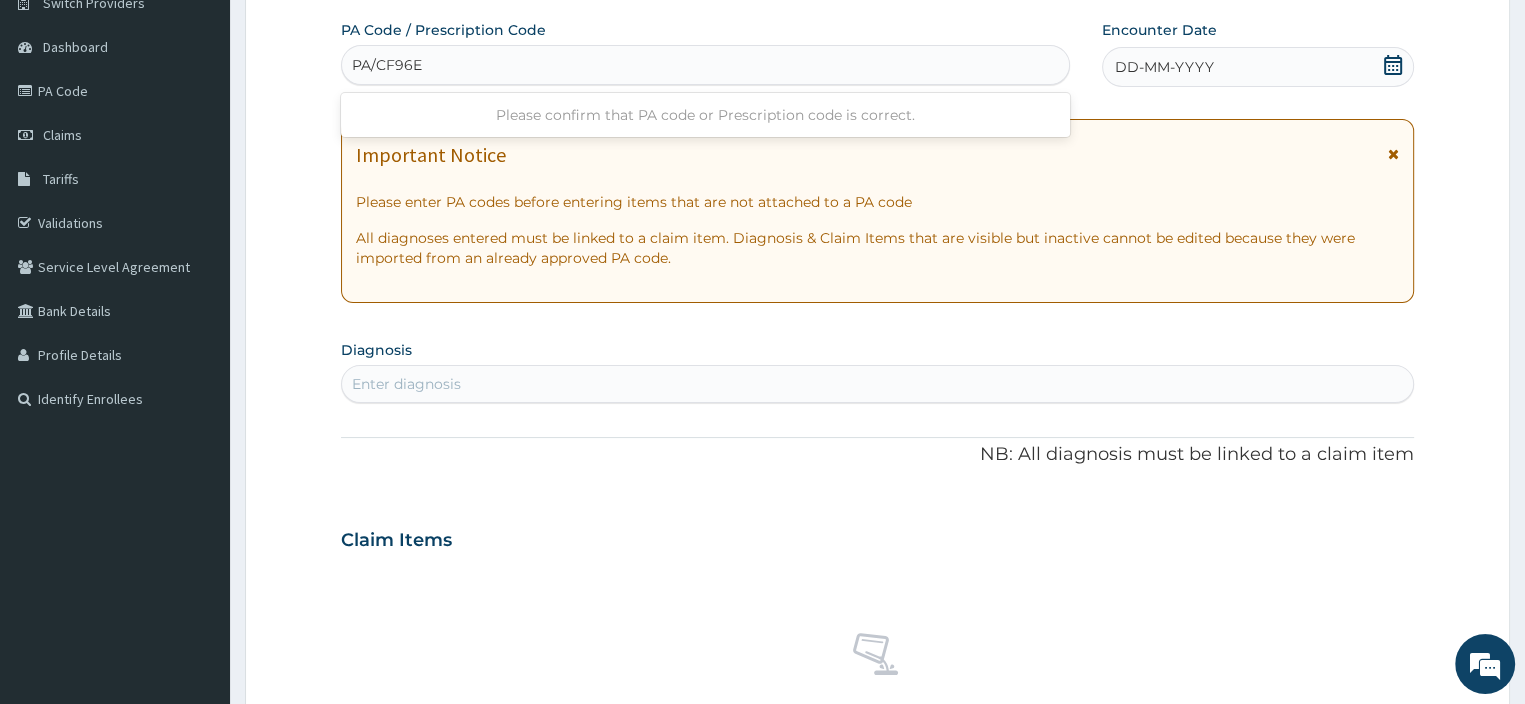 type on "PA/CF96E4" 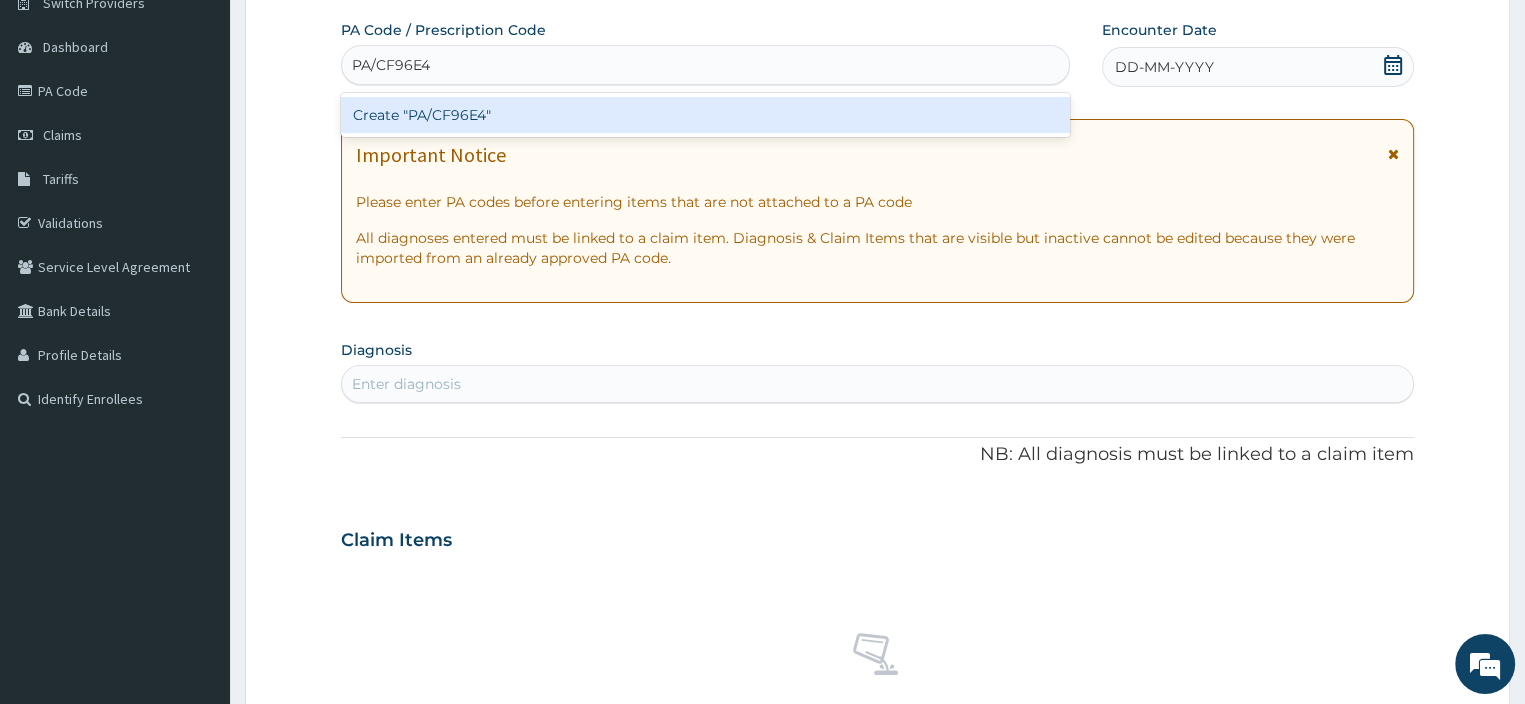 click on "Create "PA/CF96E4"" at bounding box center (705, 115) 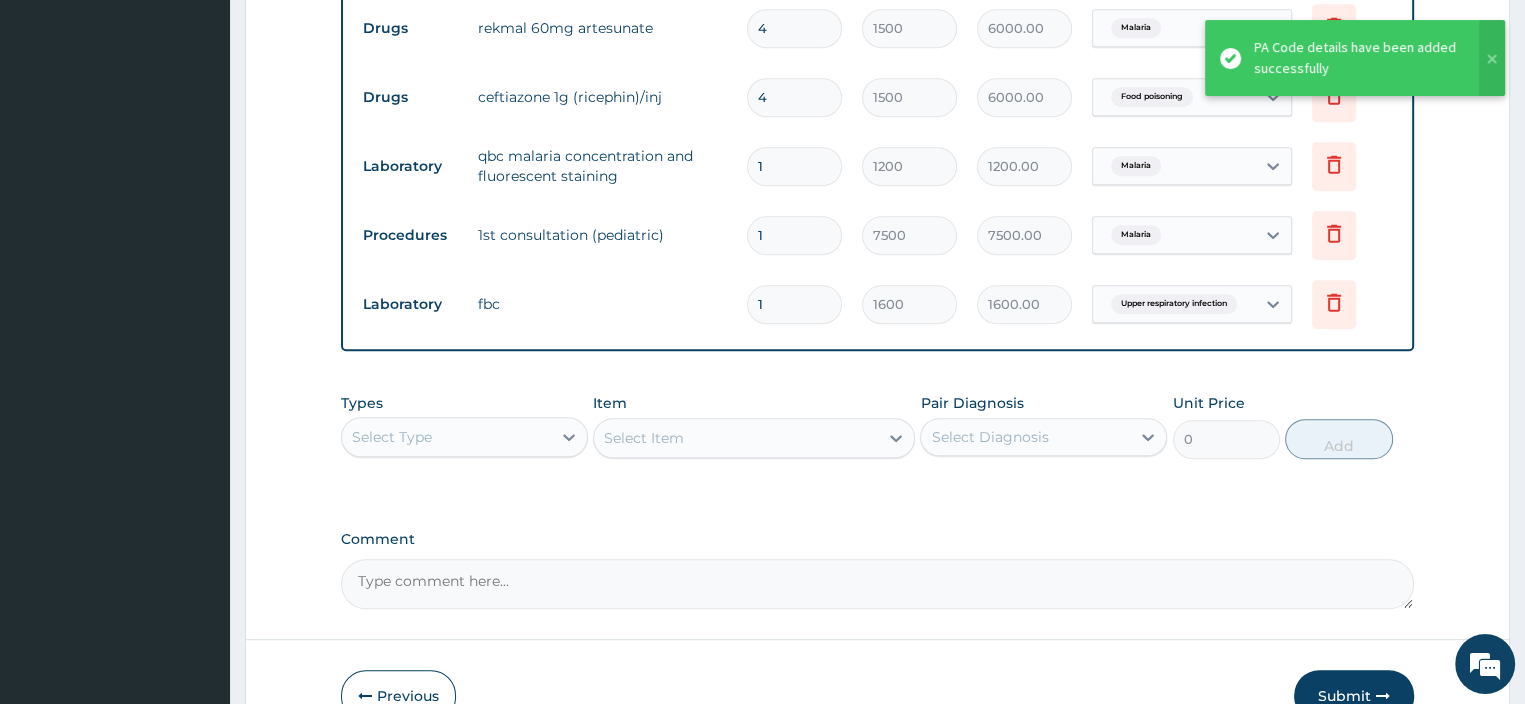 scroll, scrollTop: 1190, scrollLeft: 0, axis: vertical 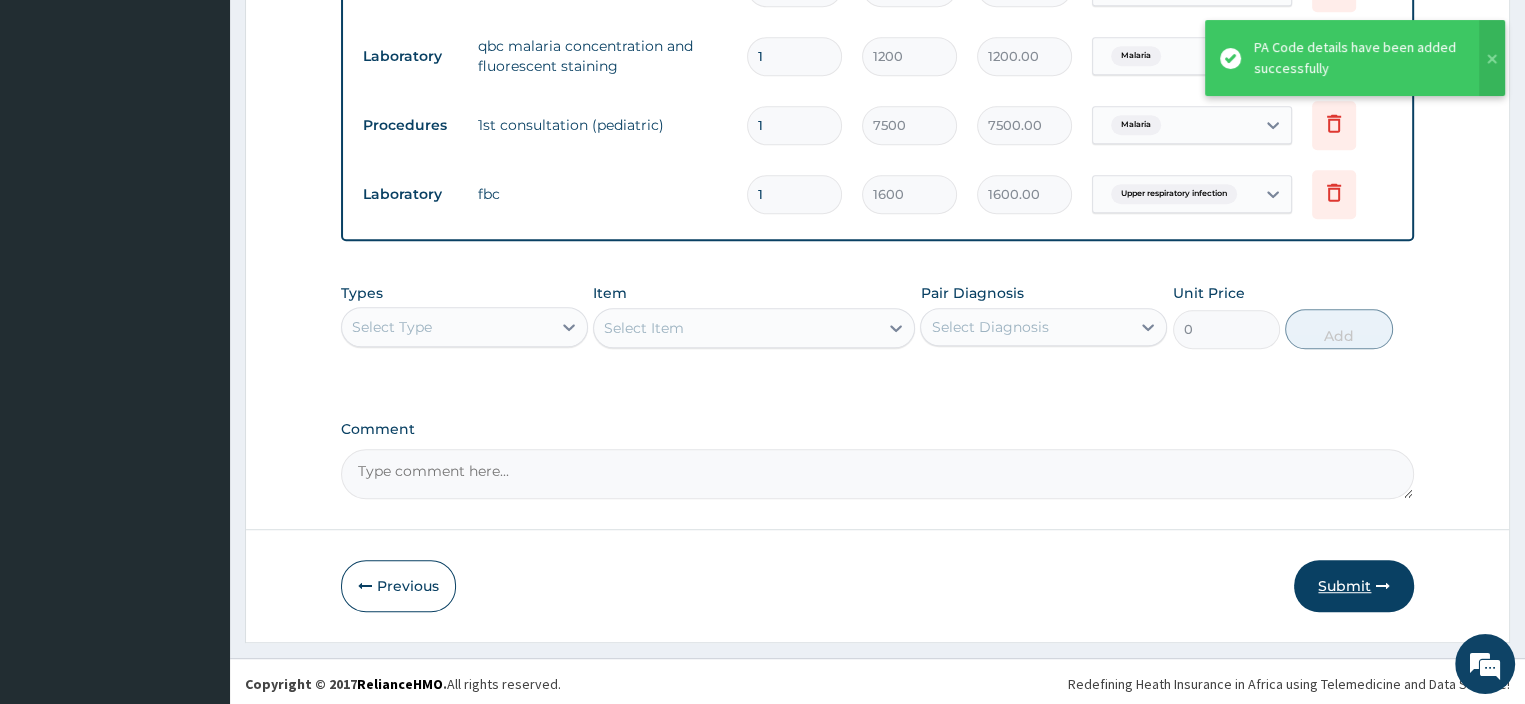 click on "Submit" at bounding box center (1354, 586) 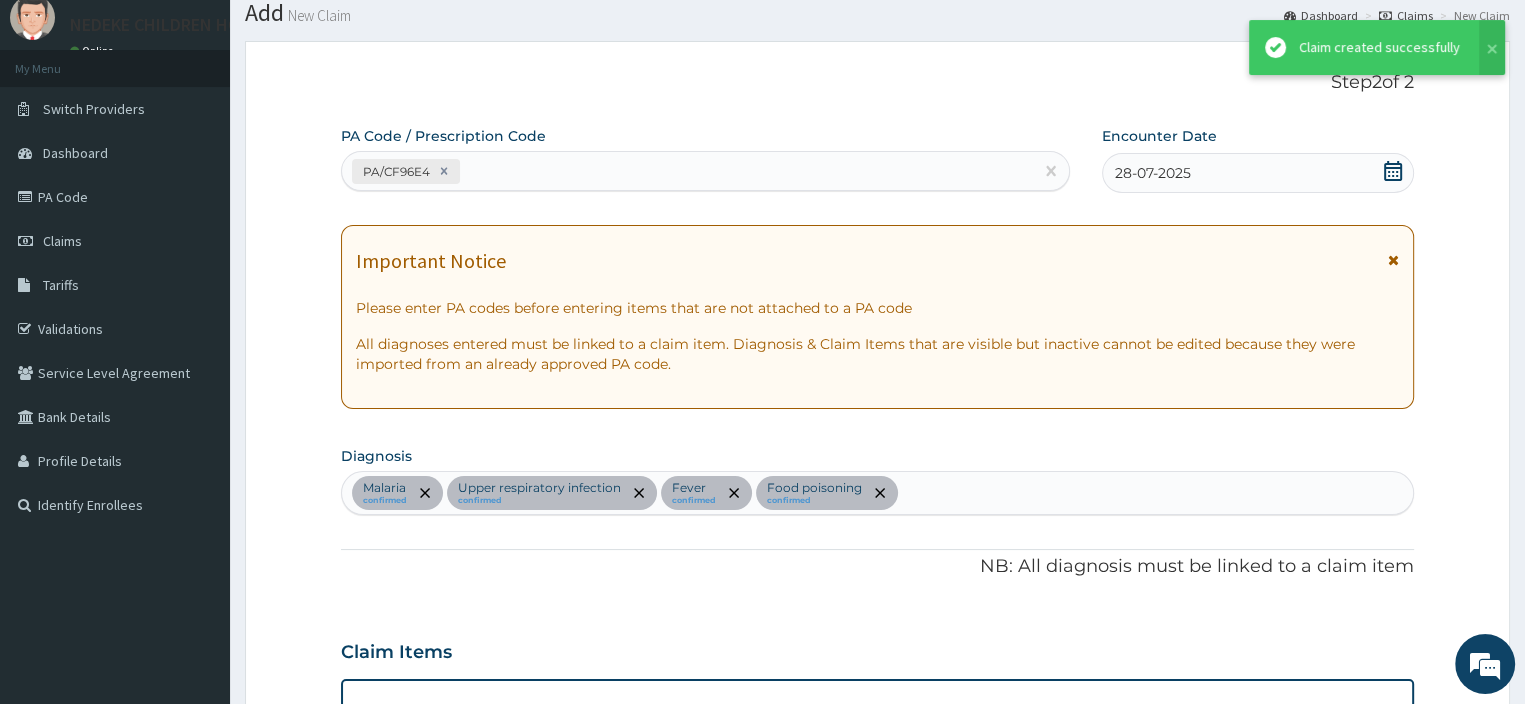 scroll, scrollTop: 100, scrollLeft: 0, axis: vertical 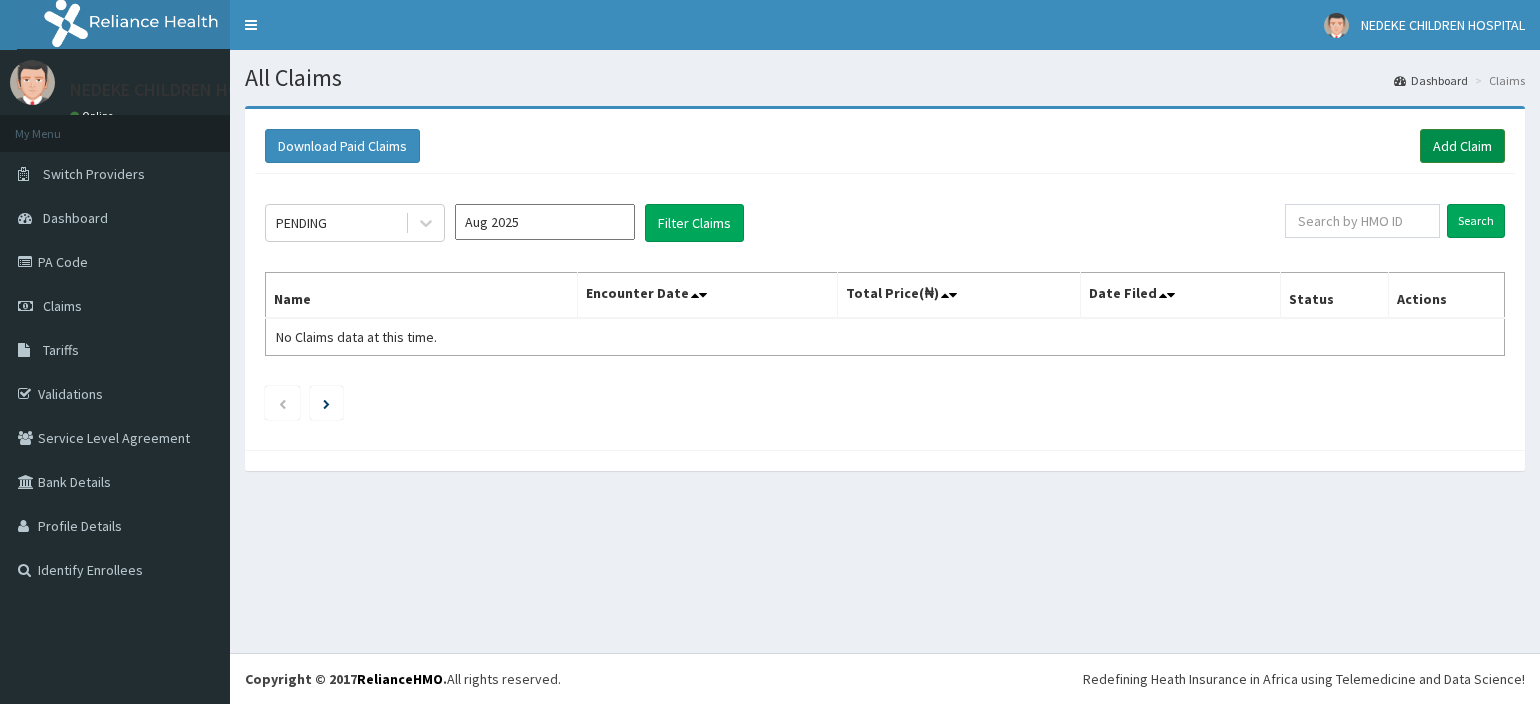 click on "Add Claim" at bounding box center [1462, 146] 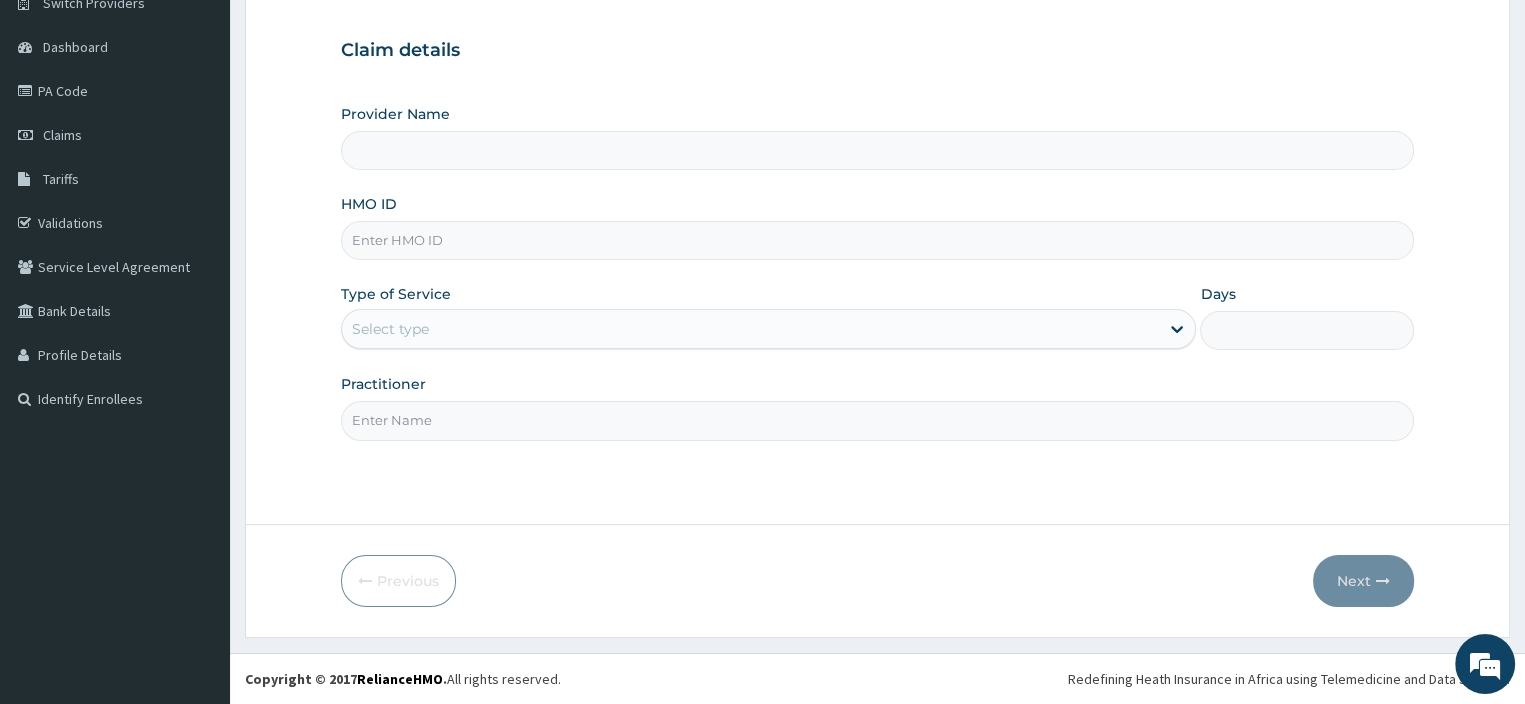 scroll, scrollTop: 0, scrollLeft: 0, axis: both 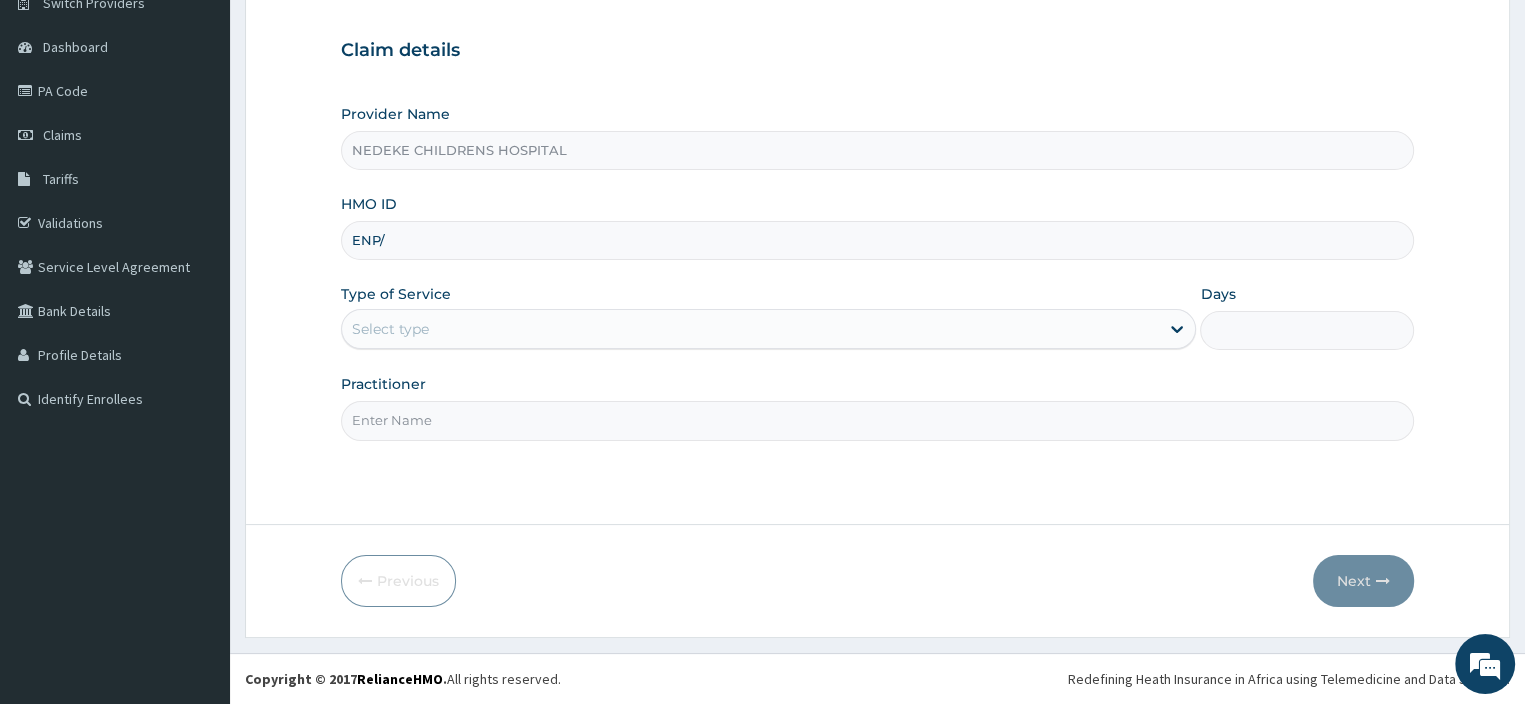 type on "ENP/10882/B" 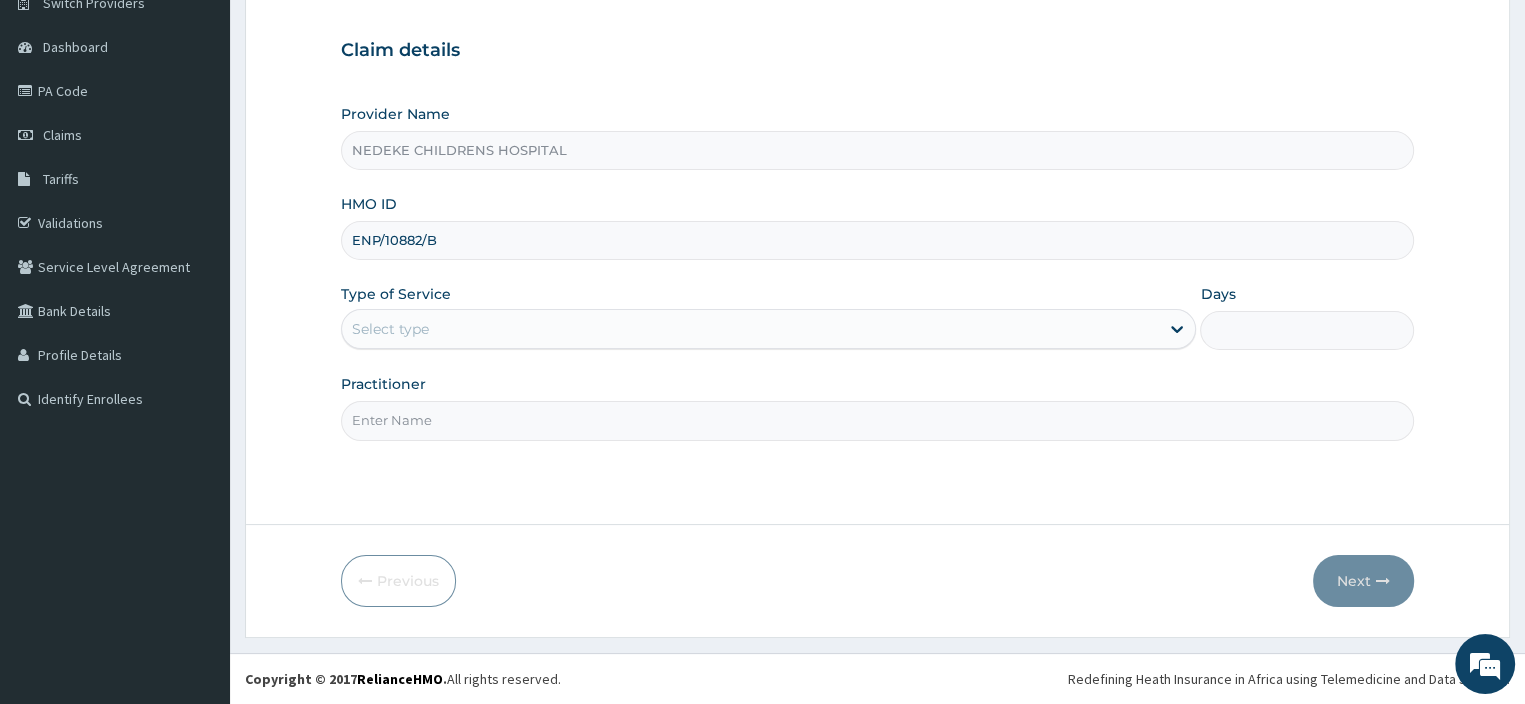 scroll, scrollTop: 0, scrollLeft: 0, axis: both 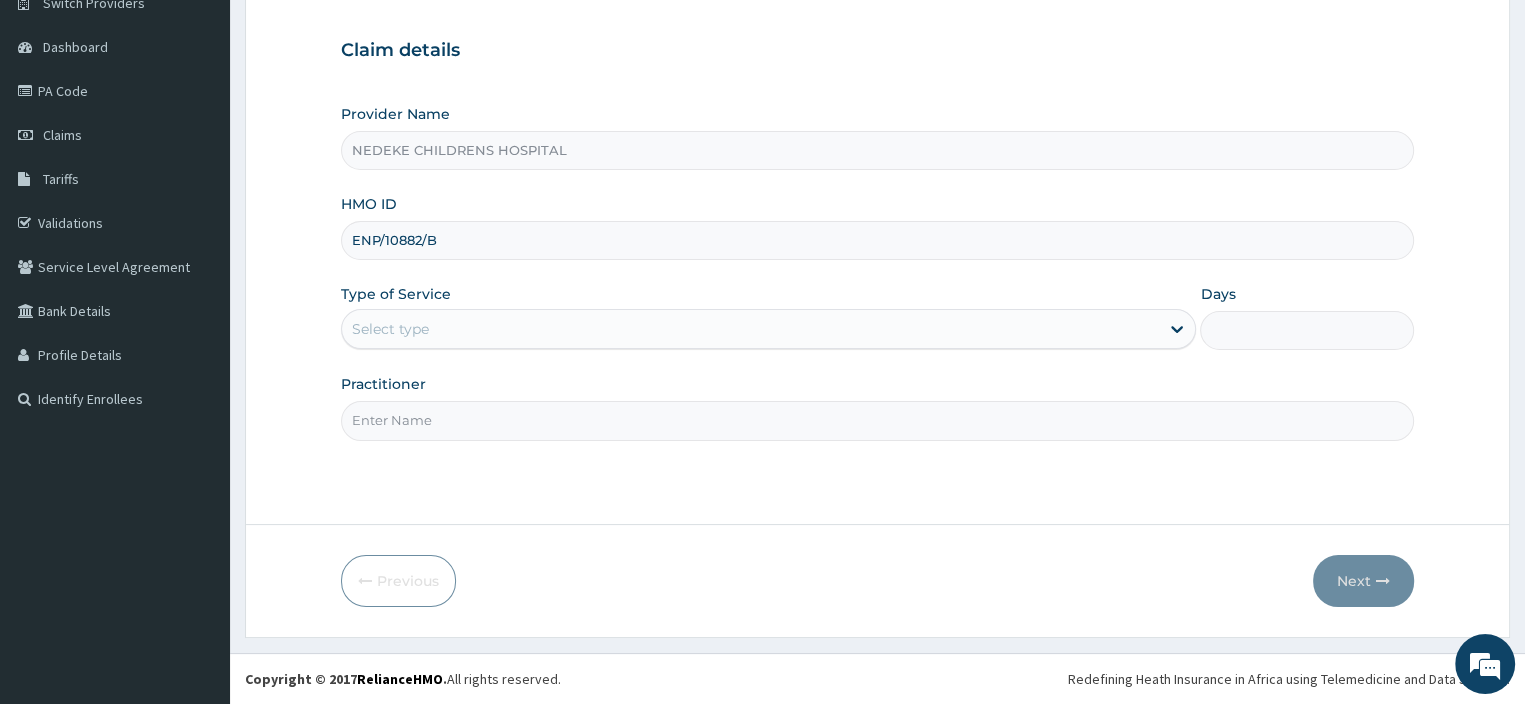 click on "Select type" at bounding box center (751, 329) 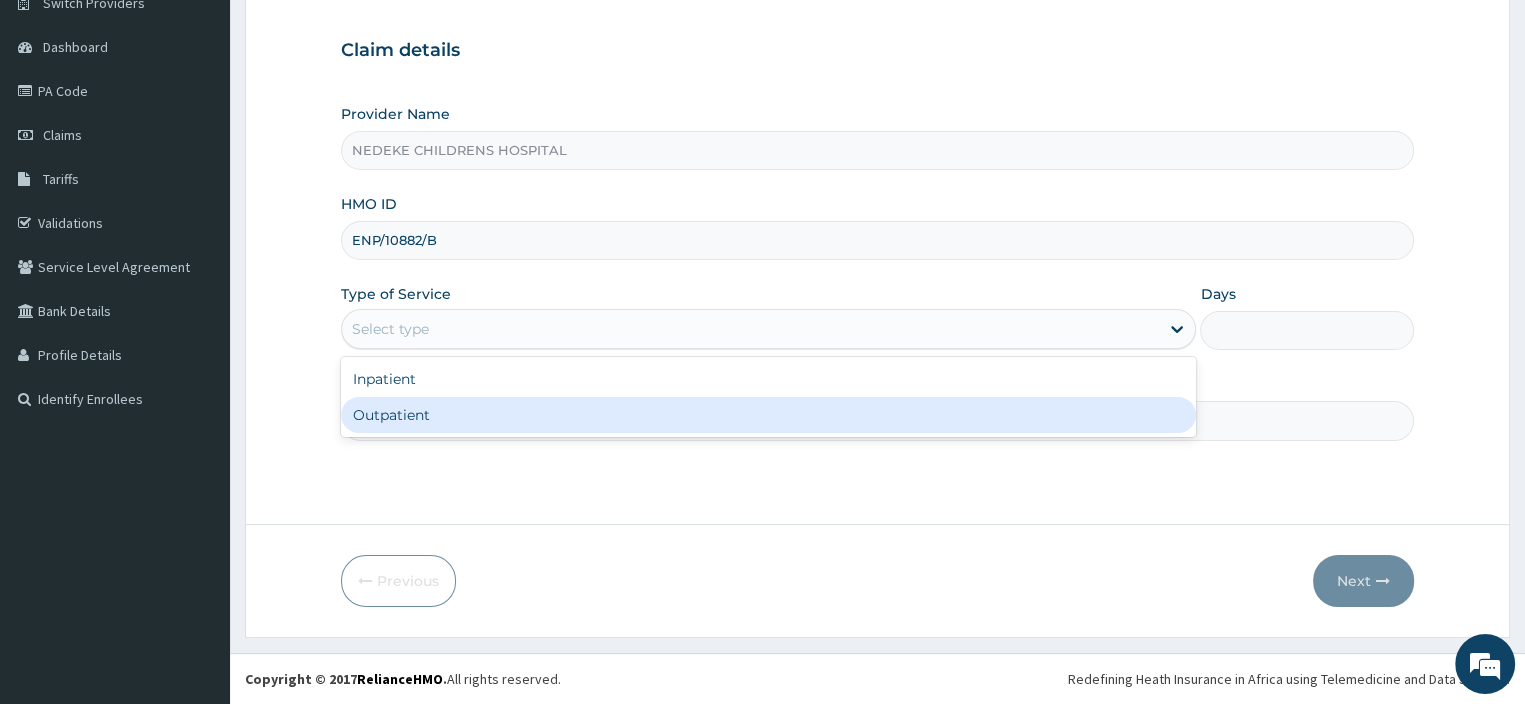 click on "Outpatient" at bounding box center [769, 415] 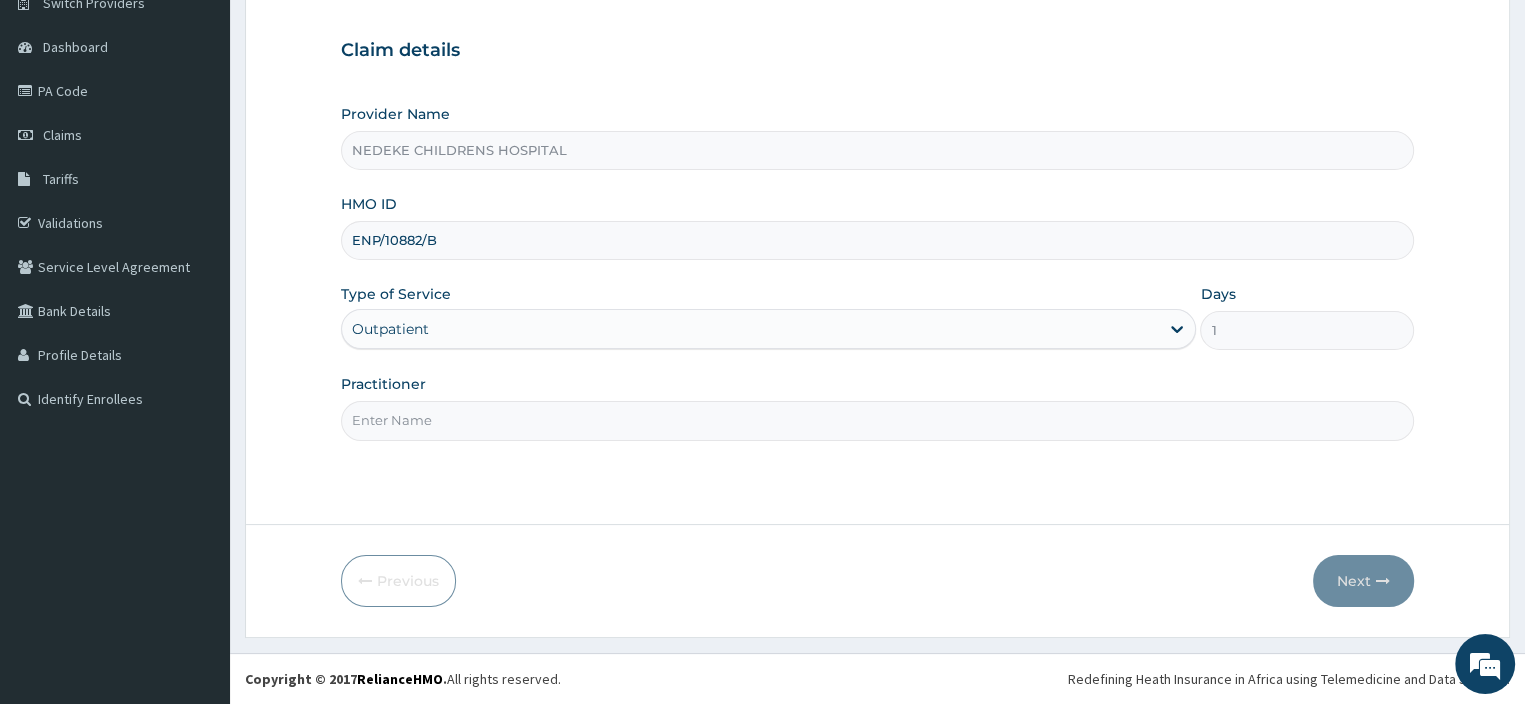 click on "Practitioner" at bounding box center [878, 420] 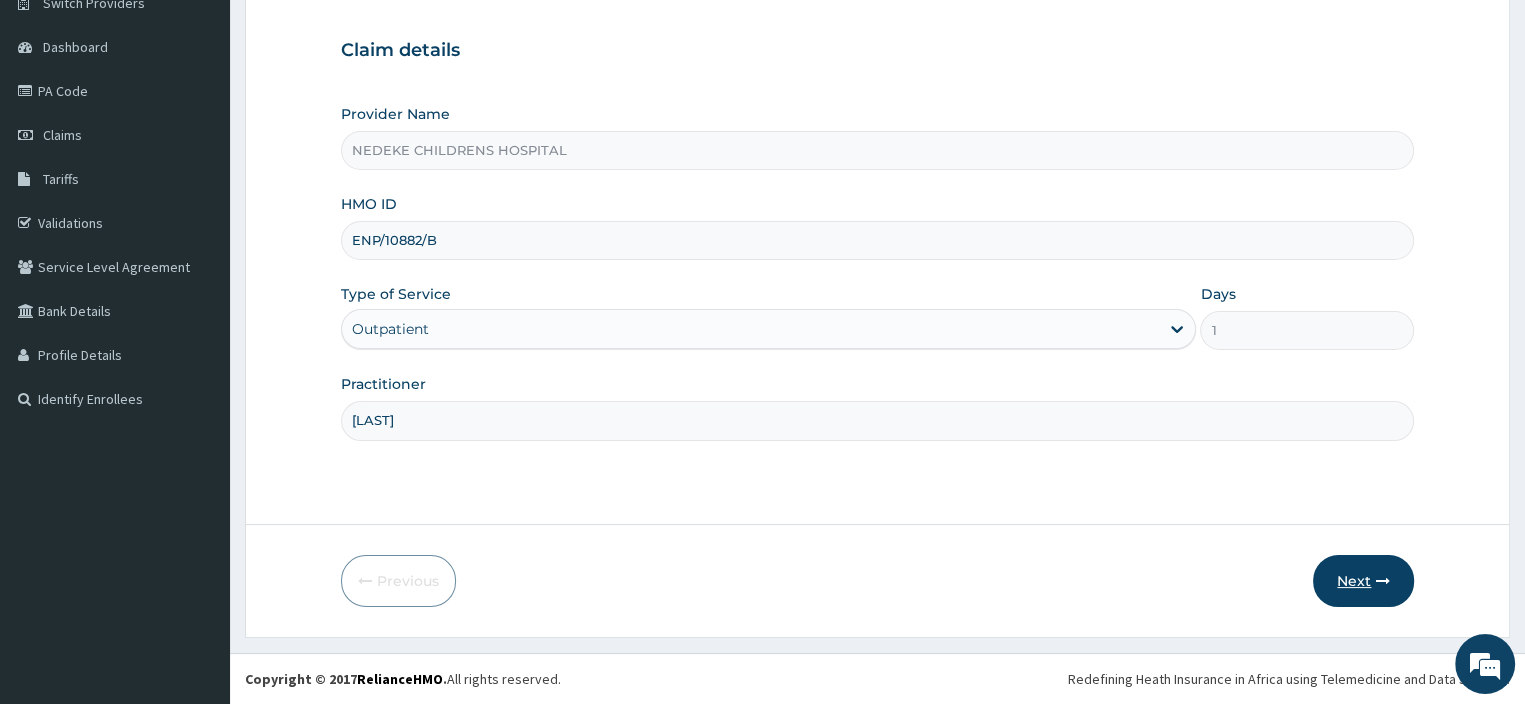 click on "Next" at bounding box center (1363, 581) 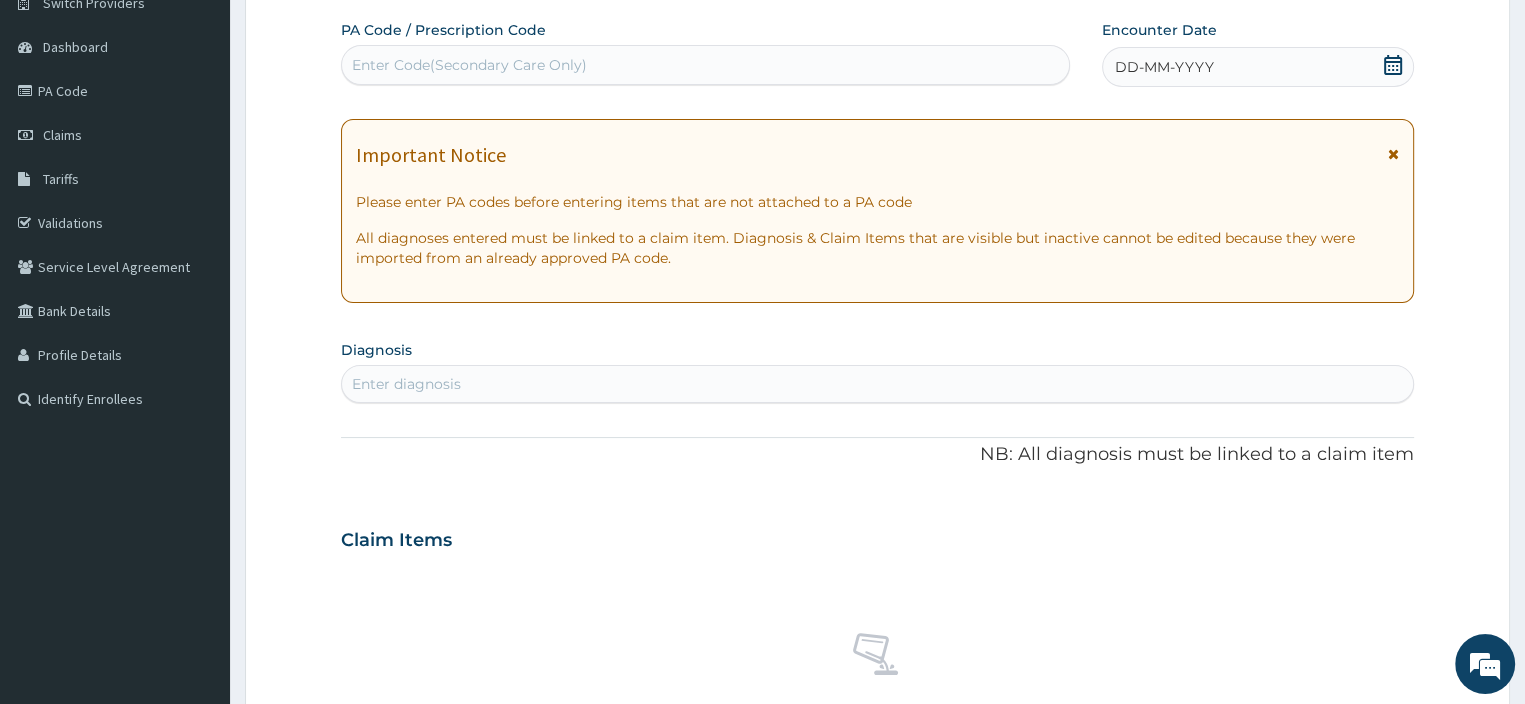 click on "Enter Code(Secondary Care Only)" at bounding box center [705, 65] 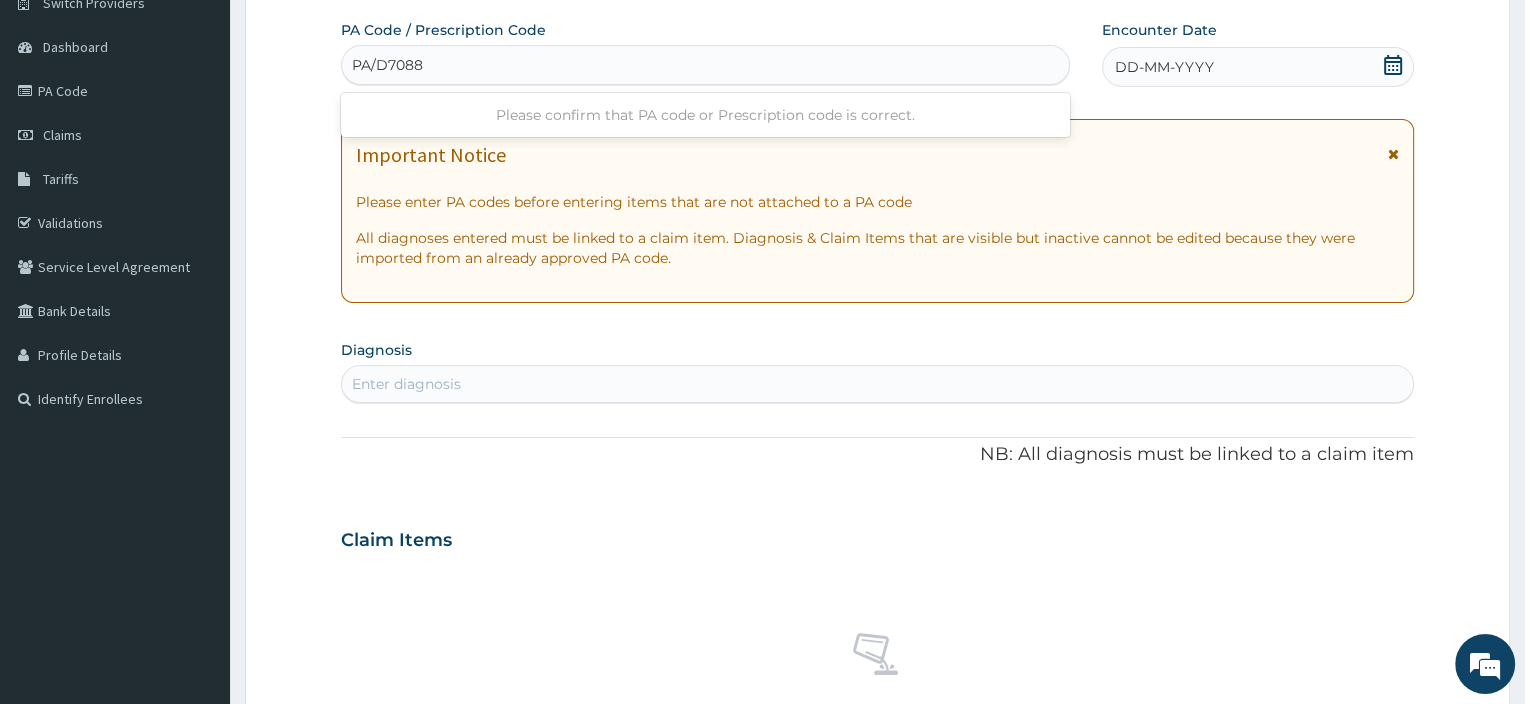 type on "PA/D7088E" 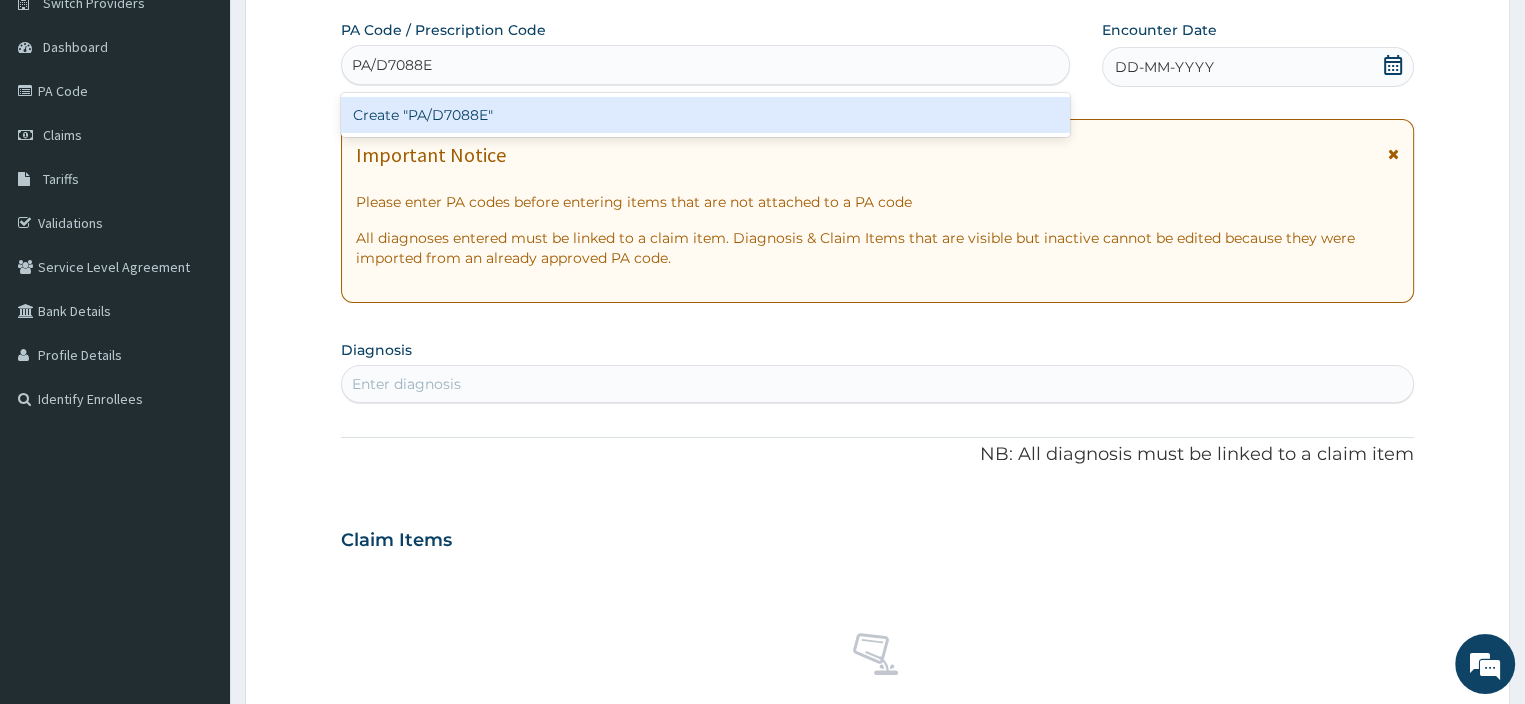 click on "Create "PA/D7088E"" at bounding box center (705, 115) 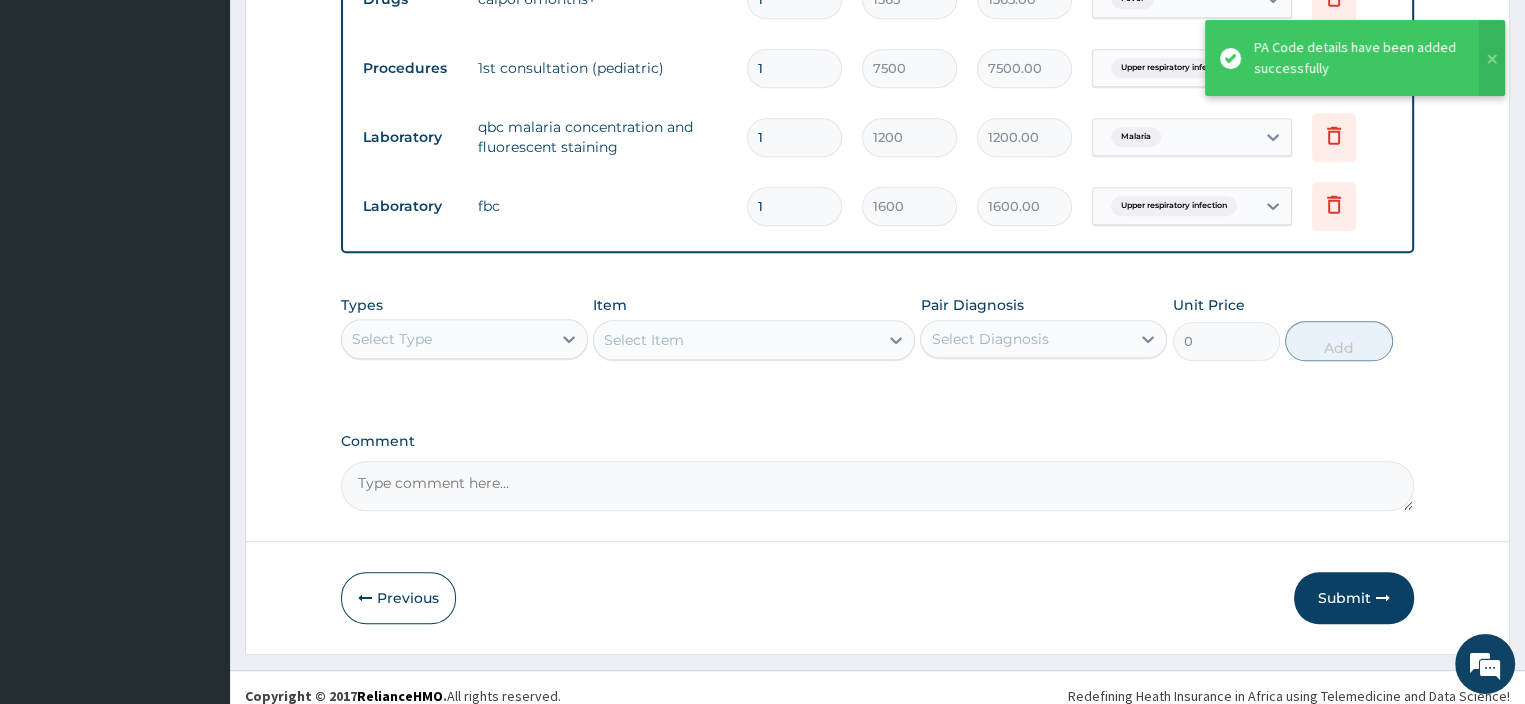 scroll, scrollTop: 1190, scrollLeft: 0, axis: vertical 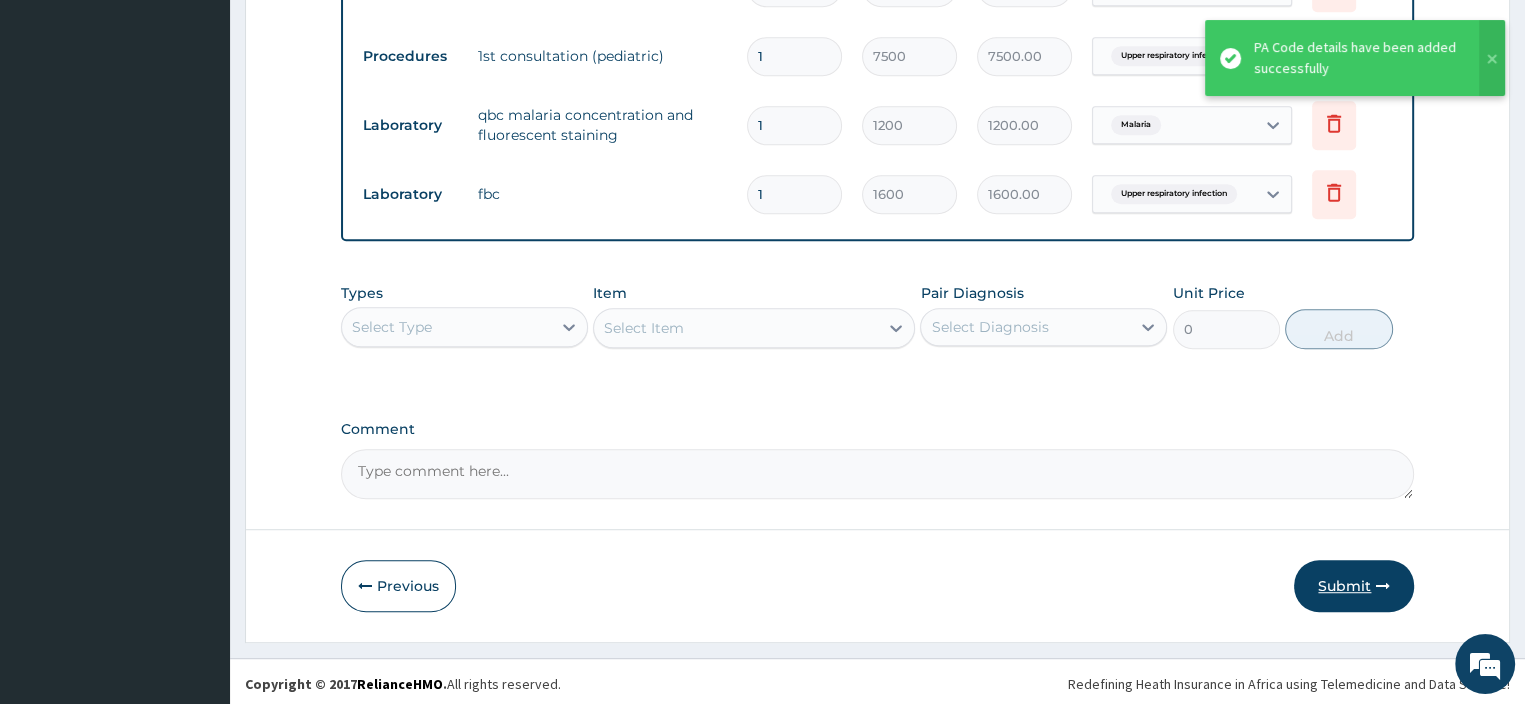 click on "Submit" at bounding box center (1354, 586) 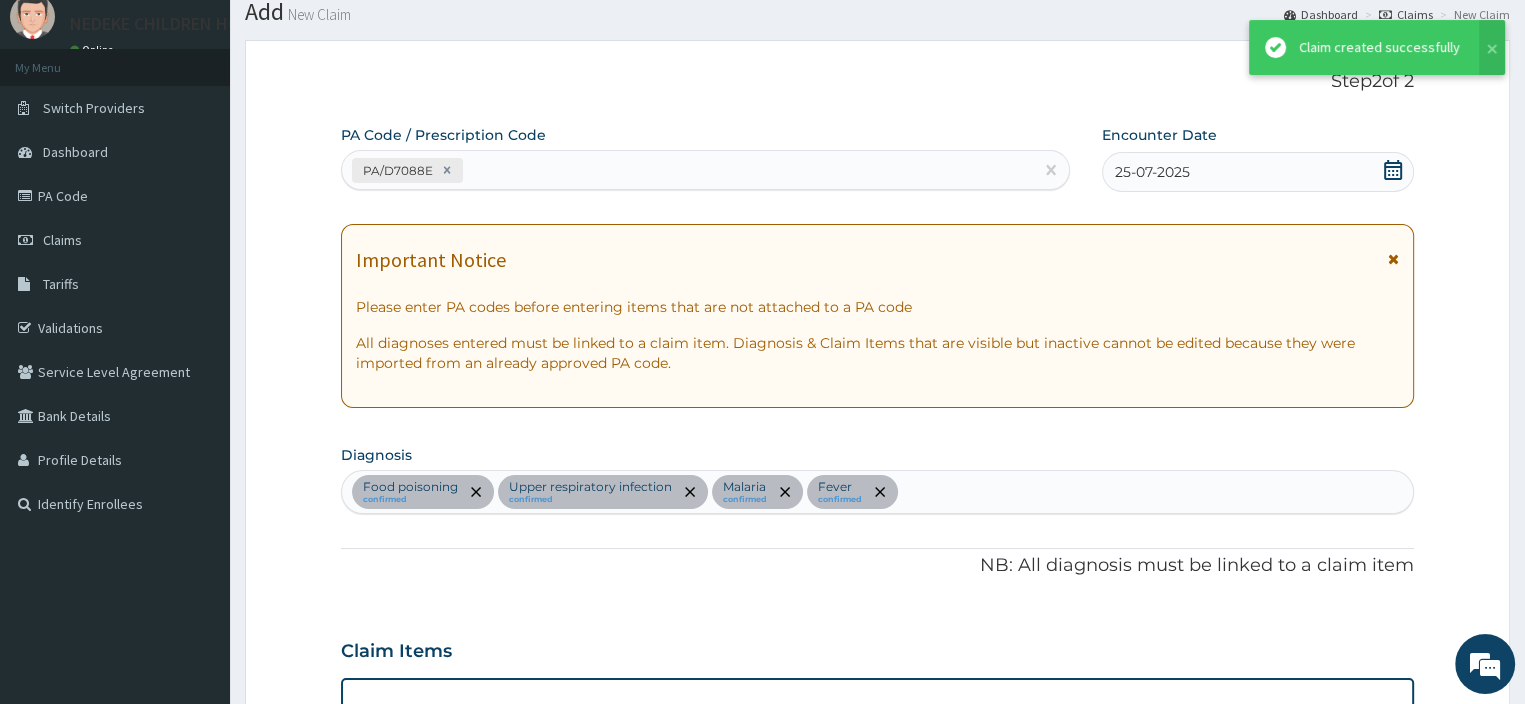 scroll, scrollTop: 1190, scrollLeft: 0, axis: vertical 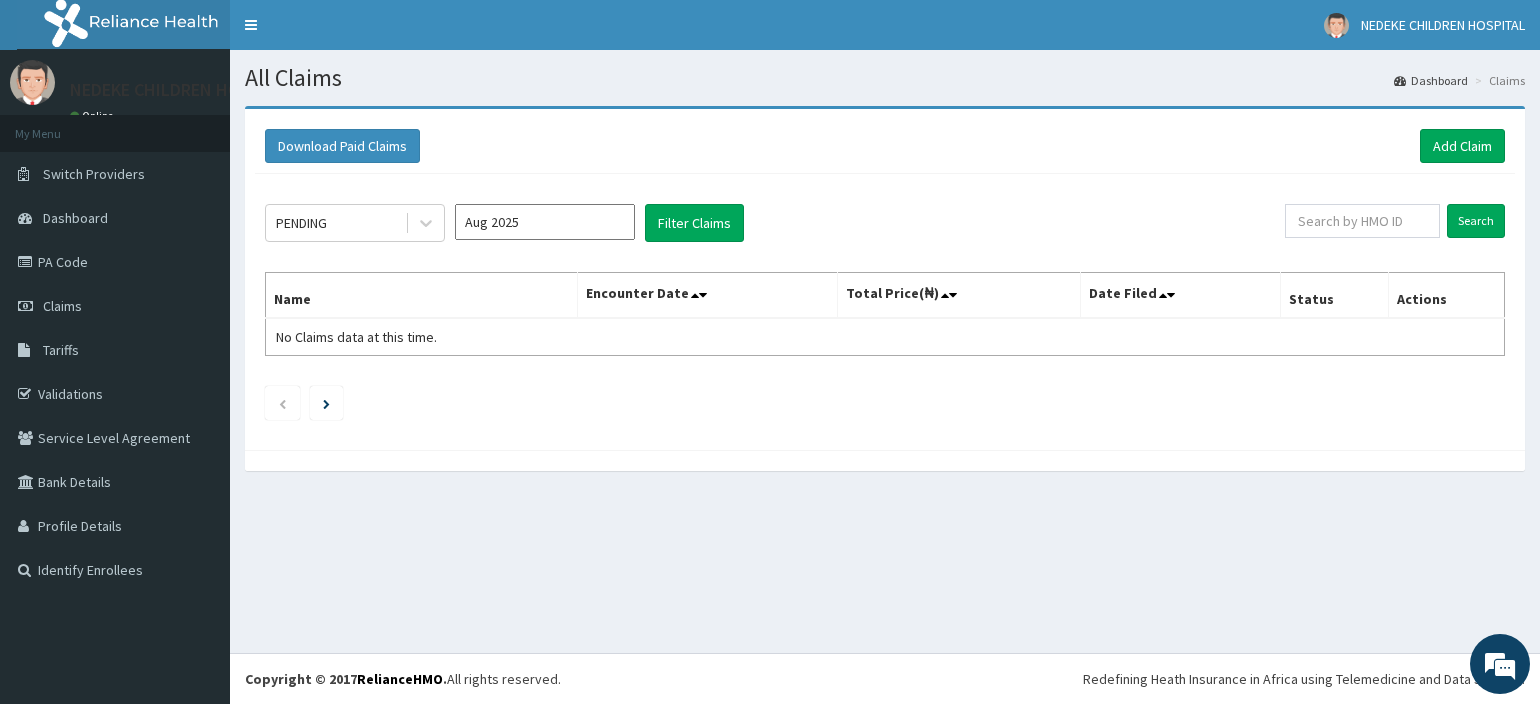 click on "Add Claim" at bounding box center (1462, 146) 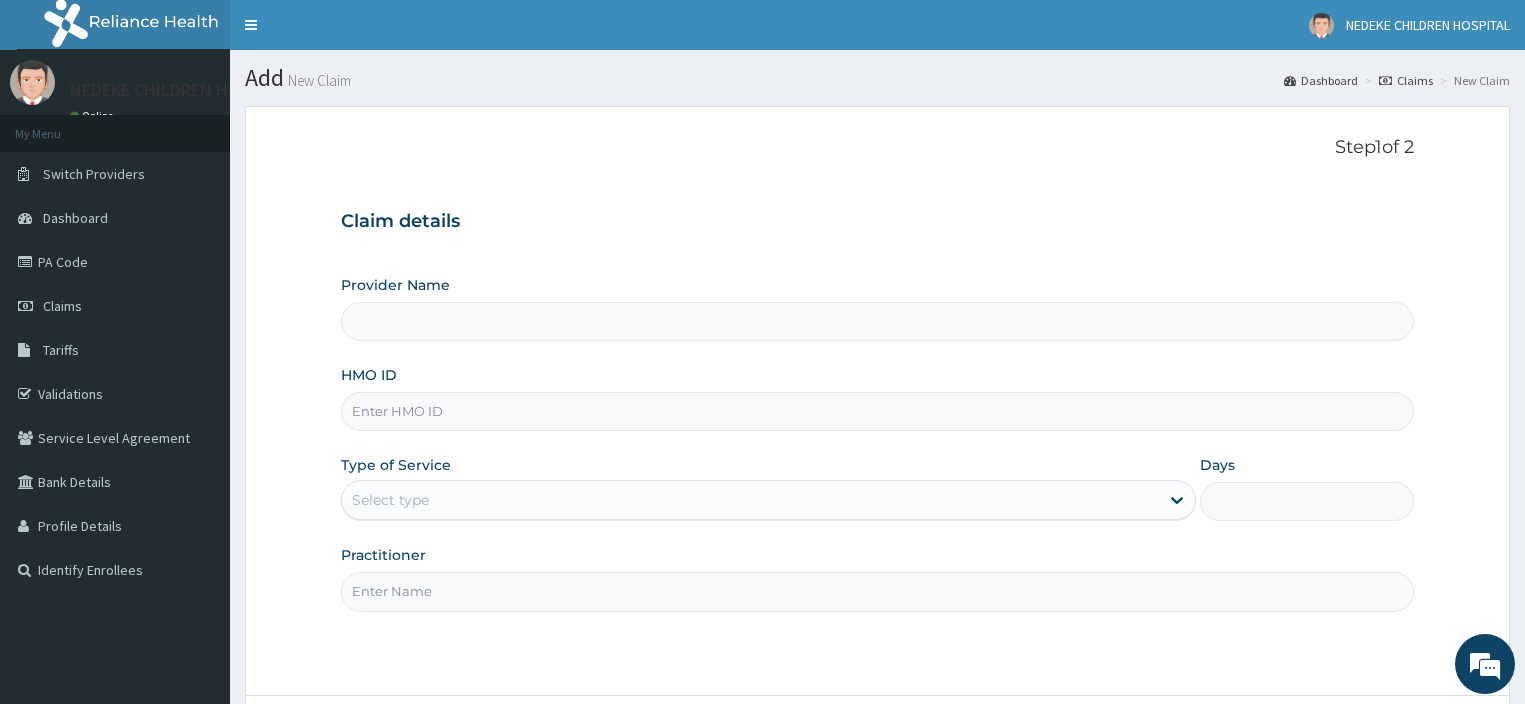 scroll, scrollTop: 171, scrollLeft: 0, axis: vertical 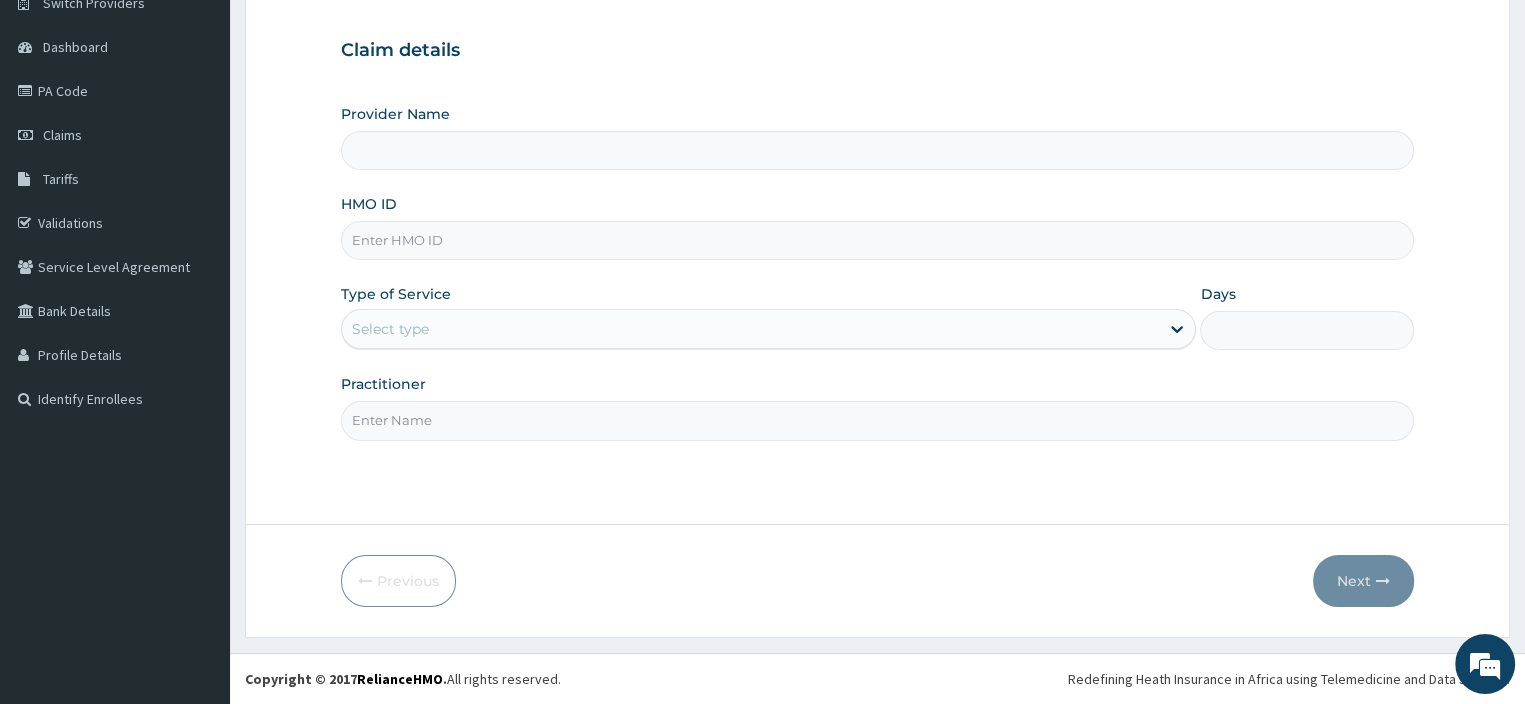 type on "NEDEKE CHILDRENS HOSPITAL" 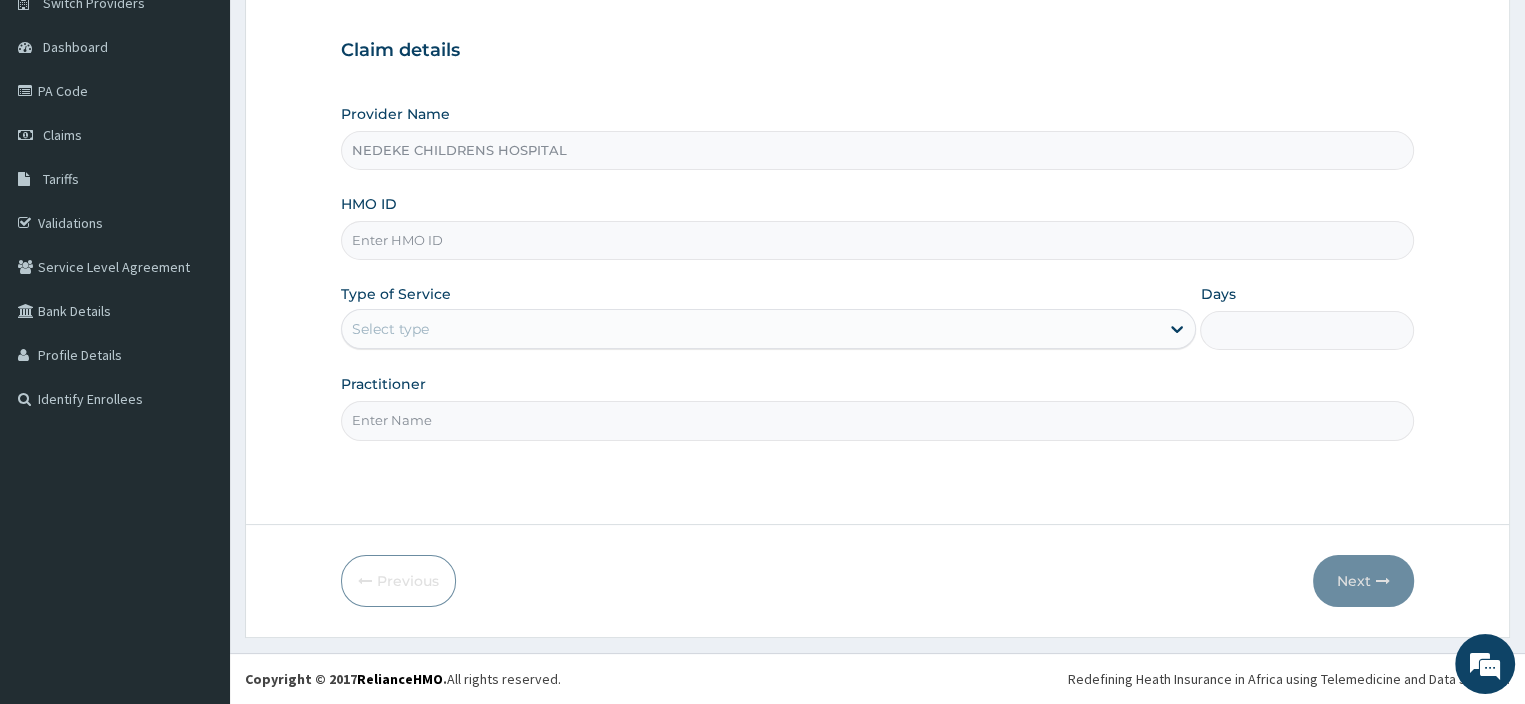 scroll, scrollTop: 0, scrollLeft: 0, axis: both 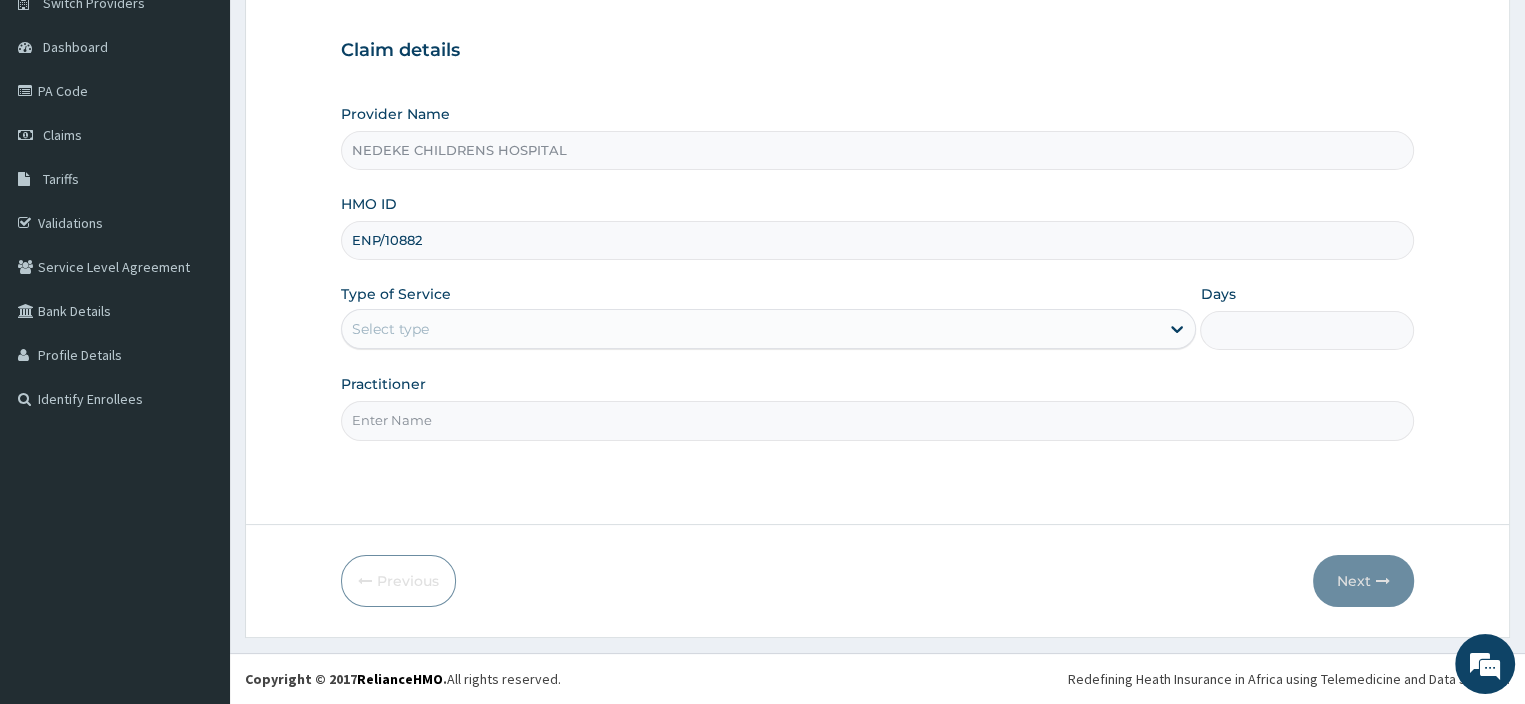 type on "ENP/10882/C" 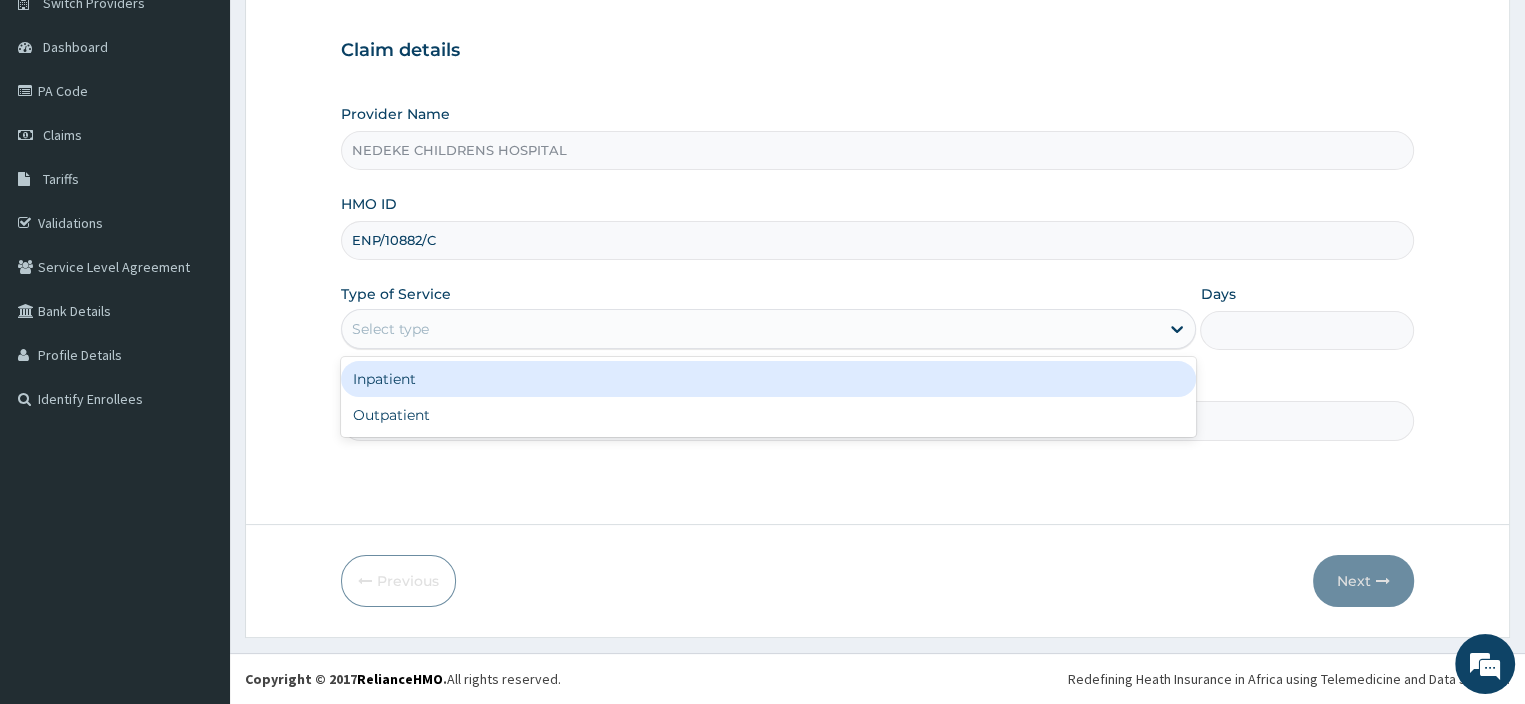 click on "Select type" at bounding box center (751, 329) 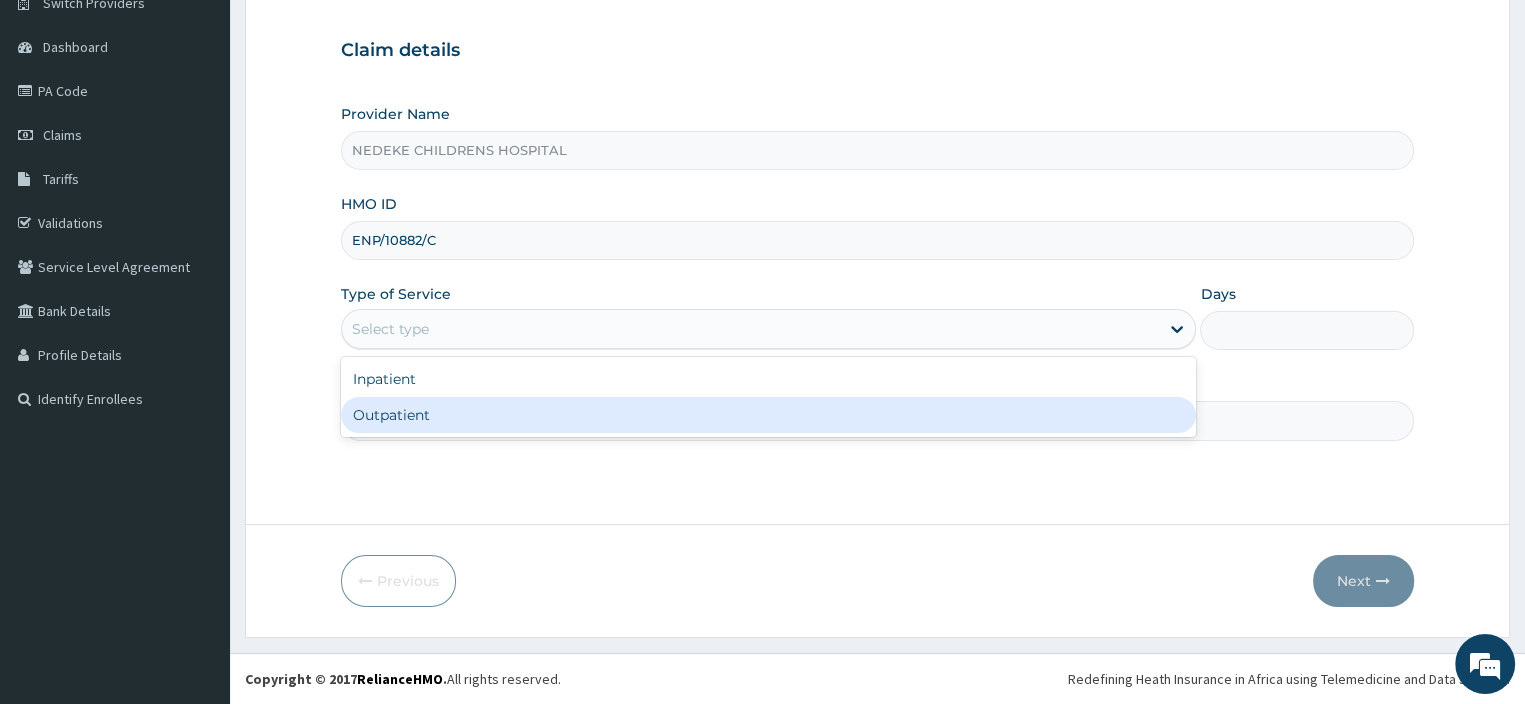 click on "Outpatient" at bounding box center (769, 415) 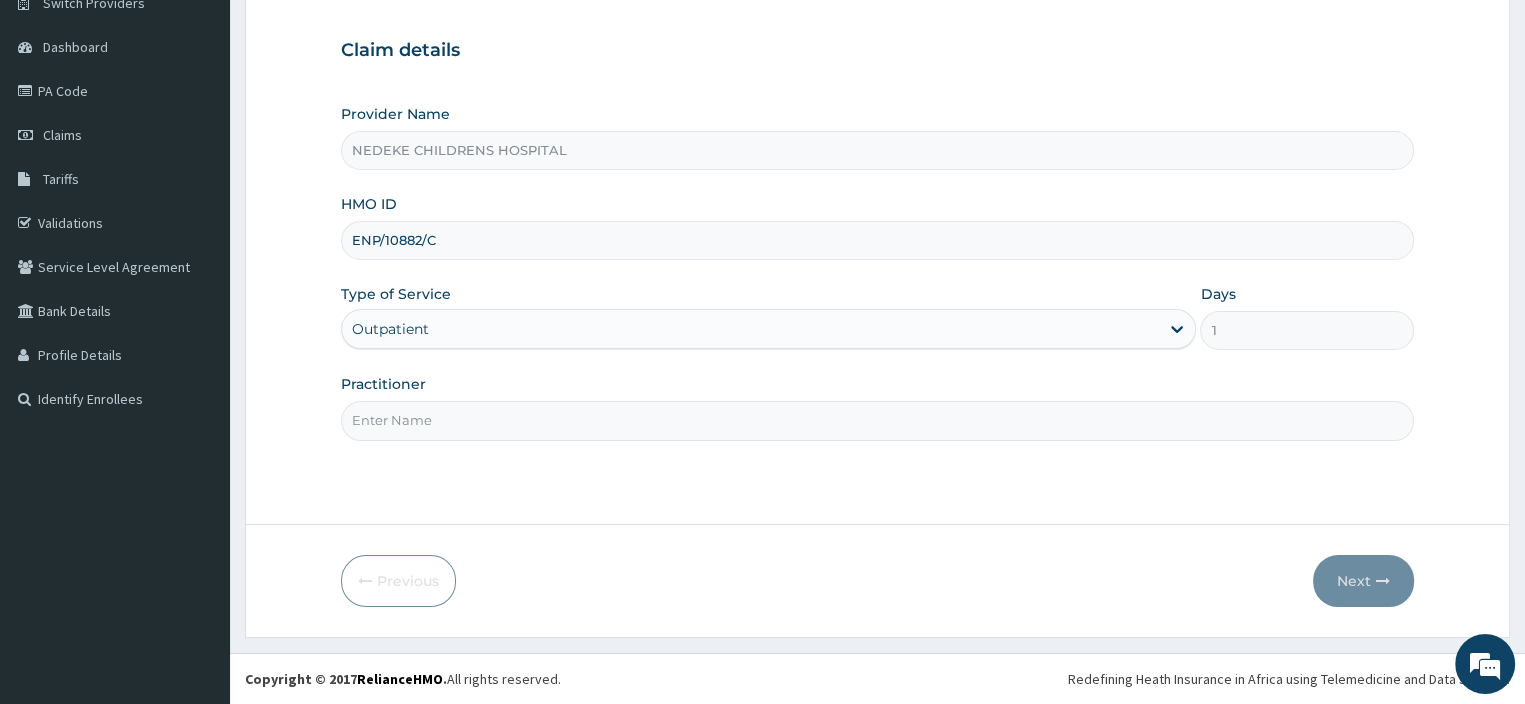 click on "Practitioner" at bounding box center [878, 420] 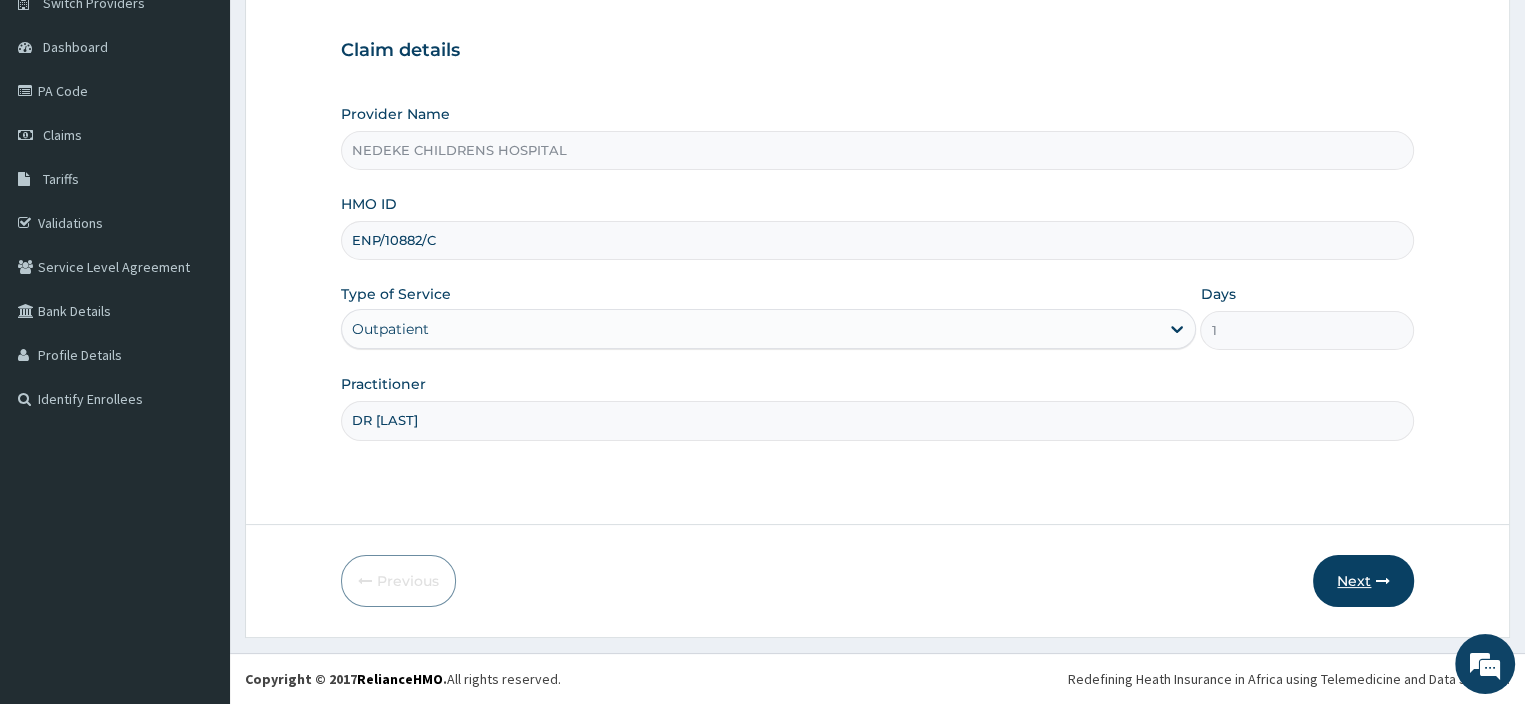 click on "Next" at bounding box center (1363, 581) 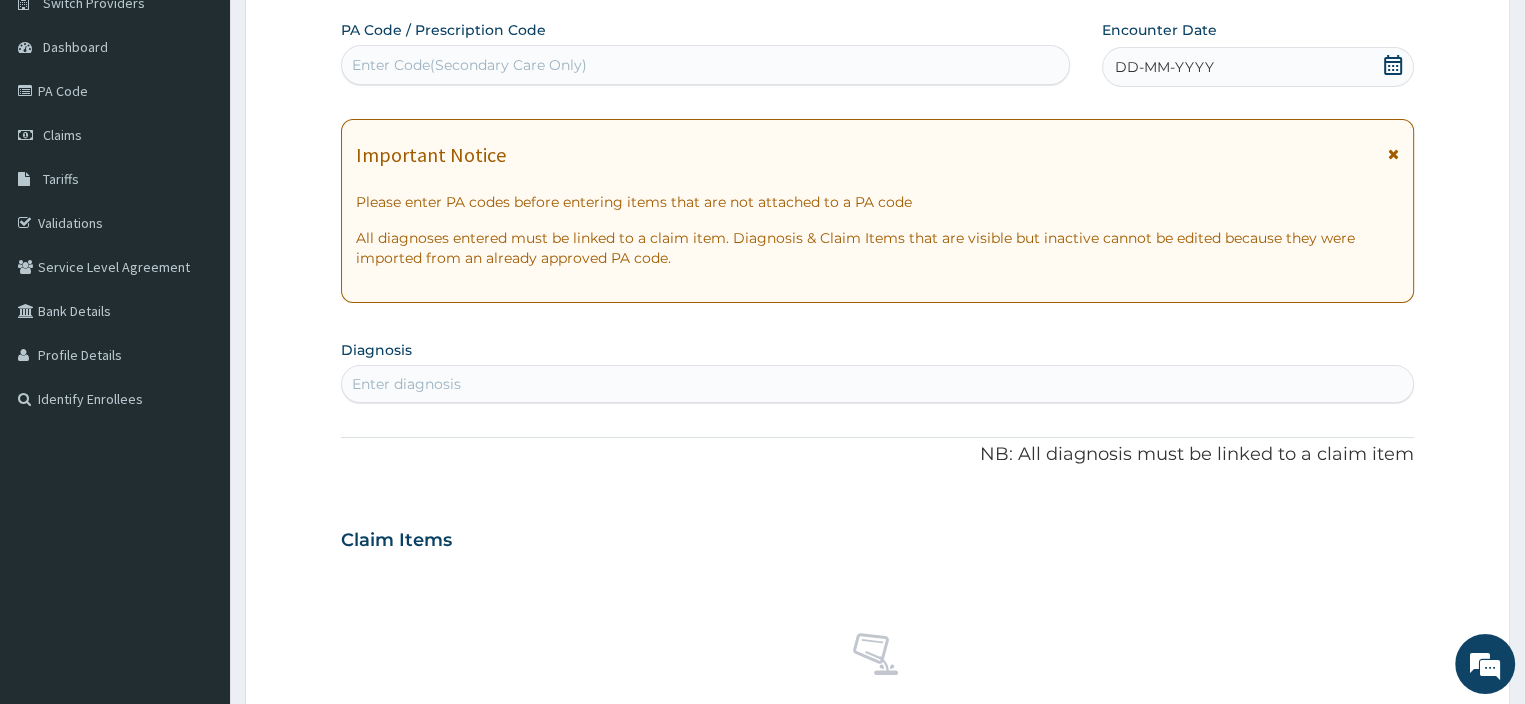 click on "Enter Code(Secondary Care Only)" at bounding box center (469, 65) 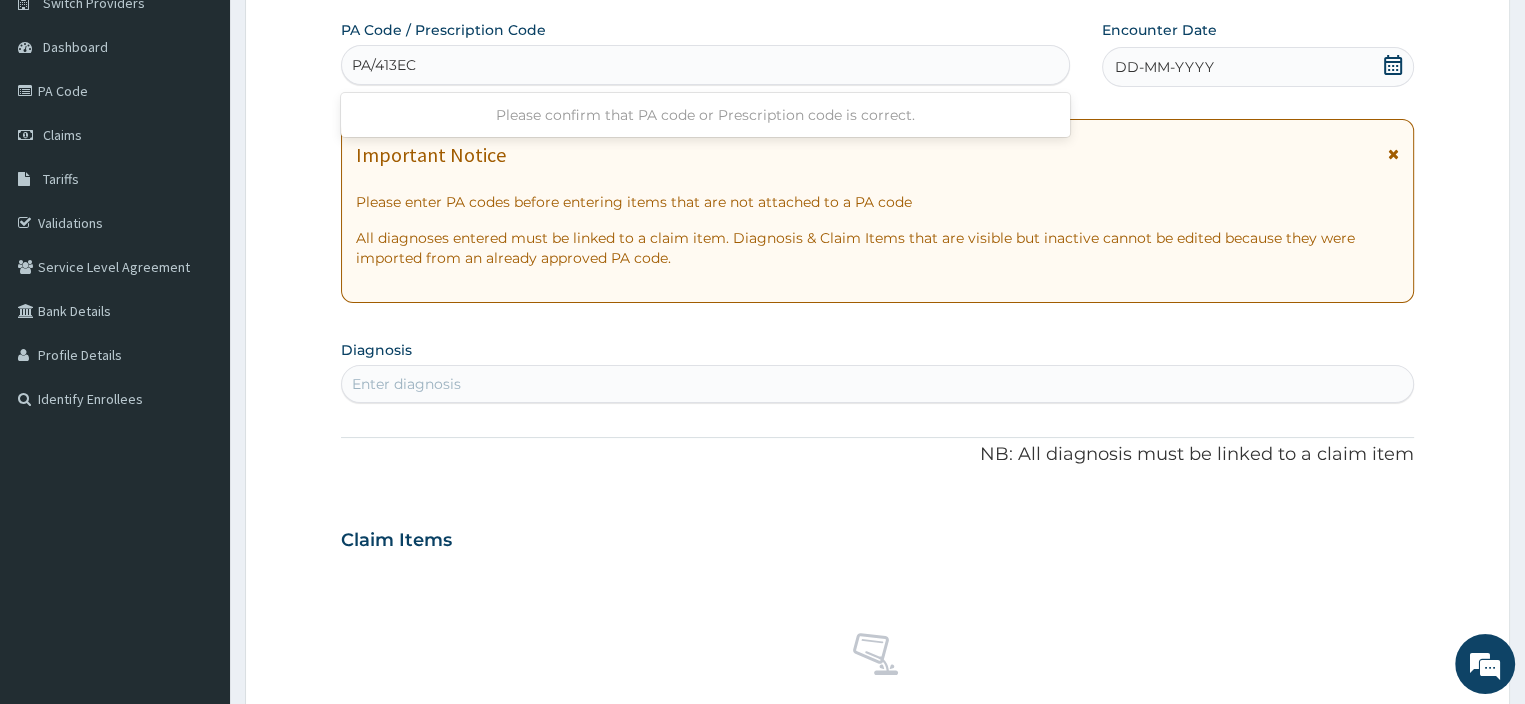 type on "PA/413EC4" 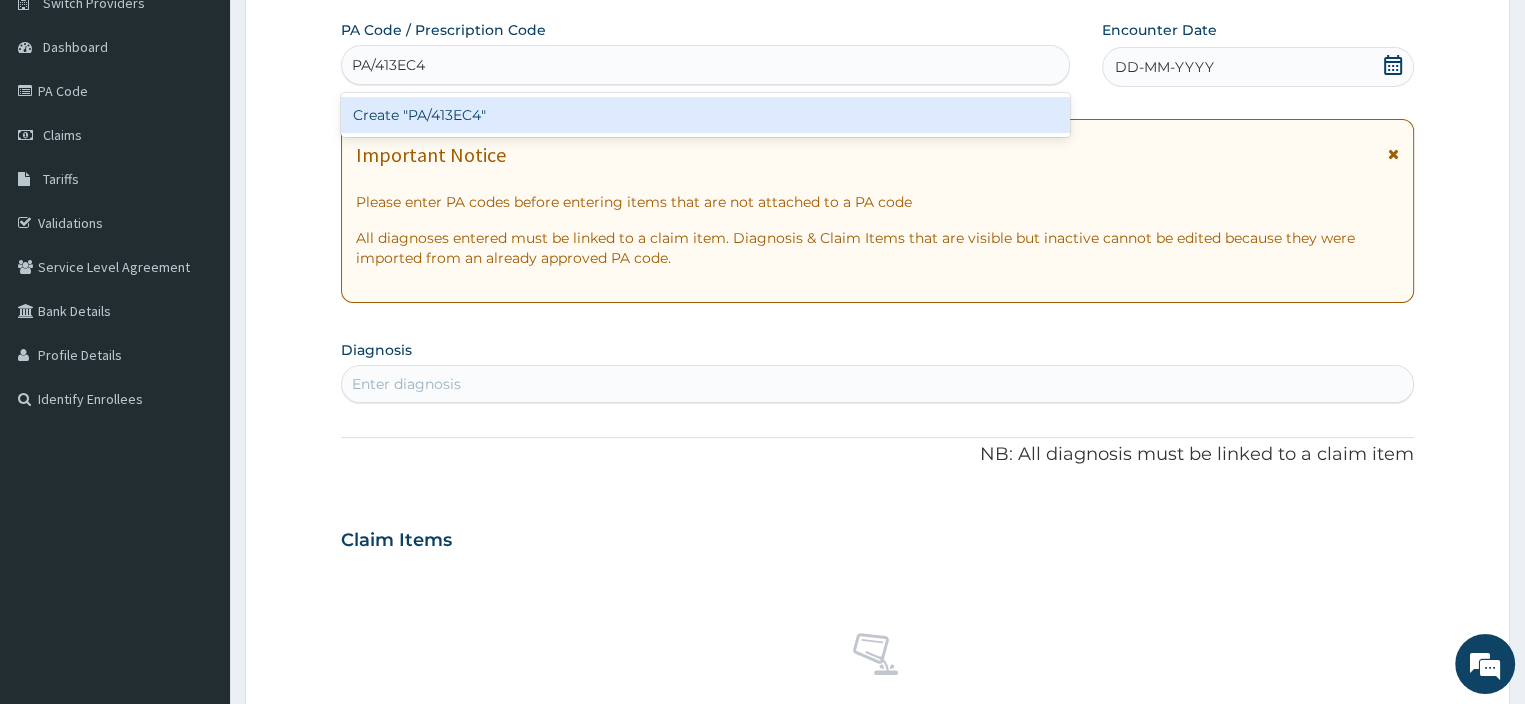 click on "Create "PA/413EC4"" at bounding box center (705, 115) 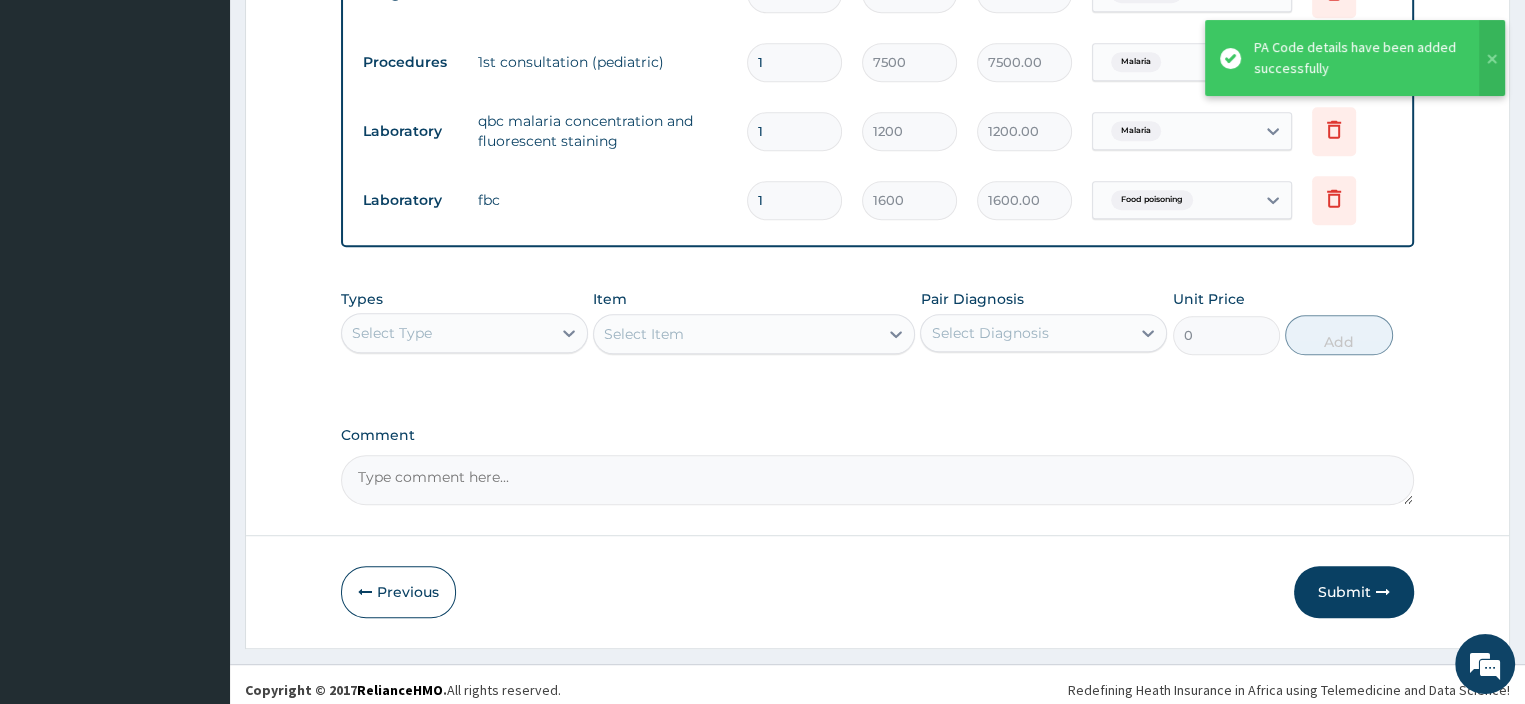scroll, scrollTop: 1190, scrollLeft: 0, axis: vertical 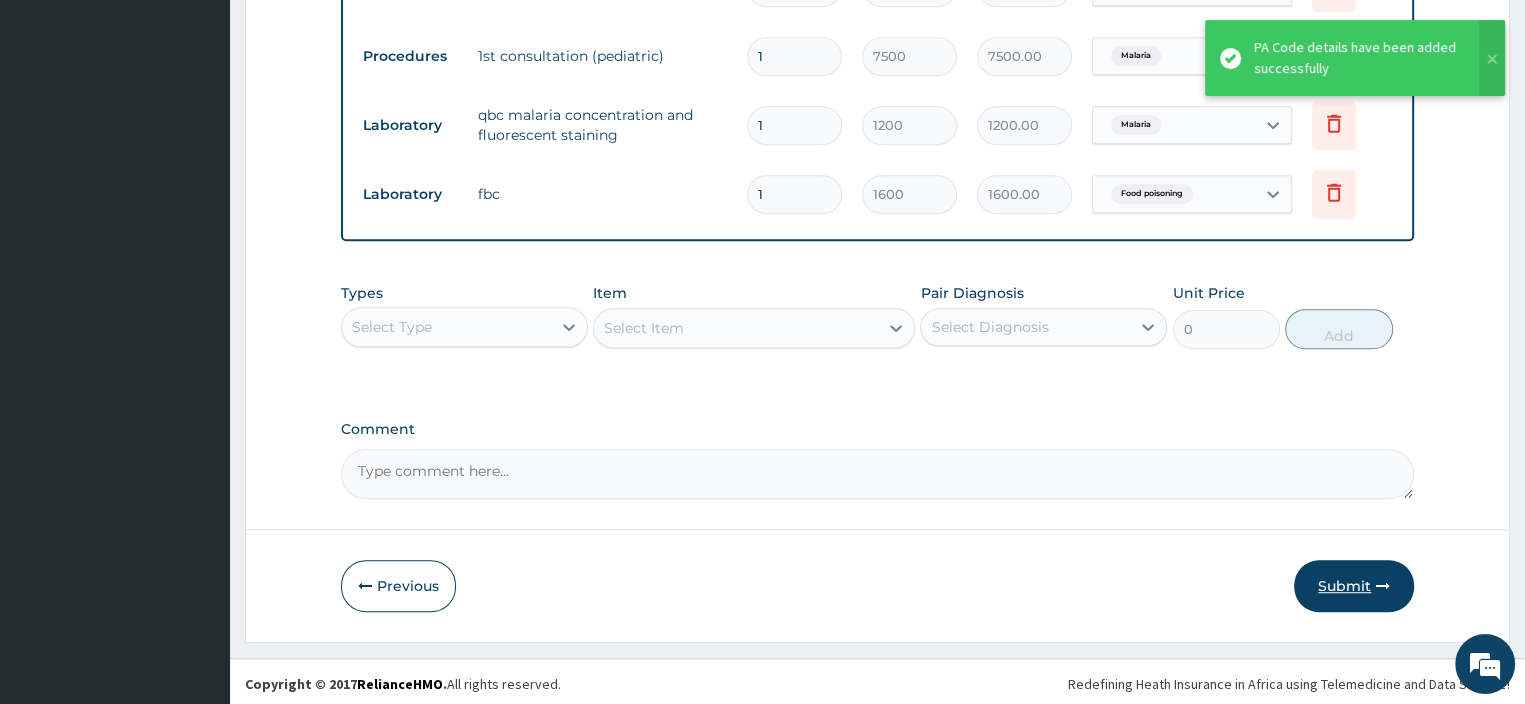 click on "Submit" at bounding box center [1354, 586] 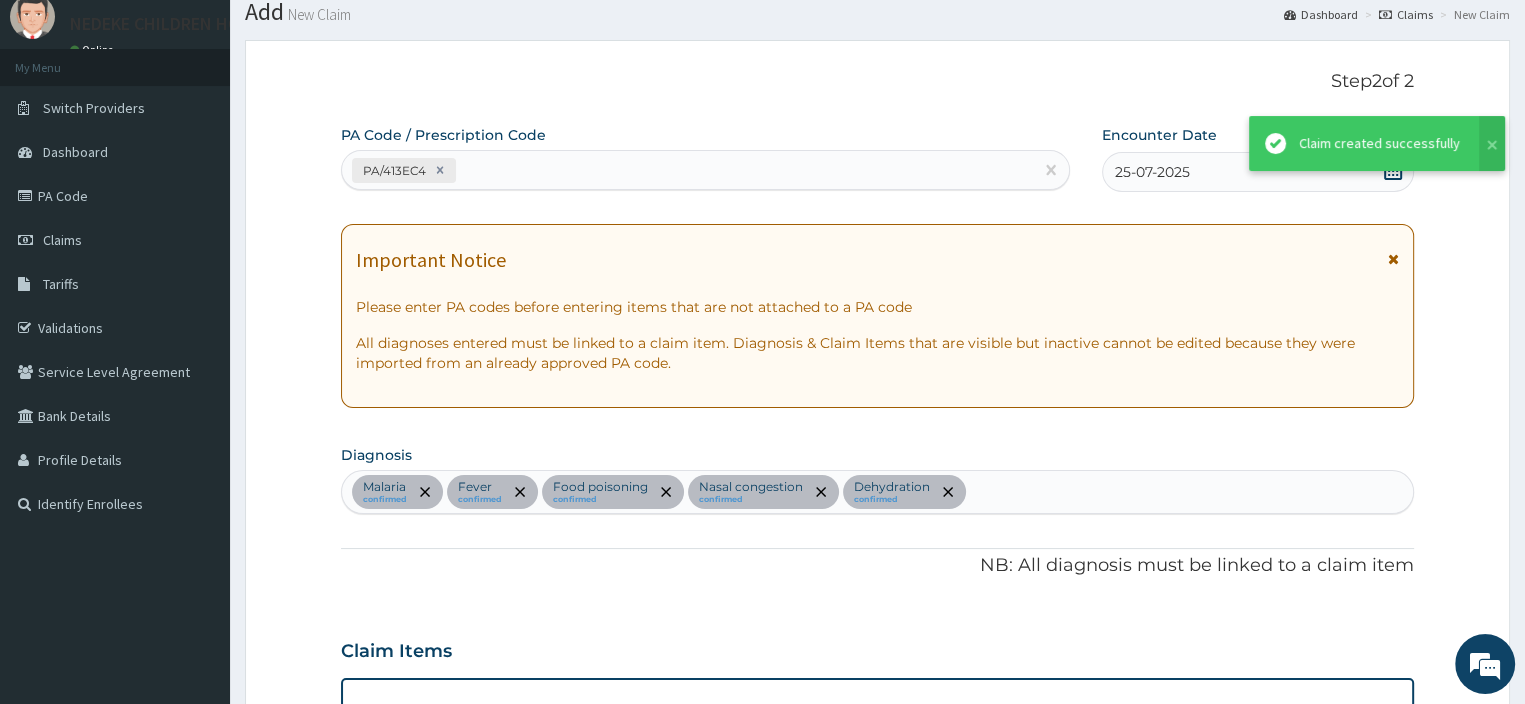 scroll, scrollTop: 1190, scrollLeft: 0, axis: vertical 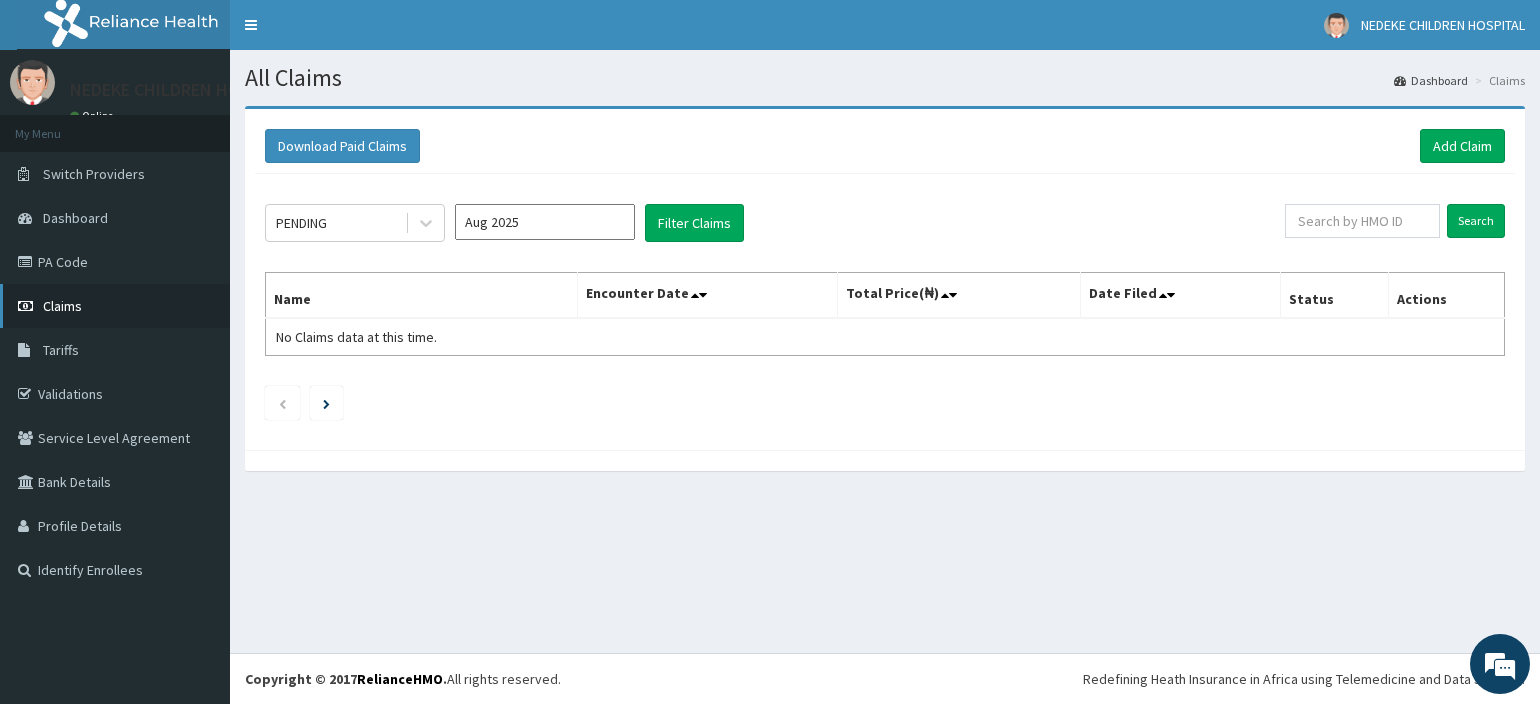 click on "Claims" at bounding box center (115, 306) 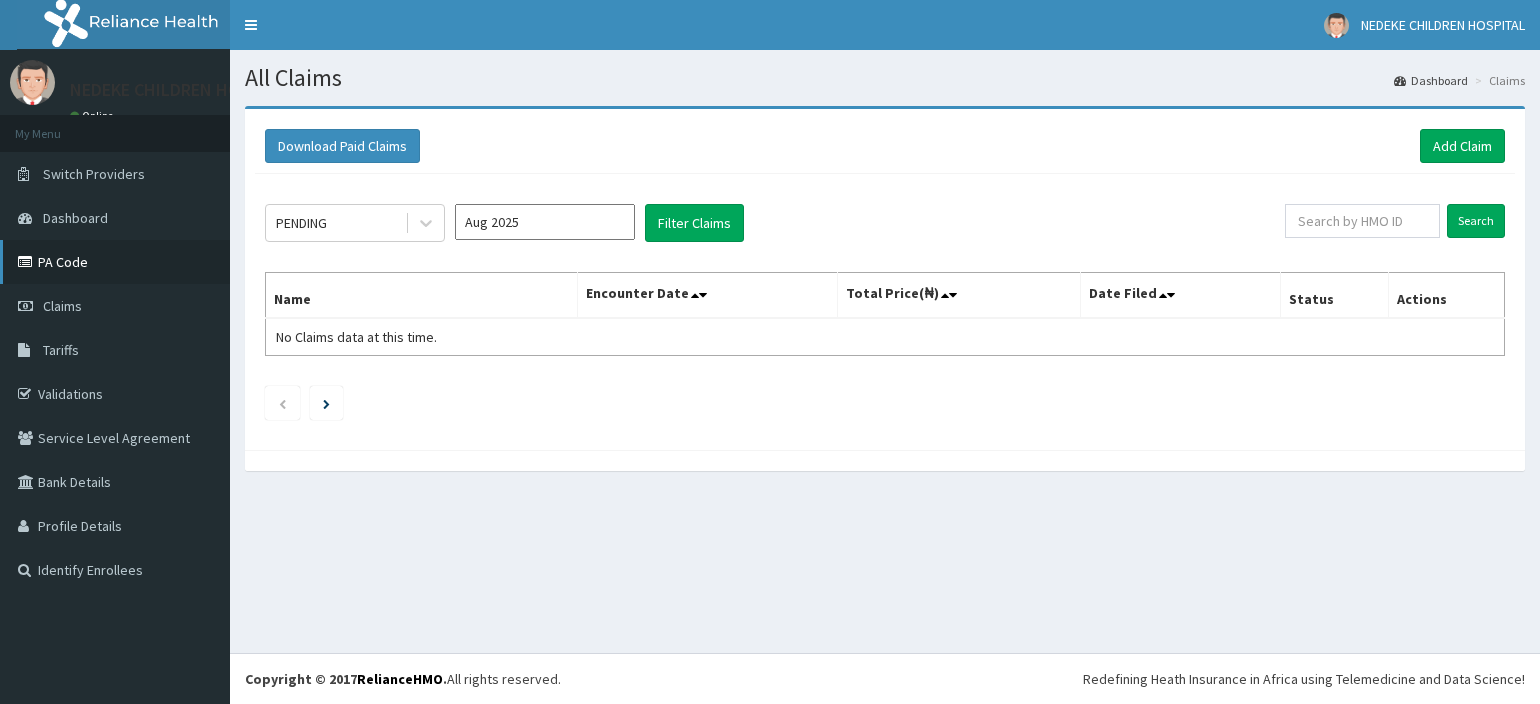 scroll, scrollTop: 0, scrollLeft: 0, axis: both 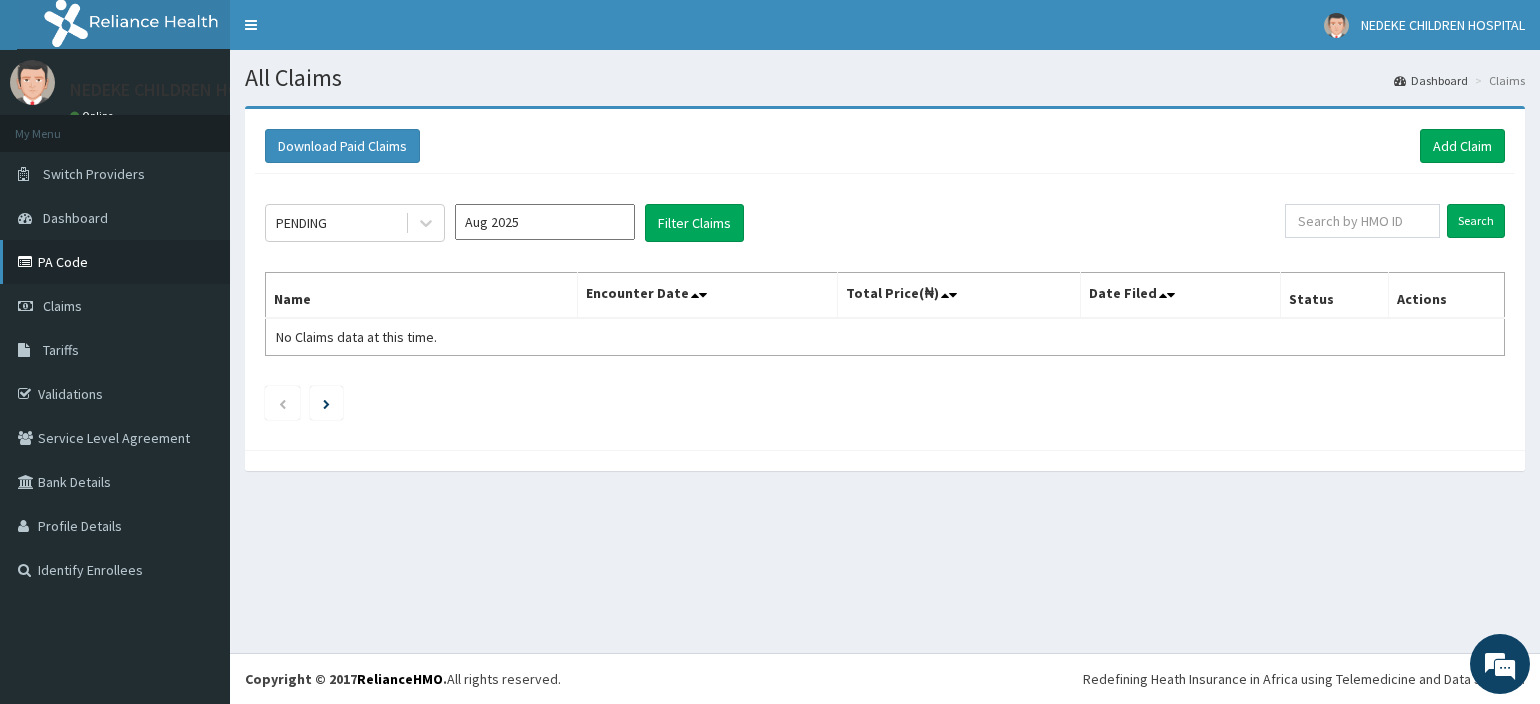 click on "PA Code" at bounding box center [115, 262] 